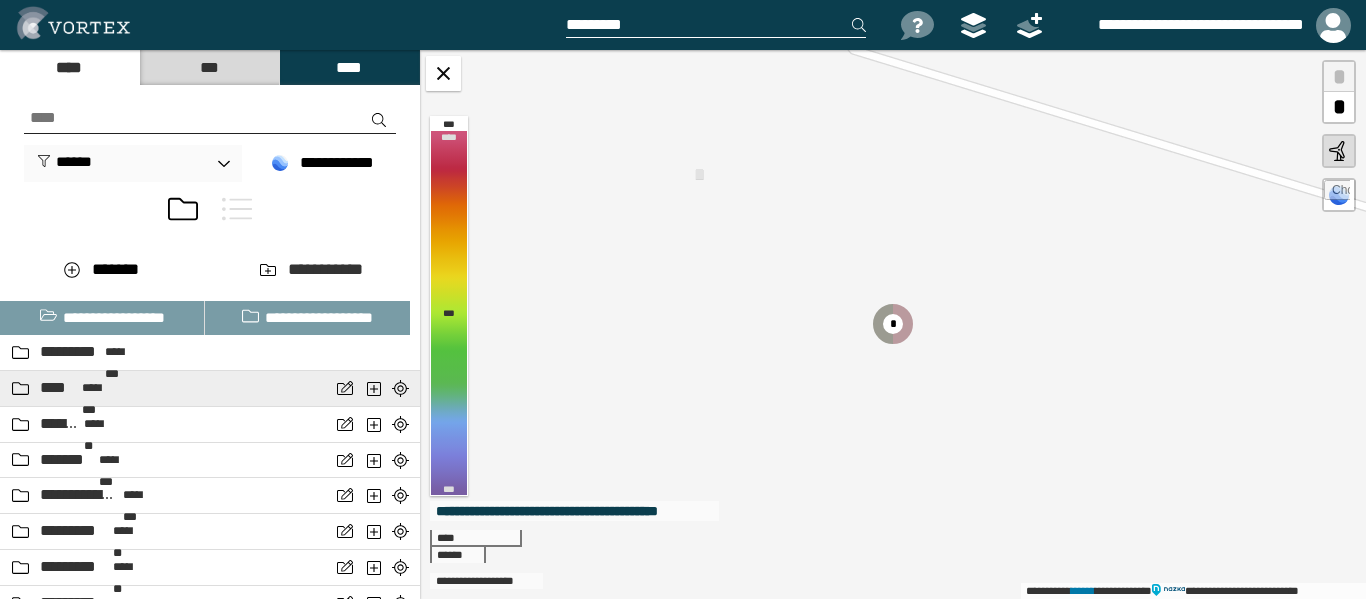 scroll, scrollTop: 0, scrollLeft: 0, axis: both 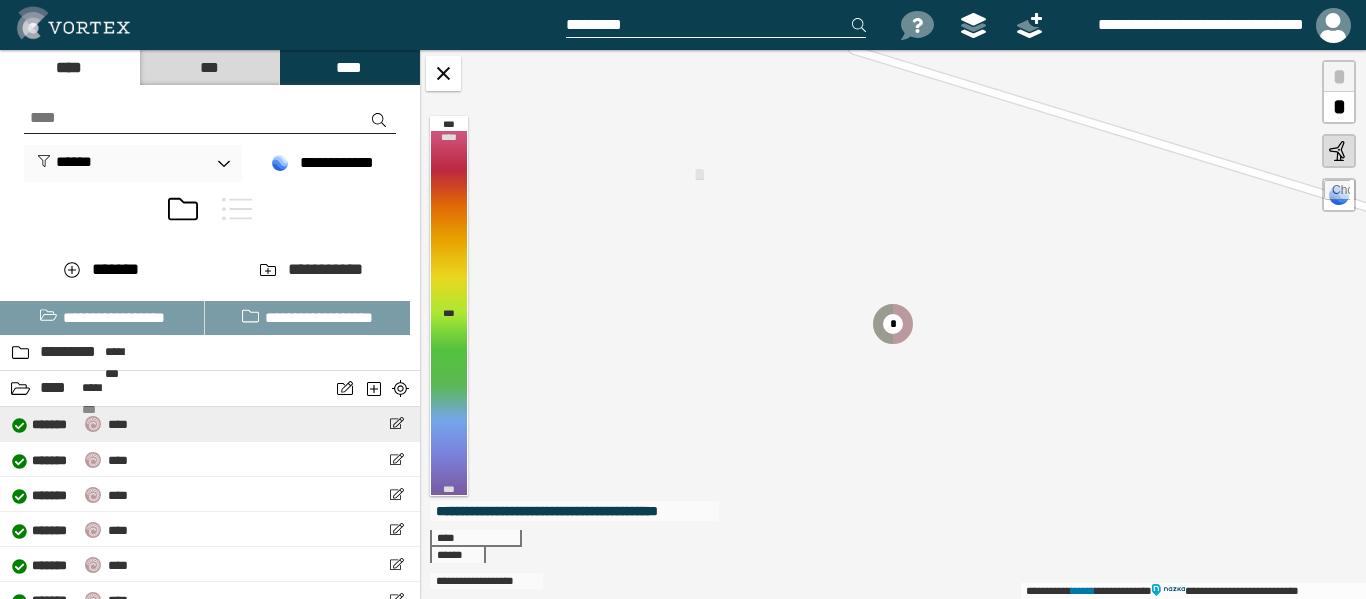 click on "**********" at bounding box center (210, 424) 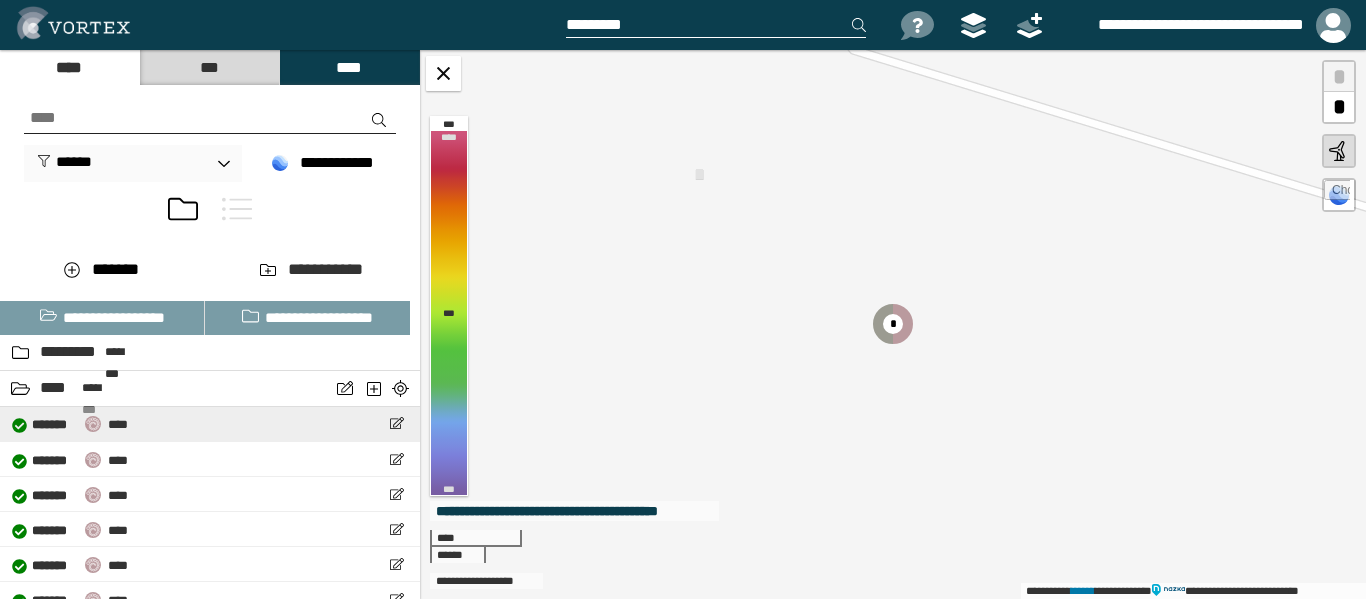 select on "**" 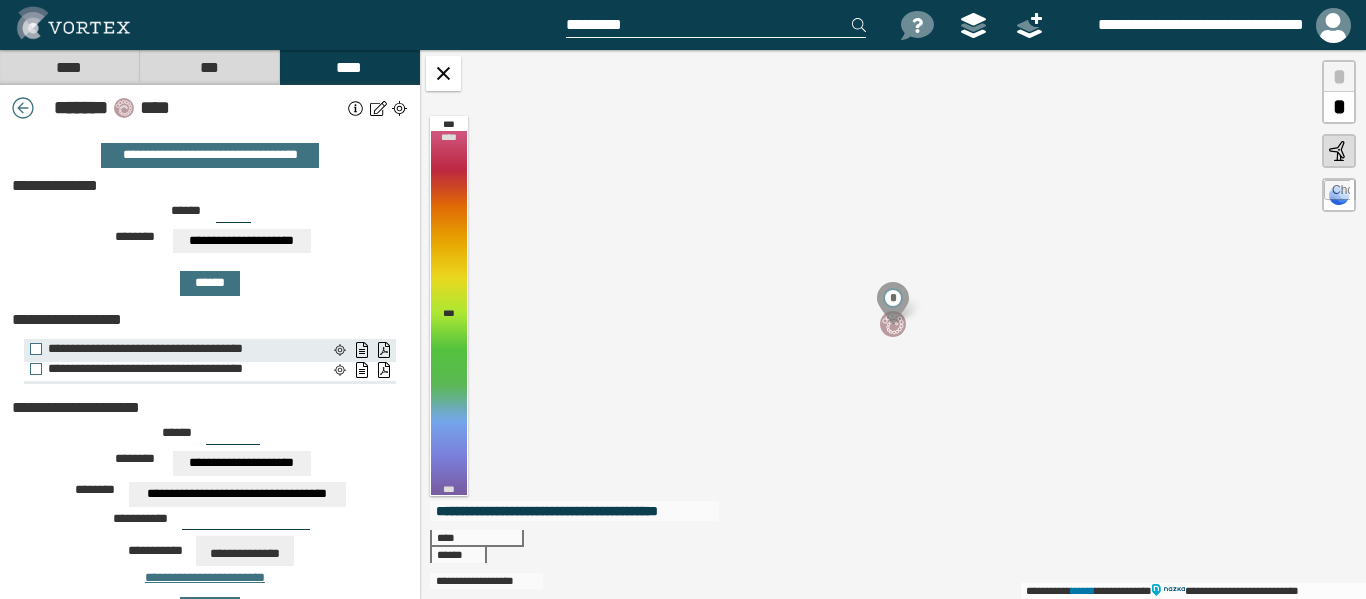 click on "**********" at bounding box center (174, 369) 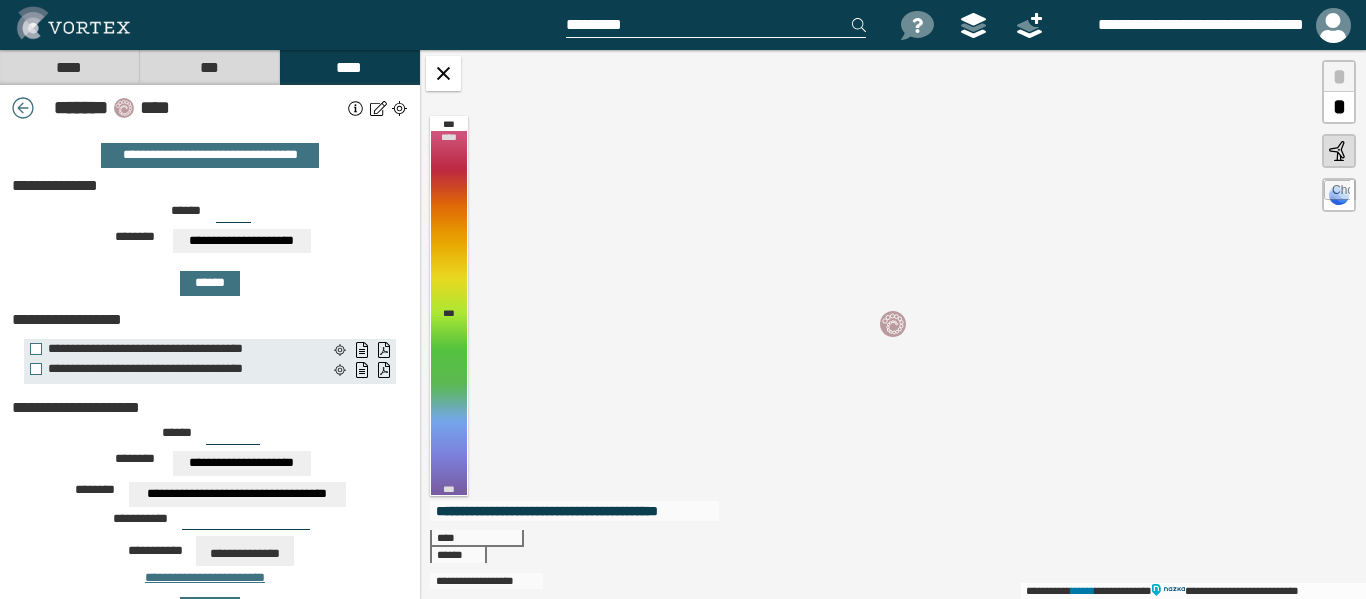 click on "**********" at bounding box center [205, 186] 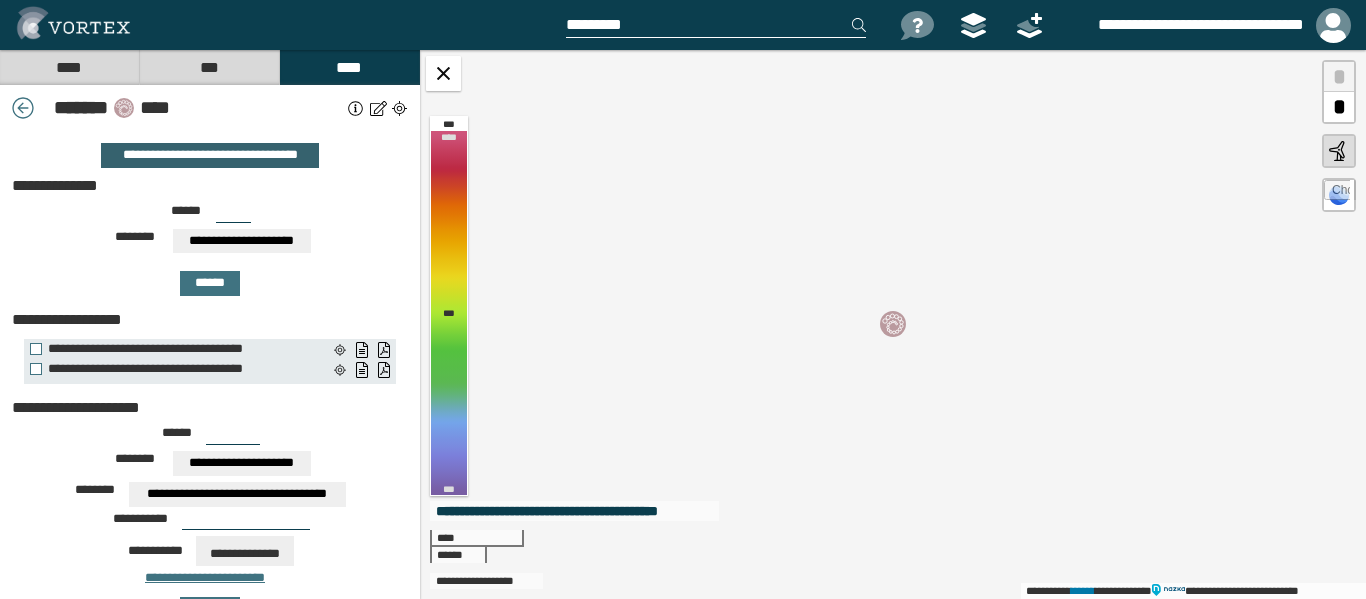 click on "**********" at bounding box center [209, 155] 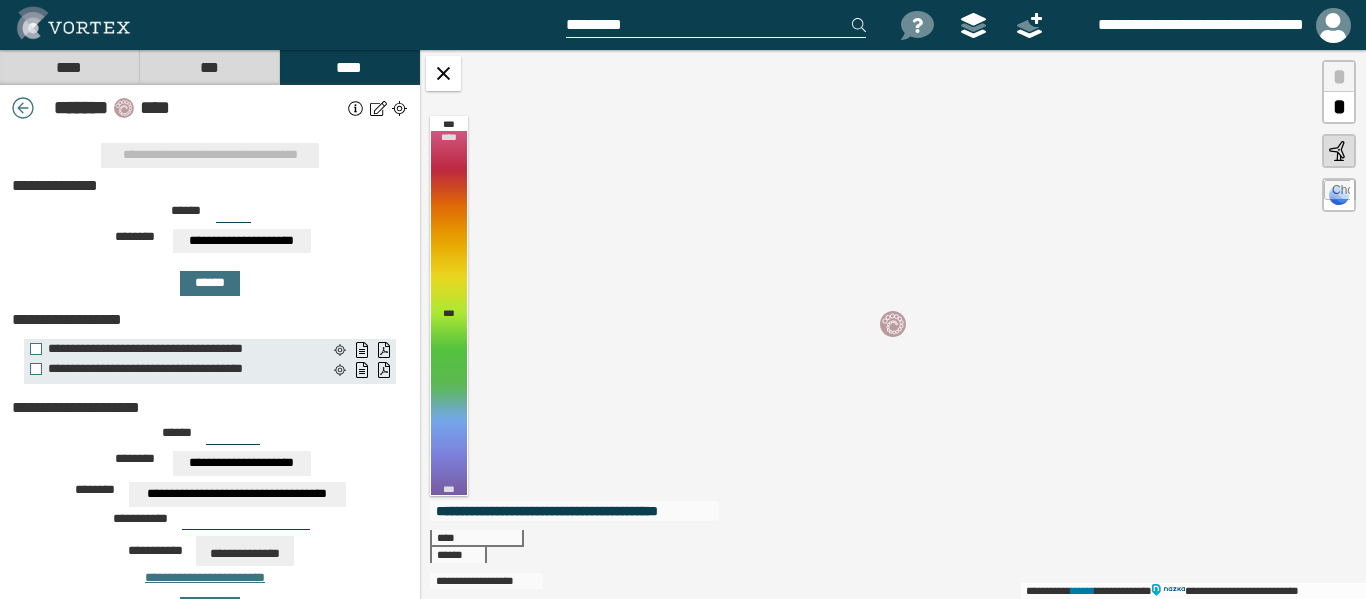 click on "****" at bounding box center (69, 67) 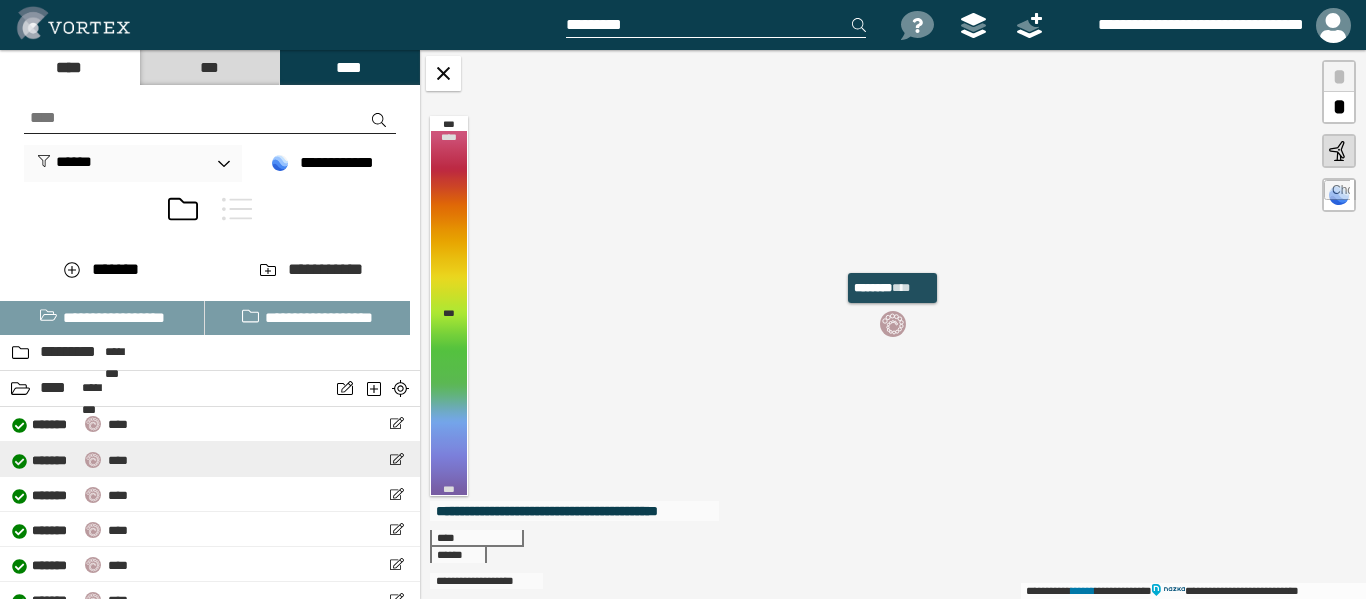 click on "**********" at bounding box center [70, 459] 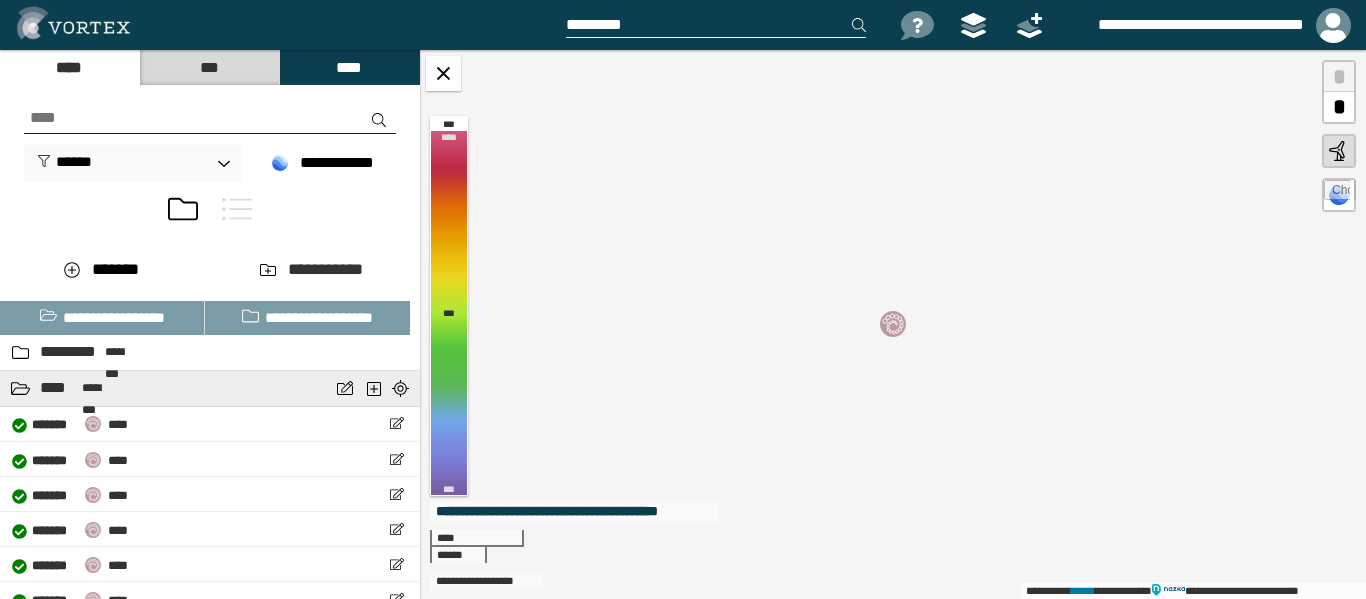select on "**" 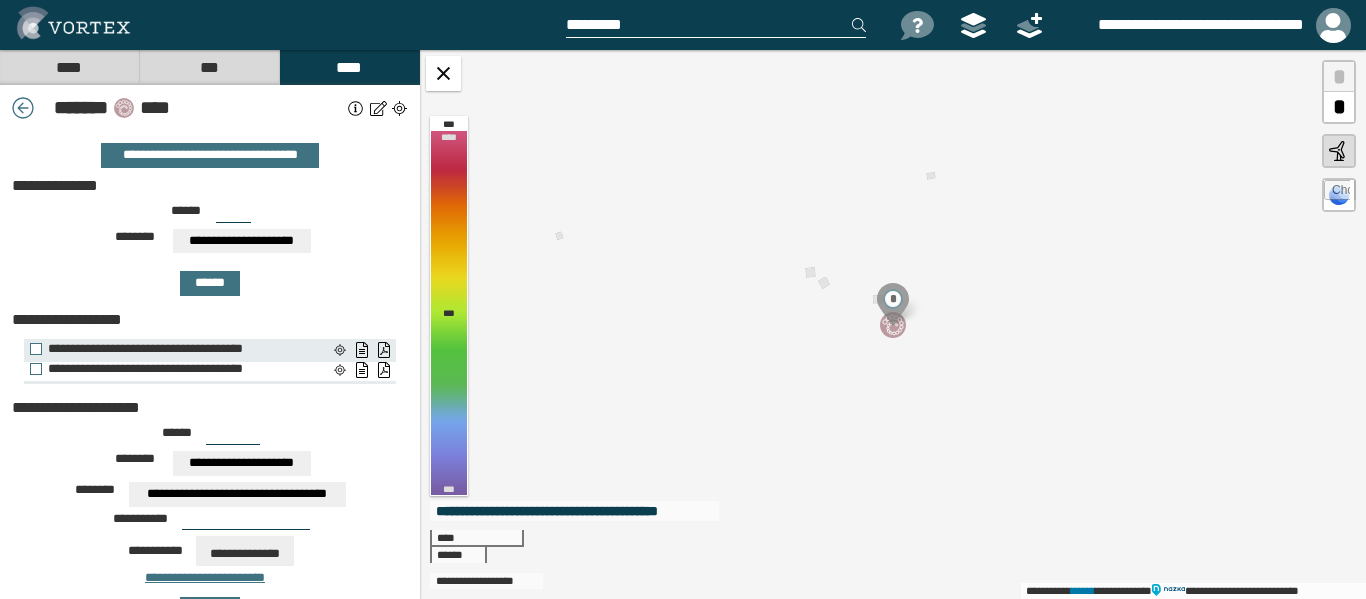 click on "**********" at bounding box center (174, 369) 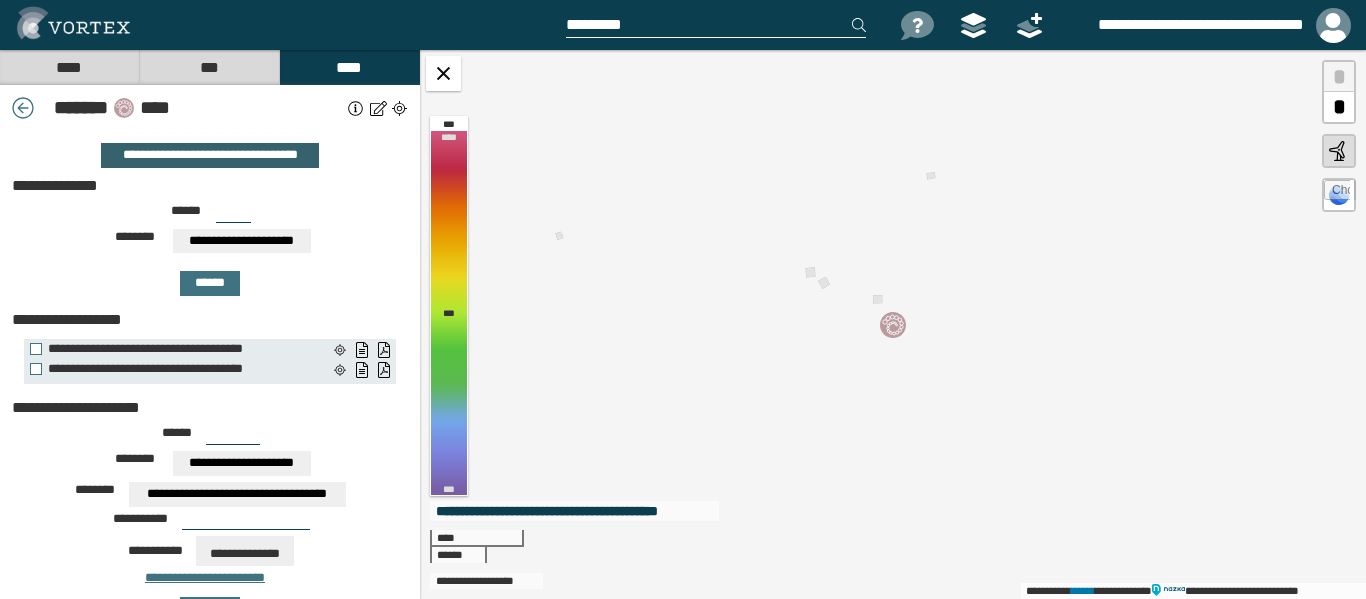 click on "**********" at bounding box center (209, 155) 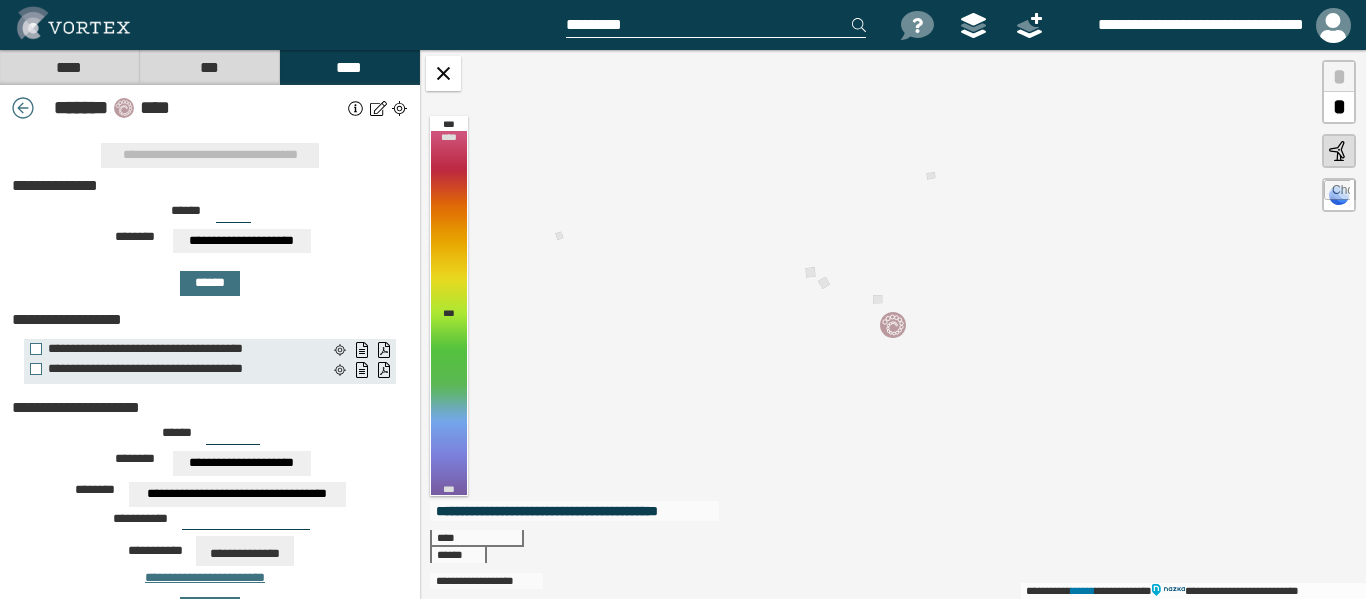 click on "****" at bounding box center [69, 67] 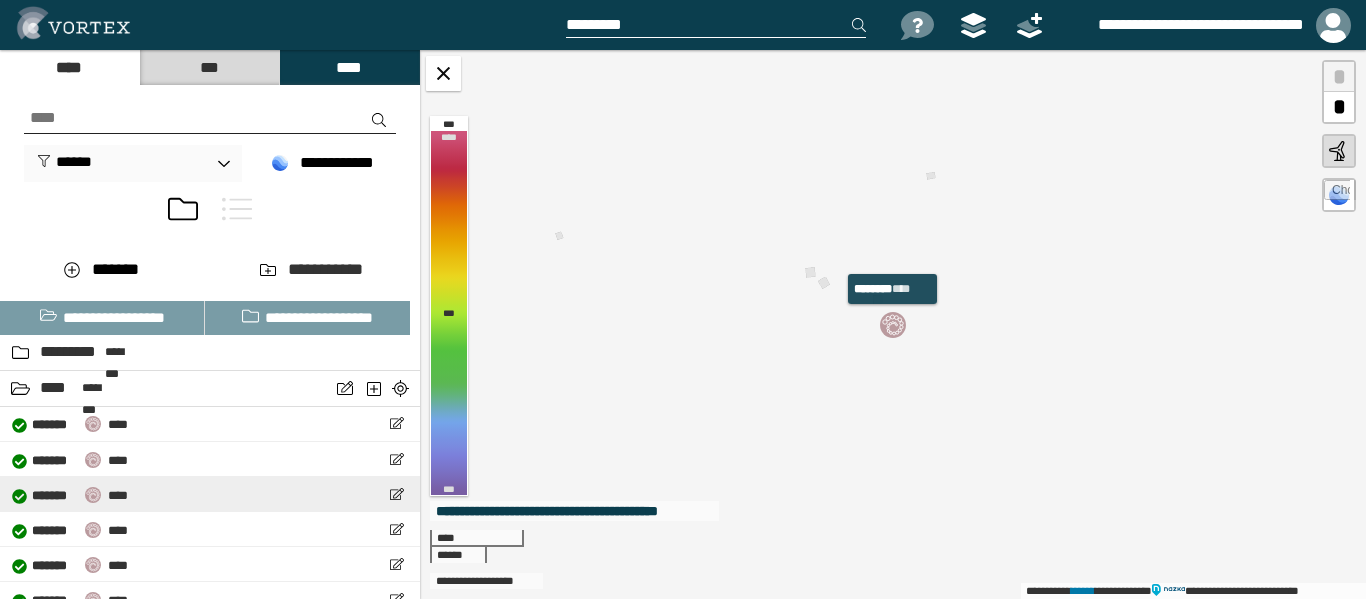 click on "**********" at bounding box center (70, 494) 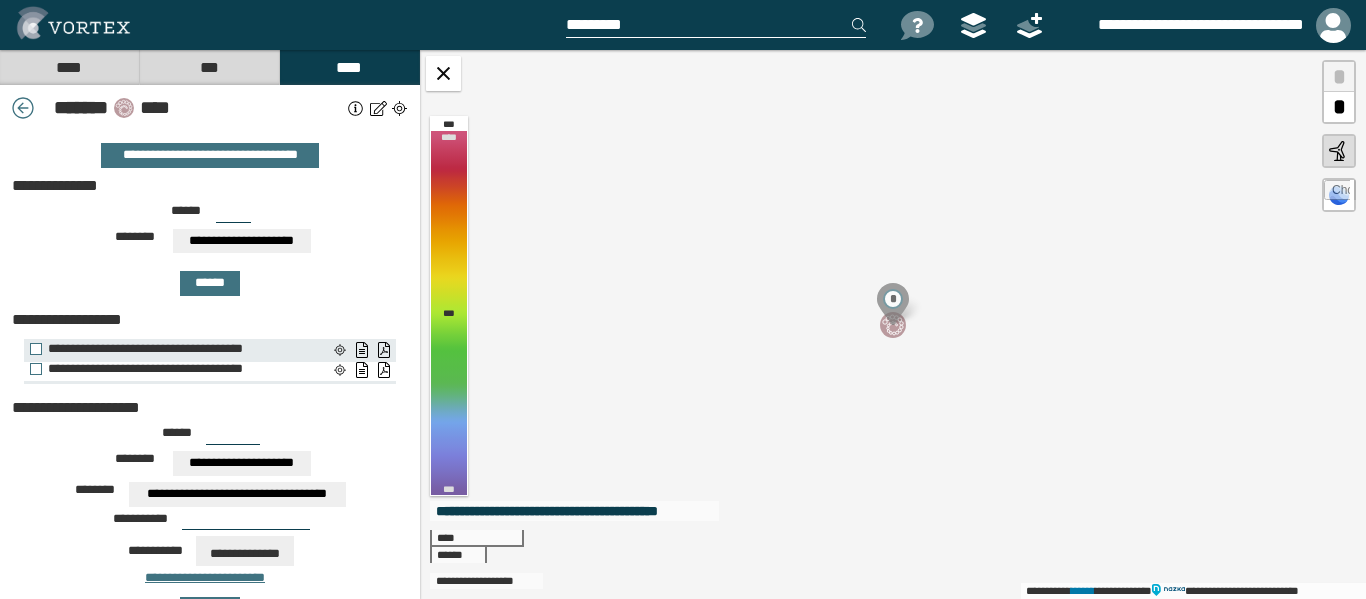 click on "**********" at bounding box center [174, 369] 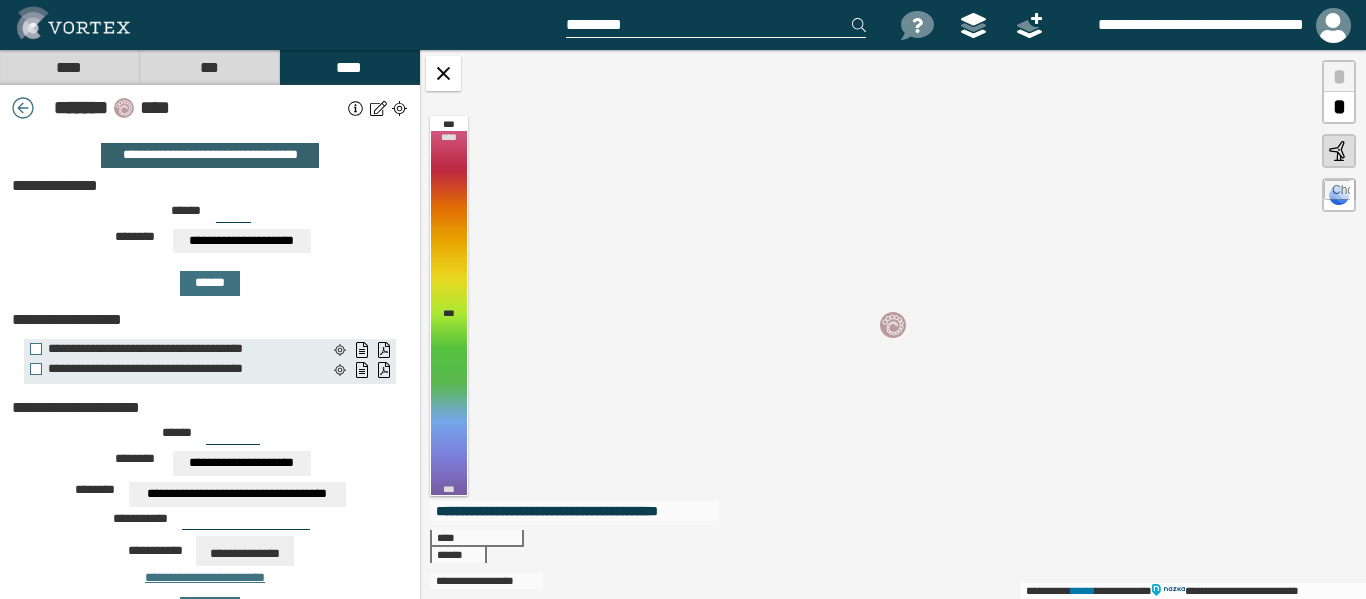 click on "**********" at bounding box center (209, 155) 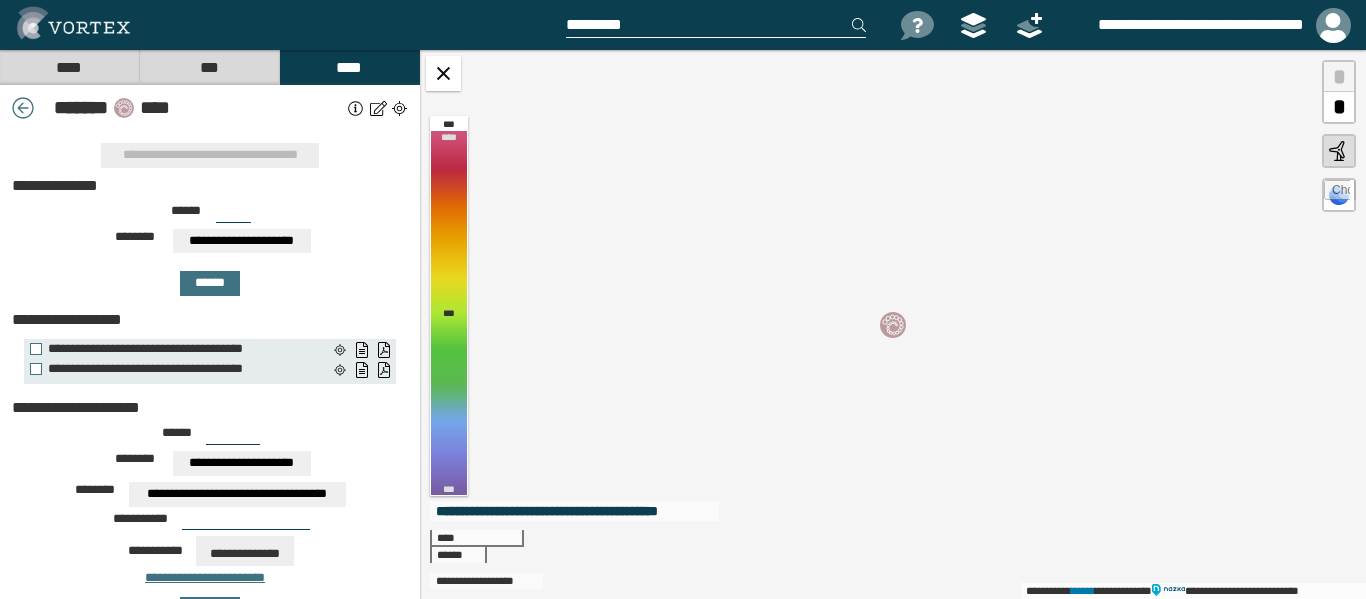 click on "****" at bounding box center [69, 67] 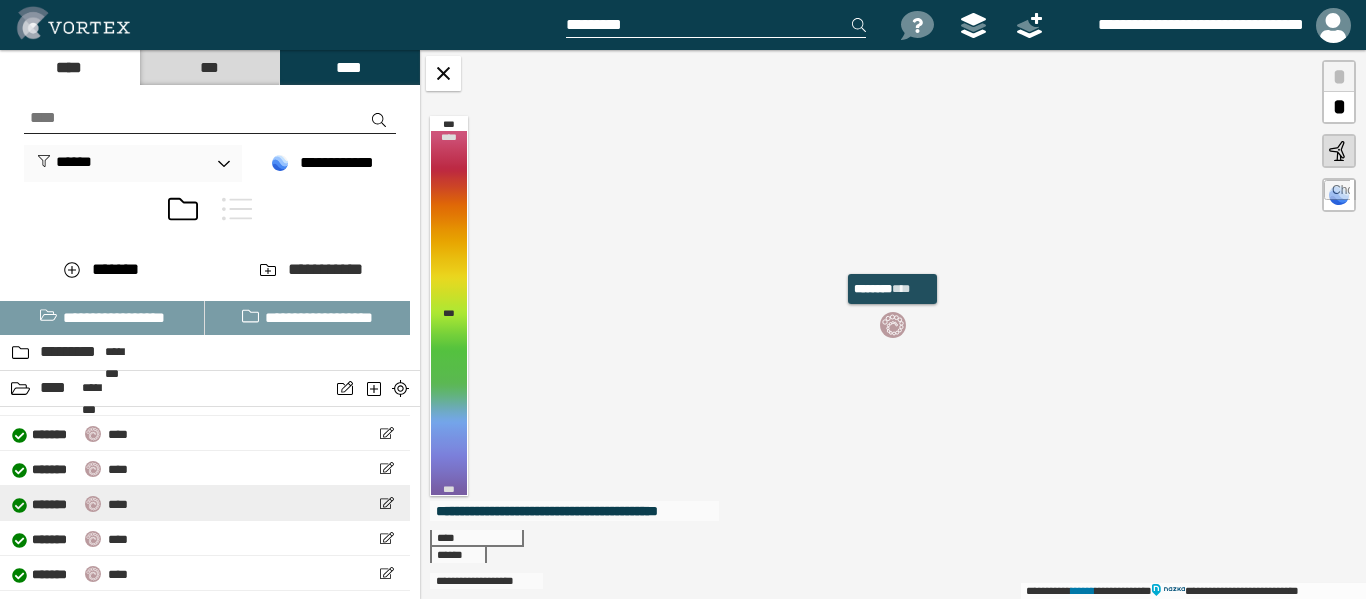 scroll, scrollTop: 0, scrollLeft: 0, axis: both 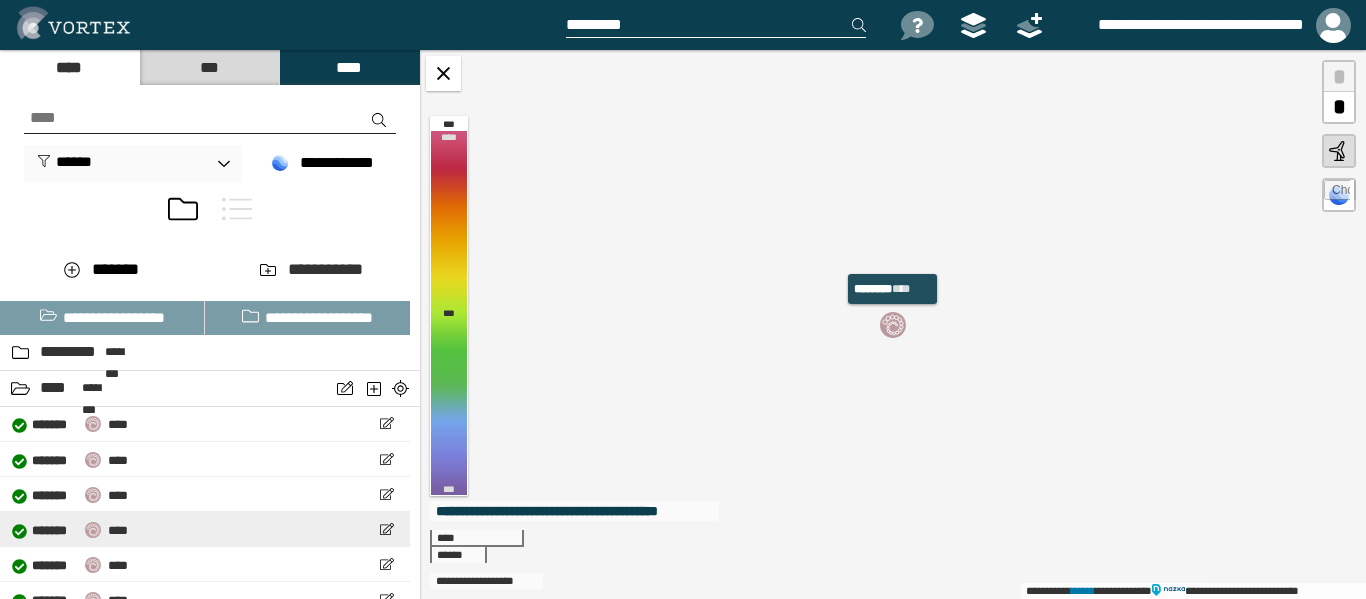 click on "**********" at bounding box center (205, 529) 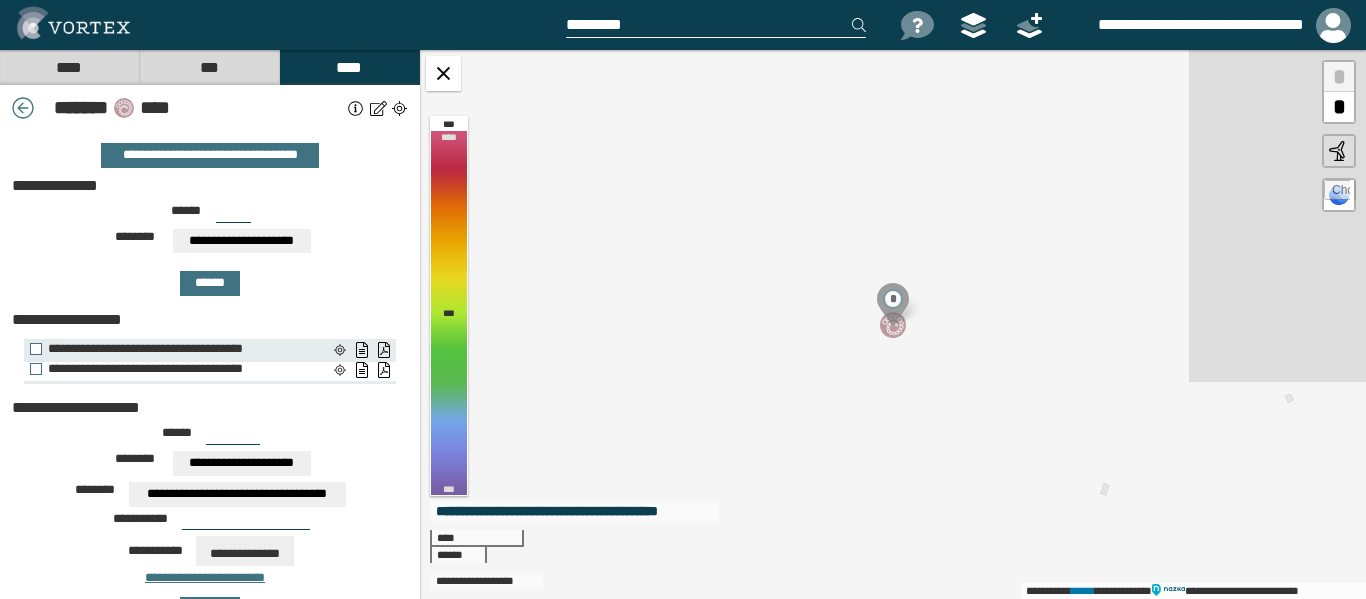 click on "**********" at bounding box center [174, 369] 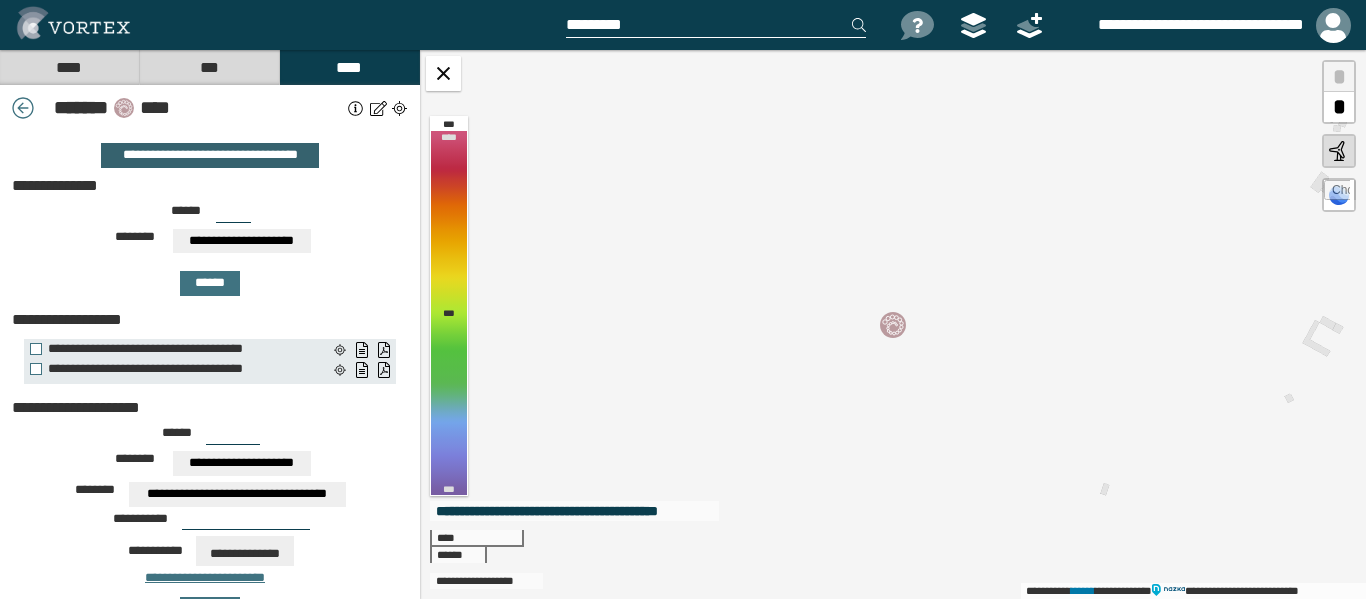 click on "**********" at bounding box center [209, 155] 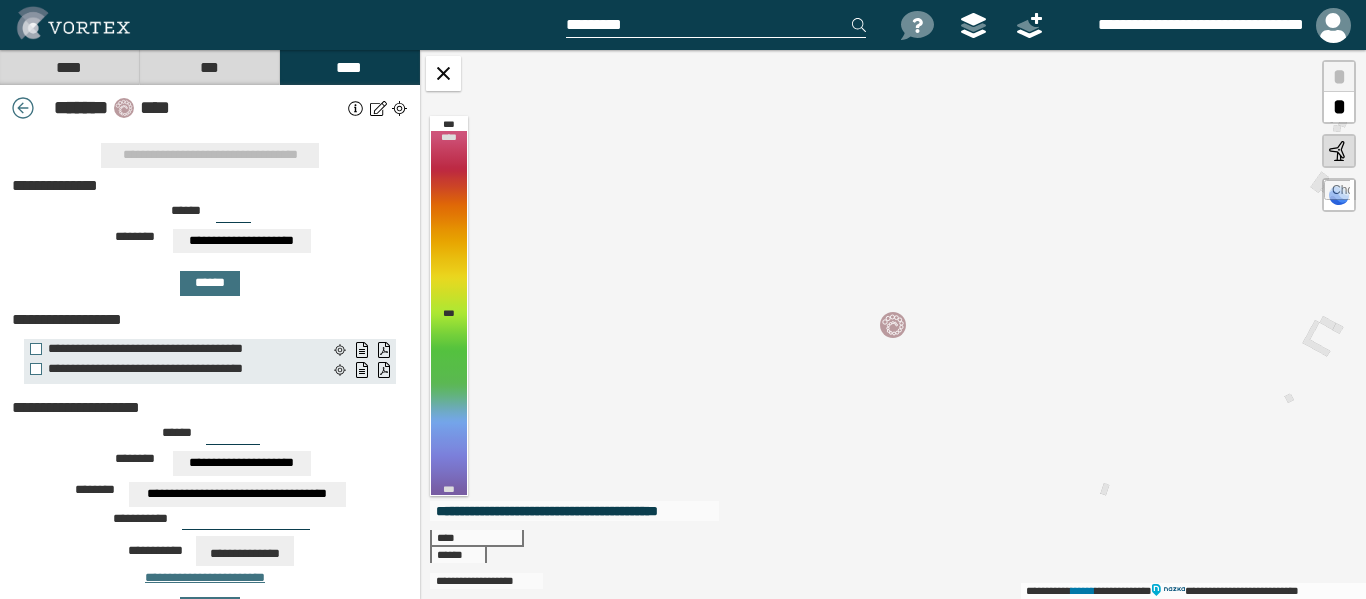 click on "****" at bounding box center (69, 67) 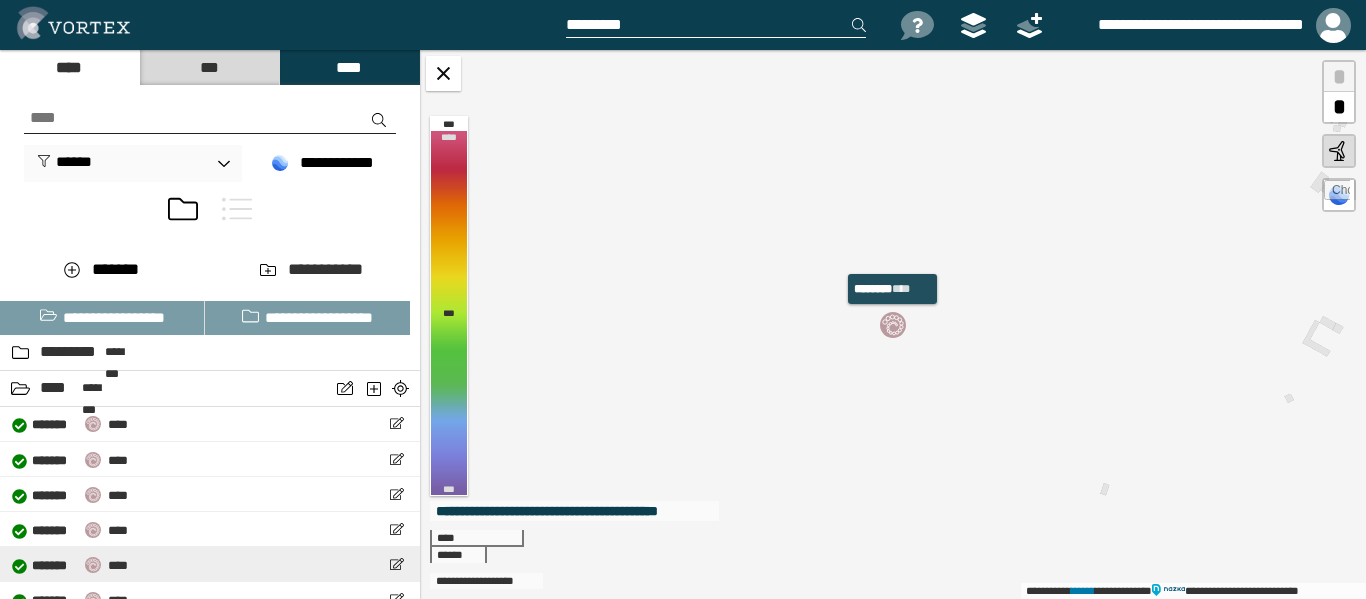 click on "****" at bounding box center [118, 565] 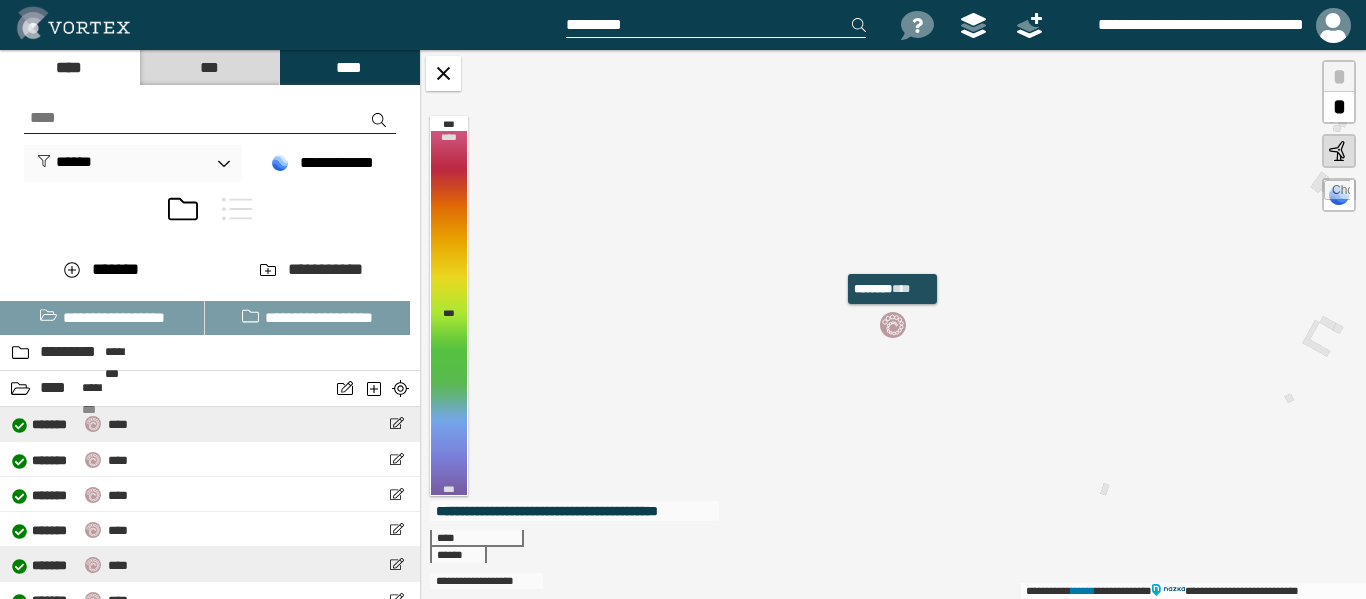 select on "**" 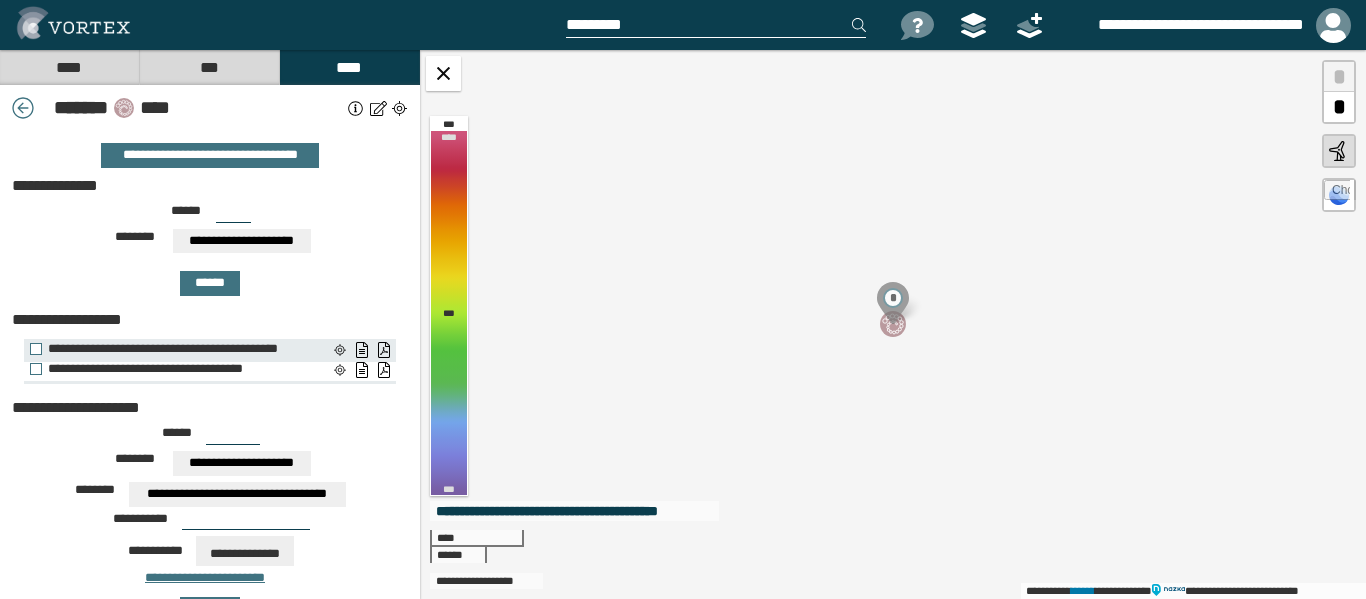 click on "**********" at bounding box center (174, 369) 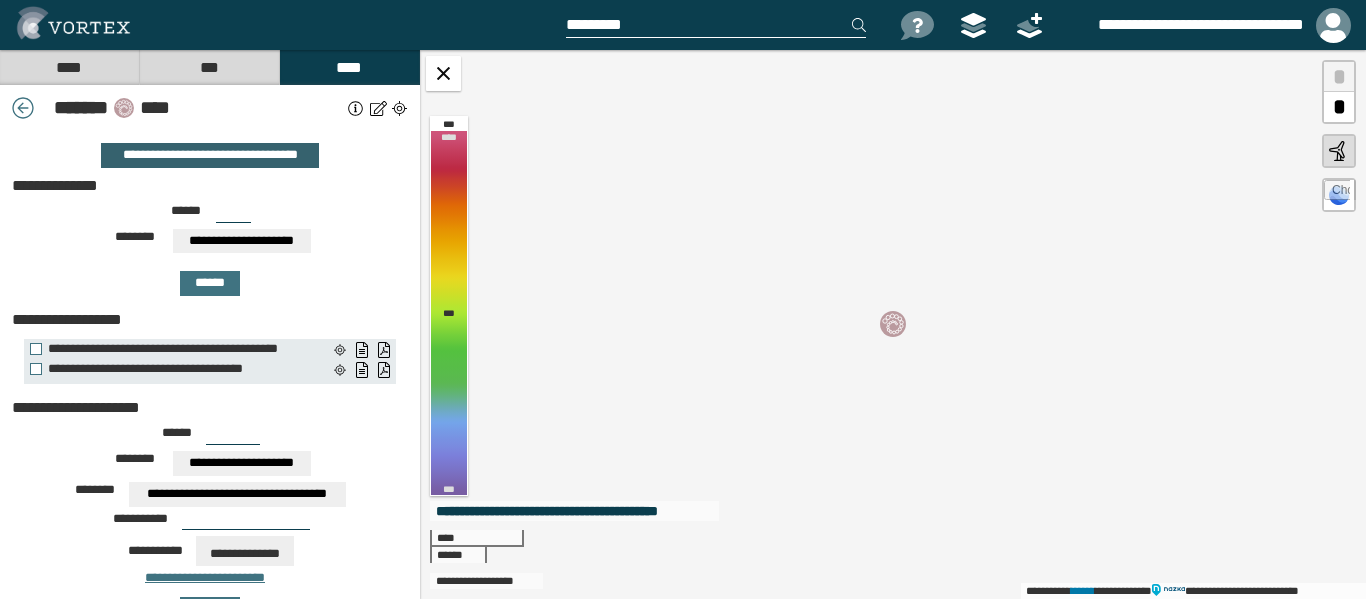 click on "**********" at bounding box center [209, 155] 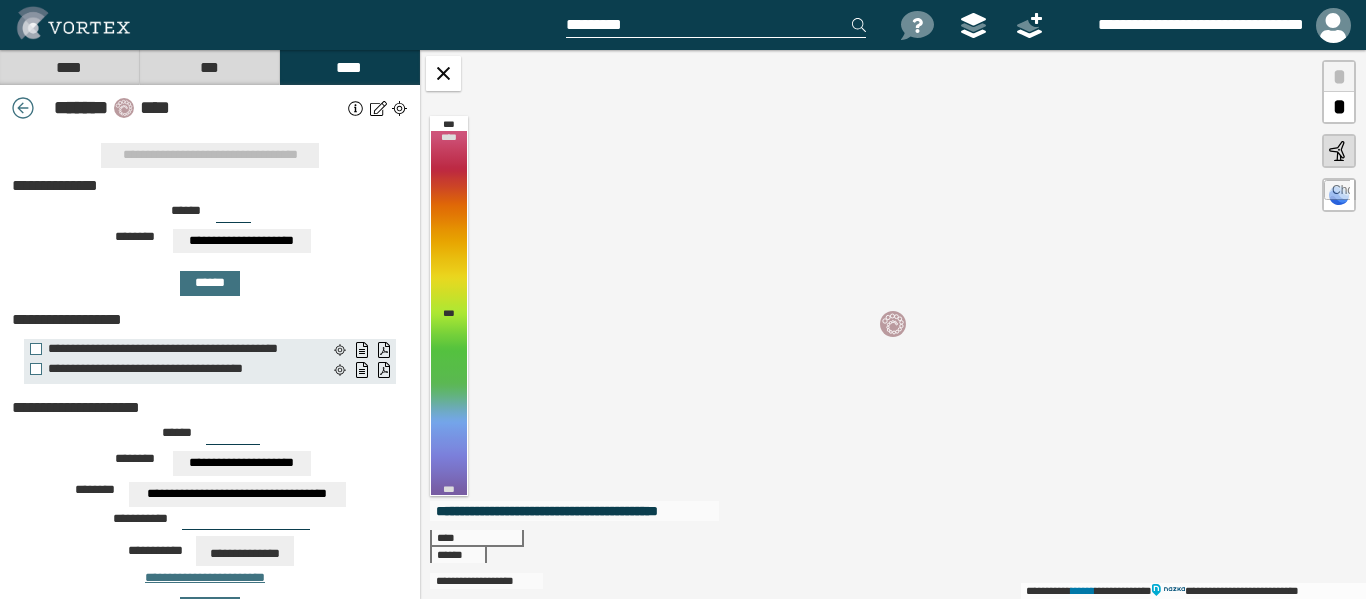 click on "****" at bounding box center (69, 67) 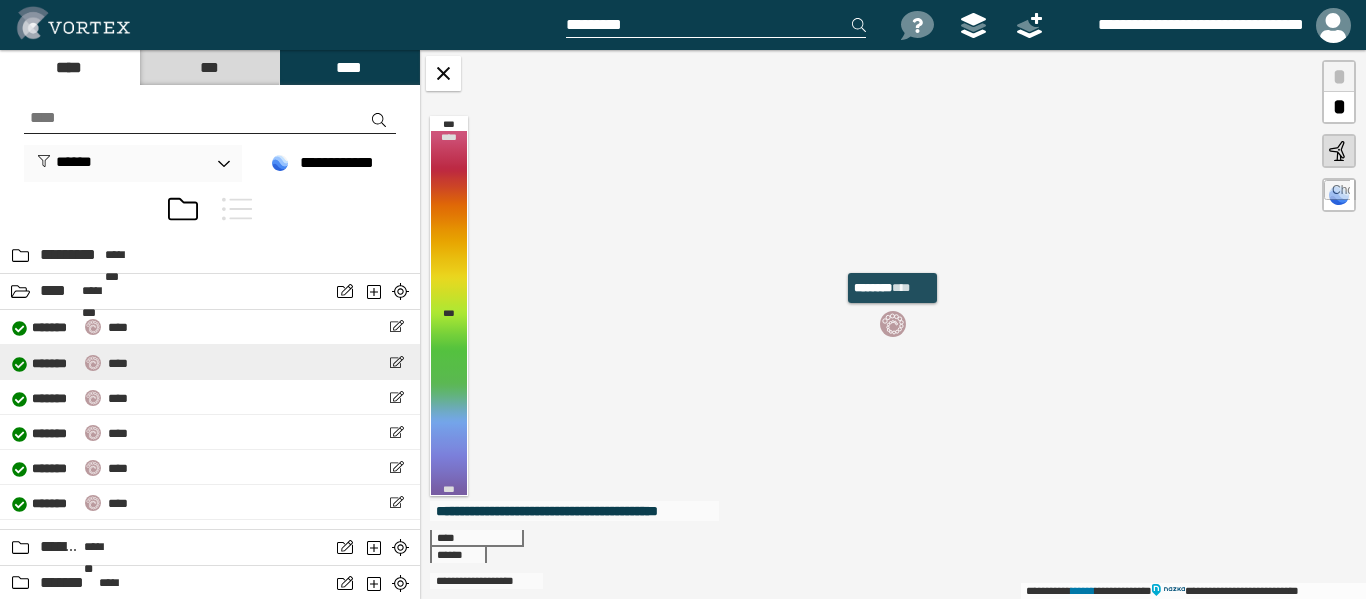 scroll, scrollTop: 100, scrollLeft: 0, axis: vertical 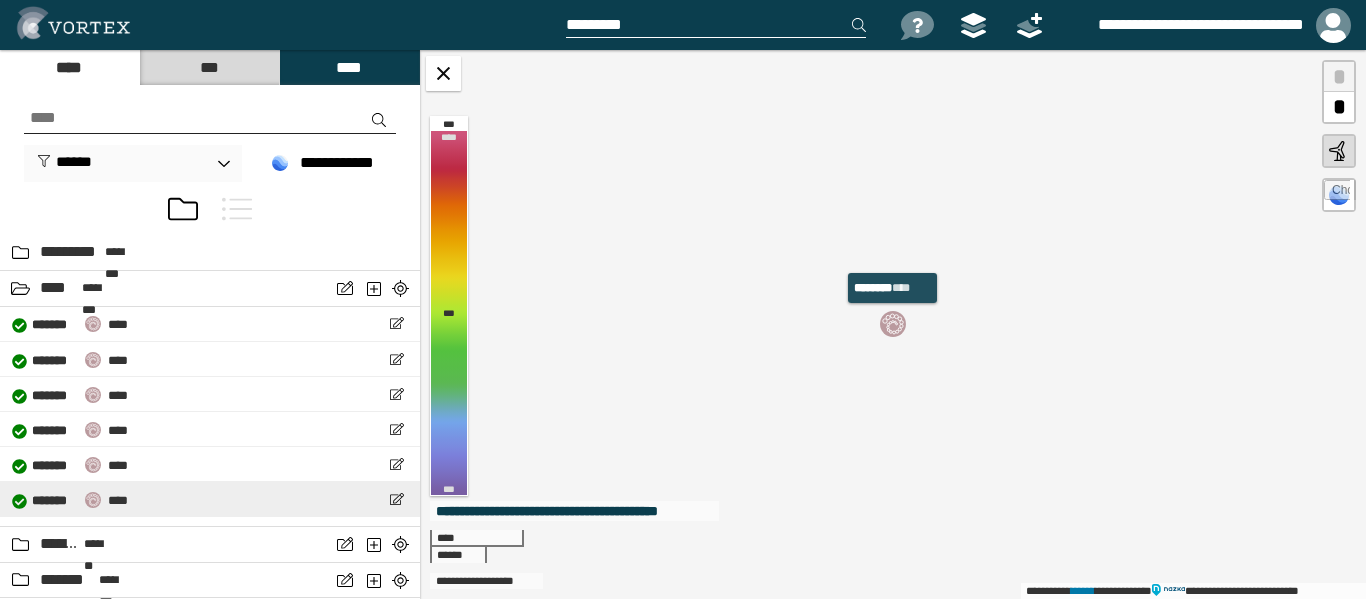 click on "**********" at bounding box center (210, 499) 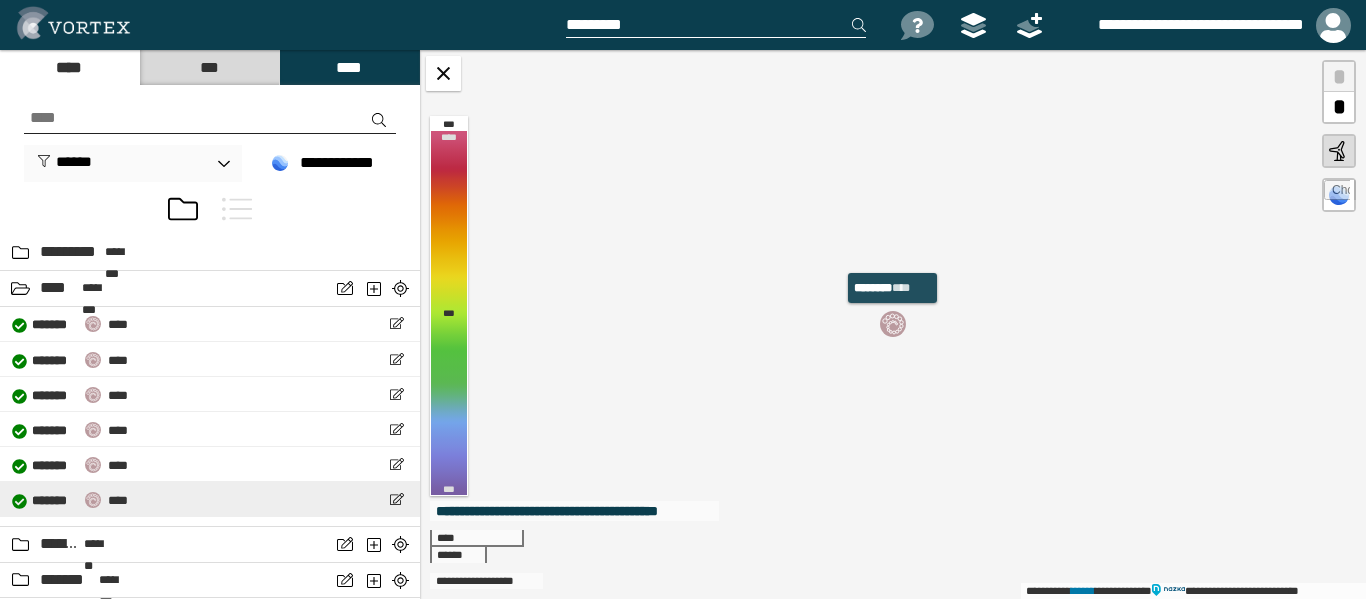 select on "**" 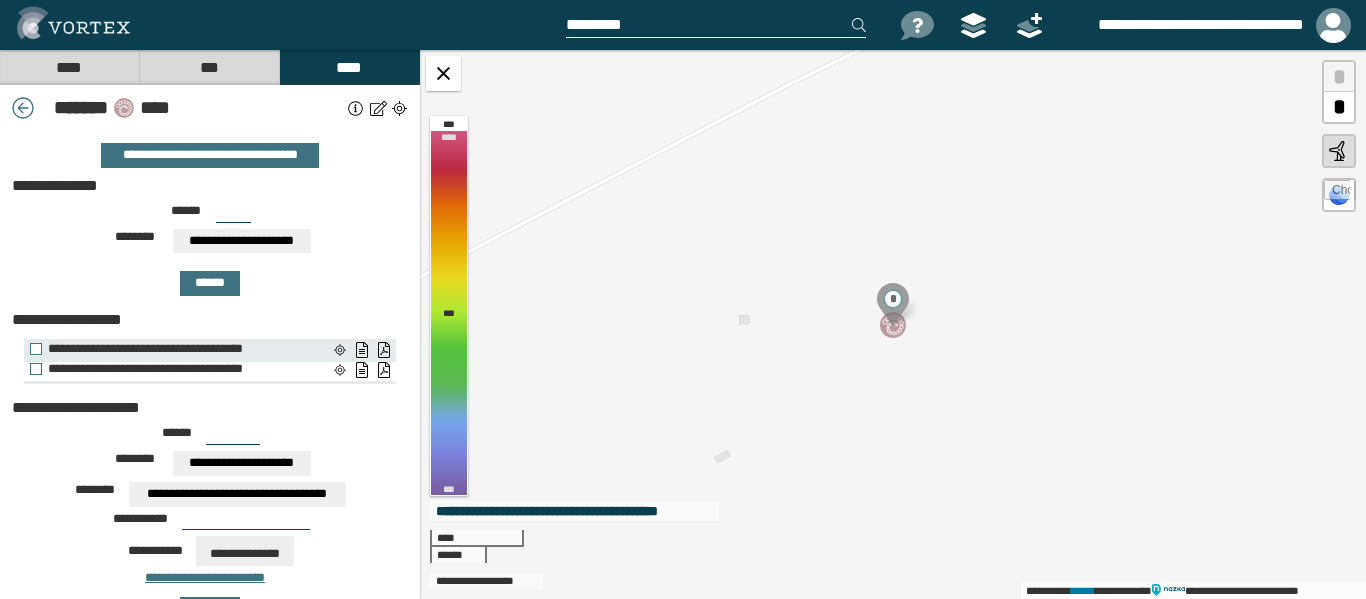 click on "**********" at bounding box center (174, 369) 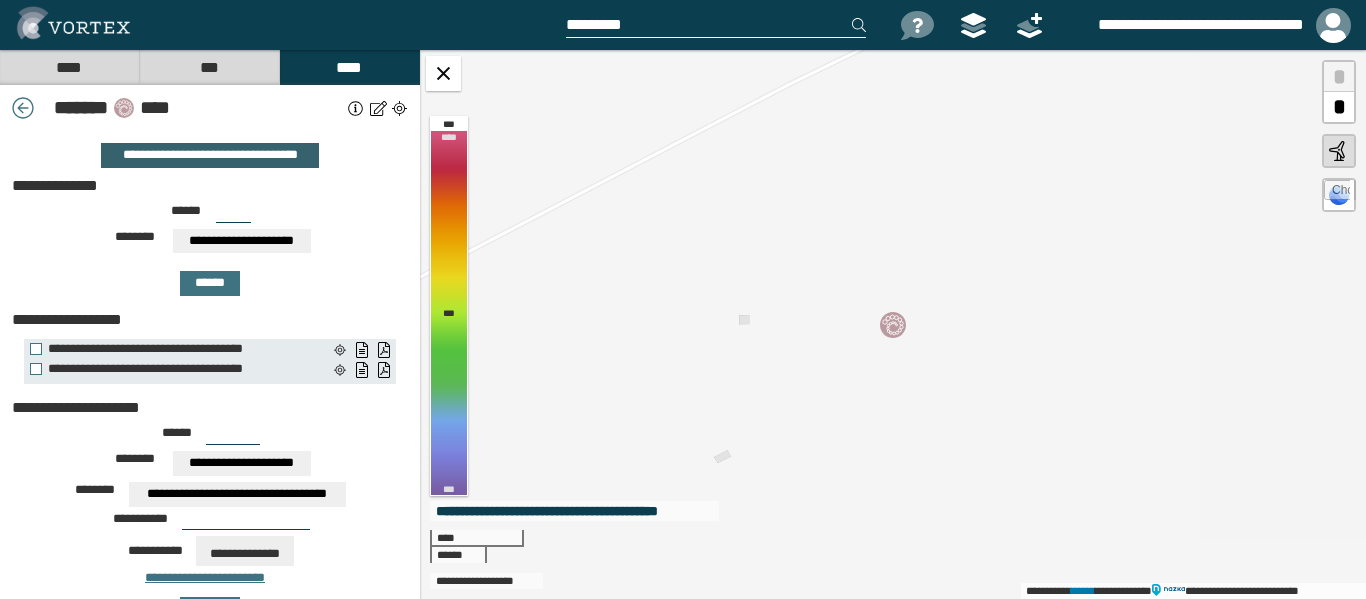 click on "**********" at bounding box center (209, 155) 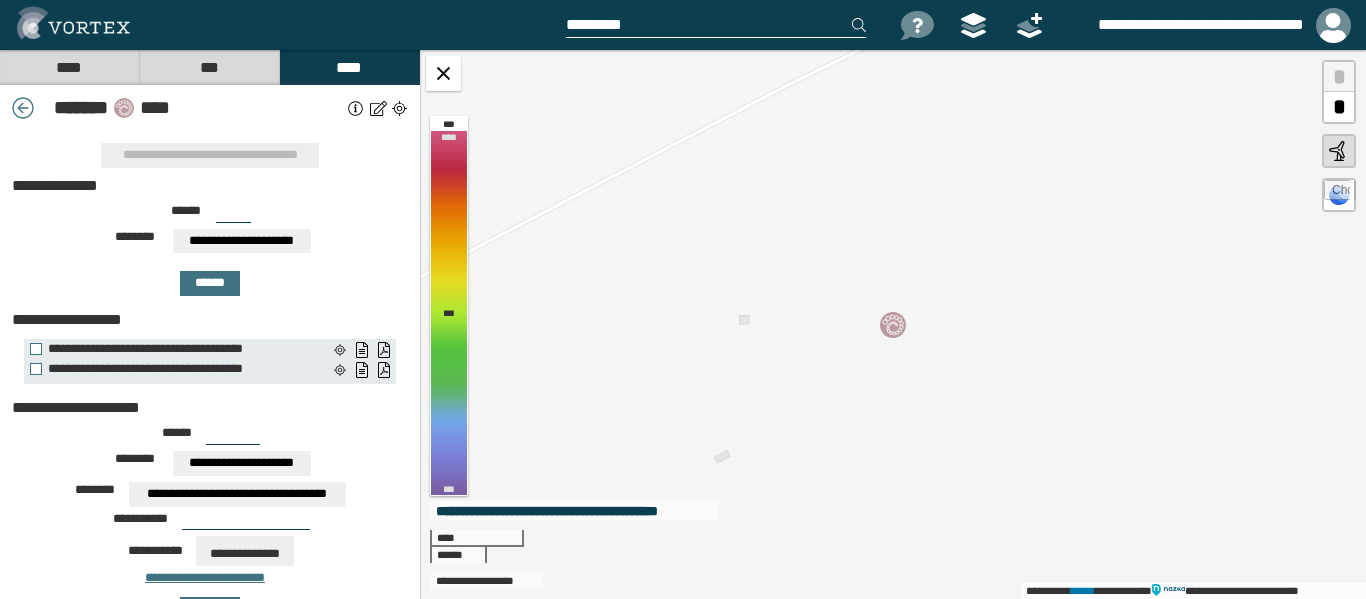 click on "****" at bounding box center (69, 67) 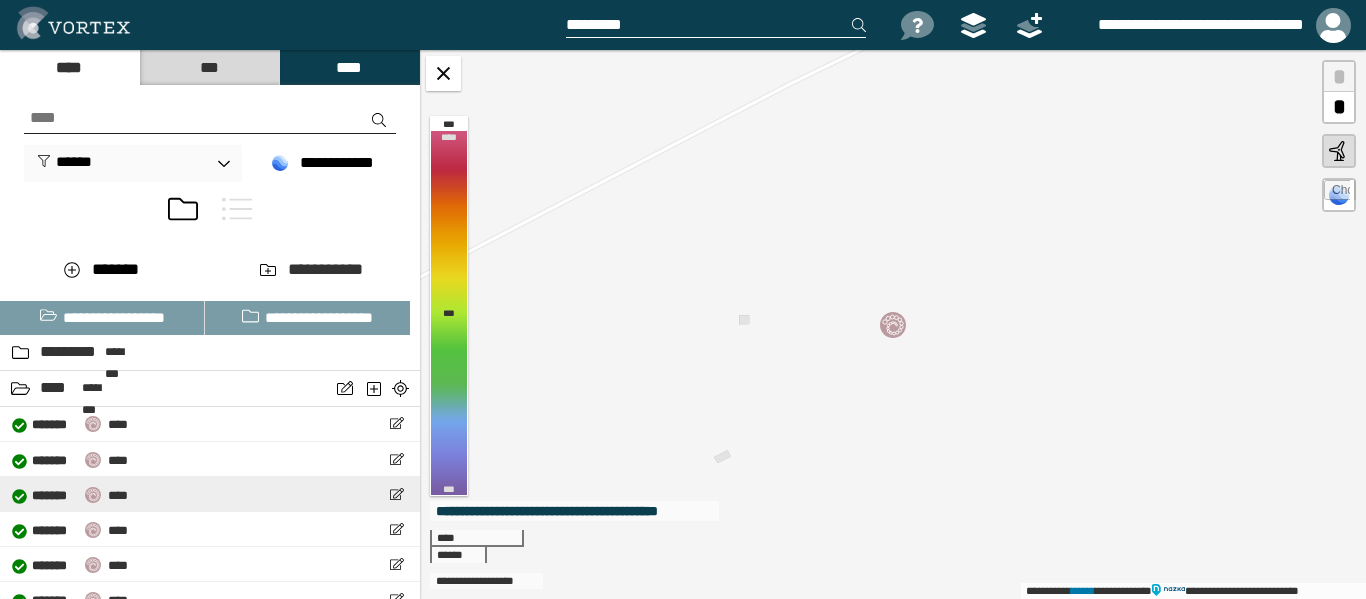 scroll, scrollTop: 26, scrollLeft: 0, axis: vertical 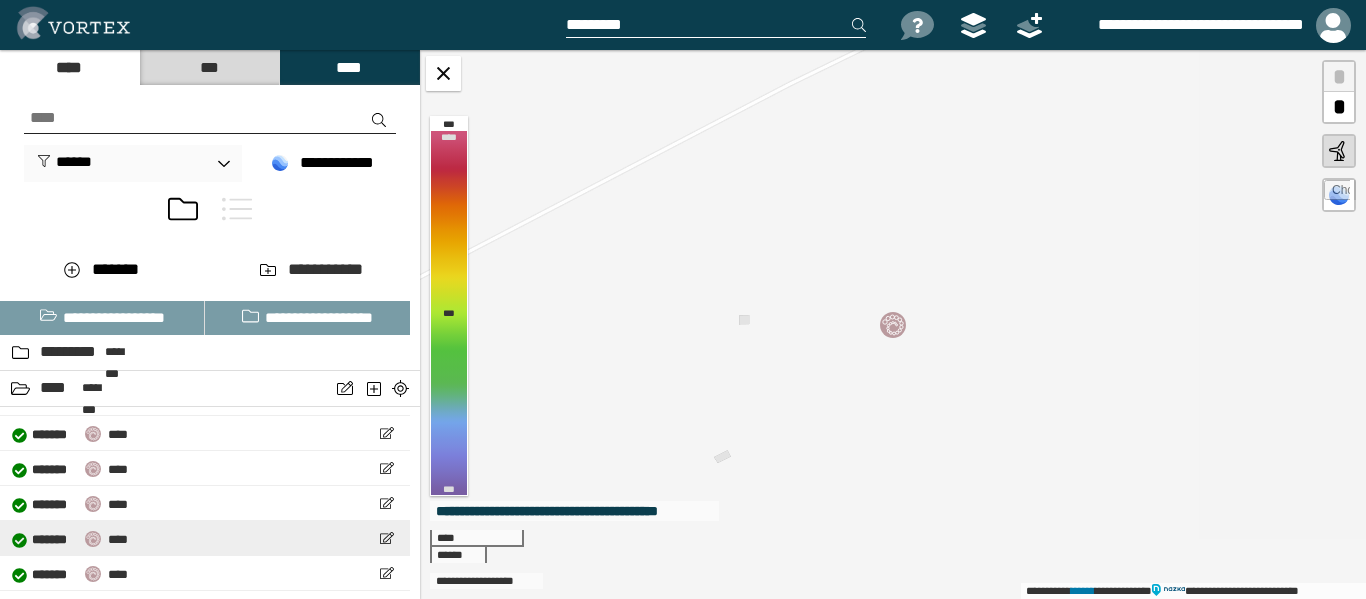 click on "****" at bounding box center [118, 539] 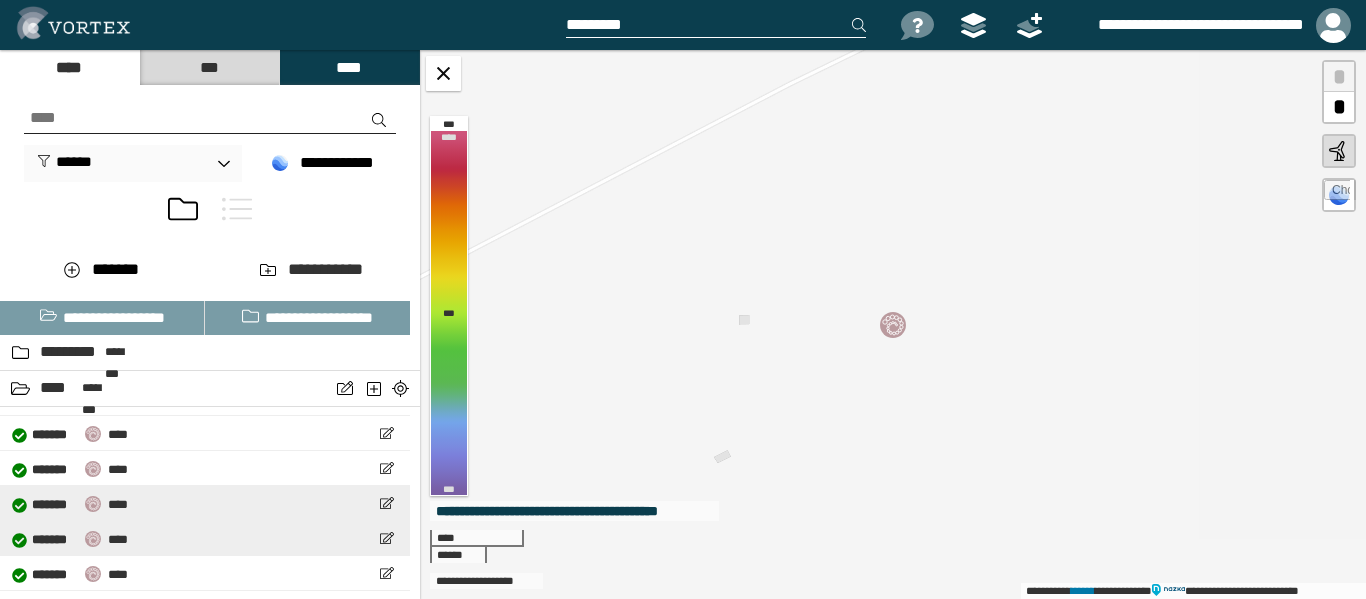select on "**" 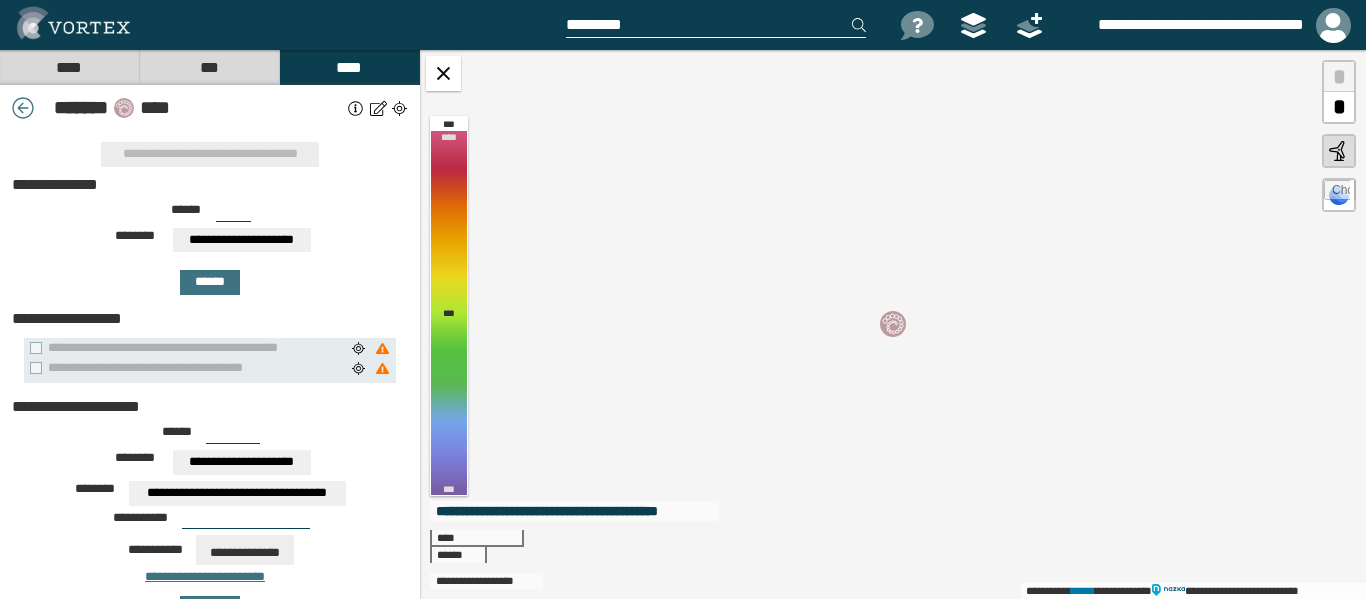 scroll, scrollTop: 0, scrollLeft: 0, axis: both 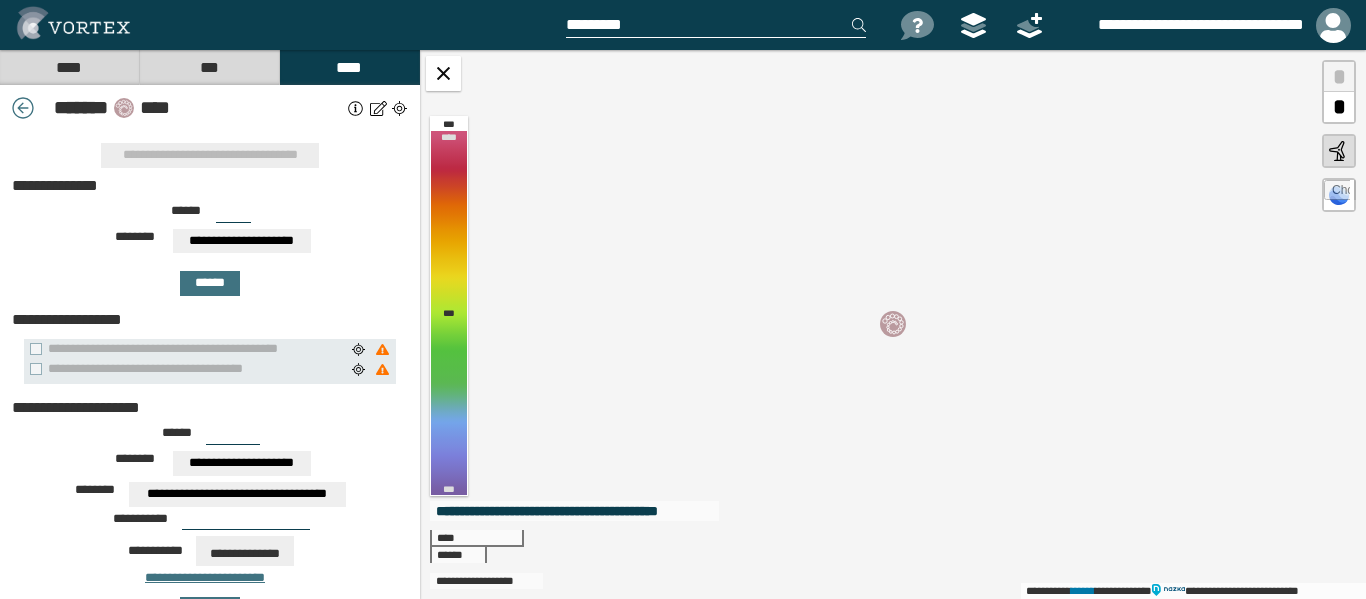 click on "****" at bounding box center [69, 67] 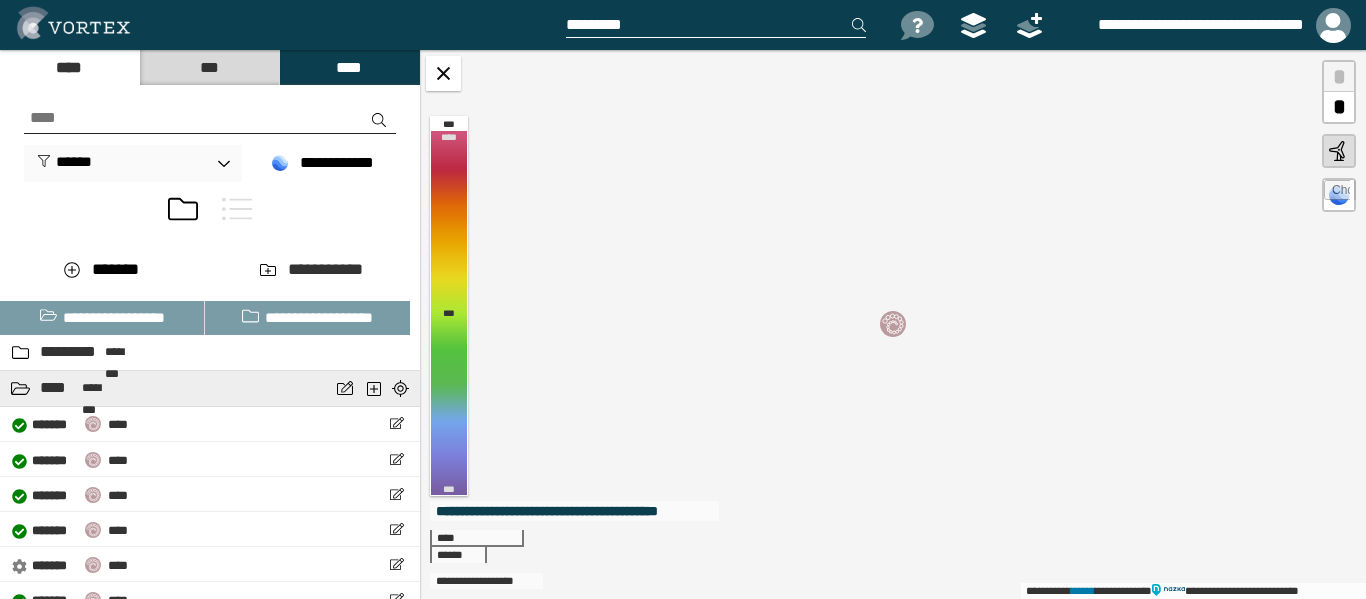 click on "**** ********" at bounding box center (165, 388) 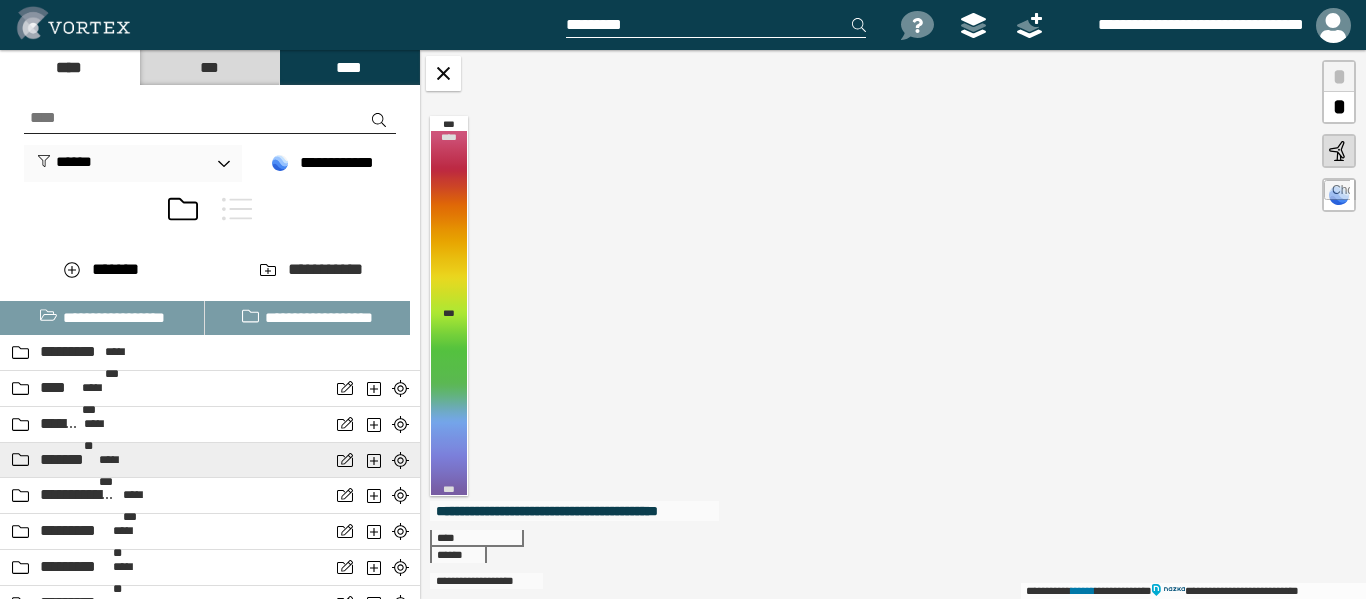 click on "*******" at bounding box center (67, 460) 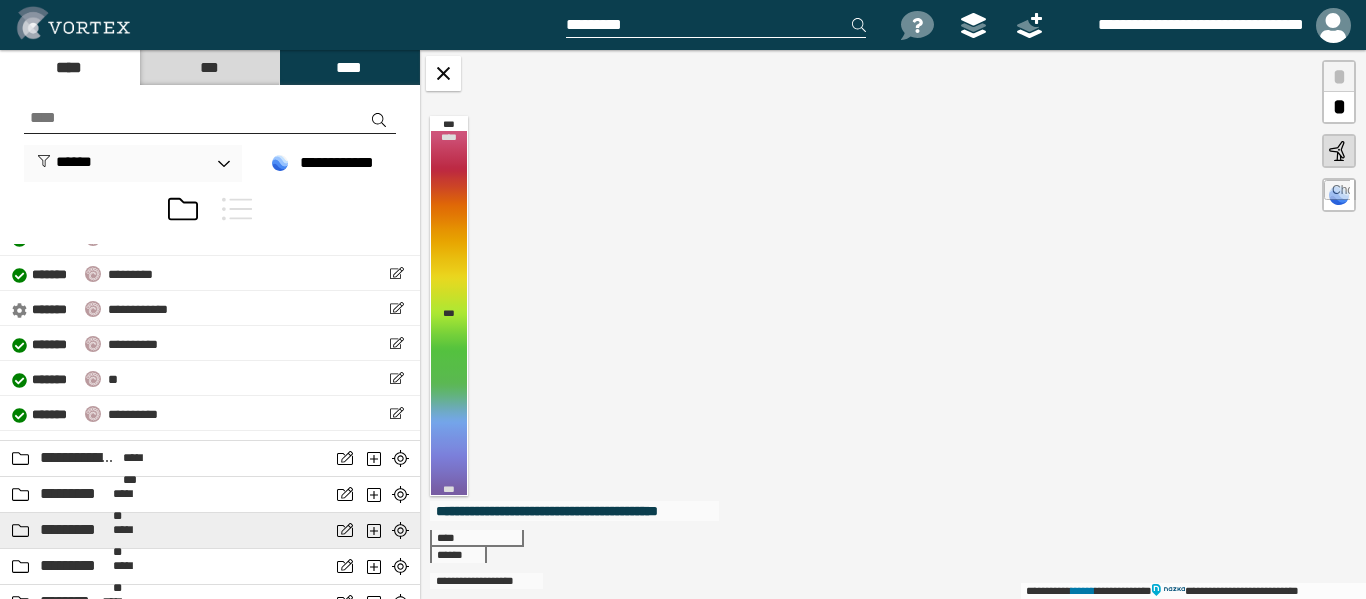 scroll, scrollTop: 300, scrollLeft: 0, axis: vertical 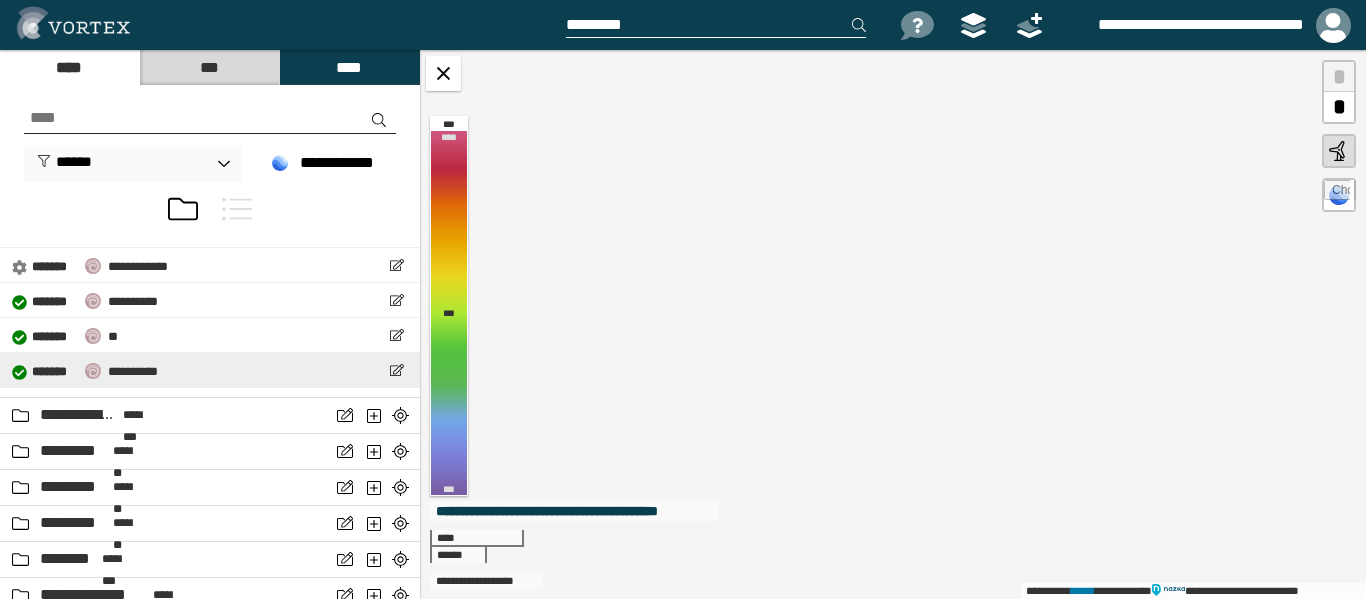click on "**********" at bounding box center (85, 370) 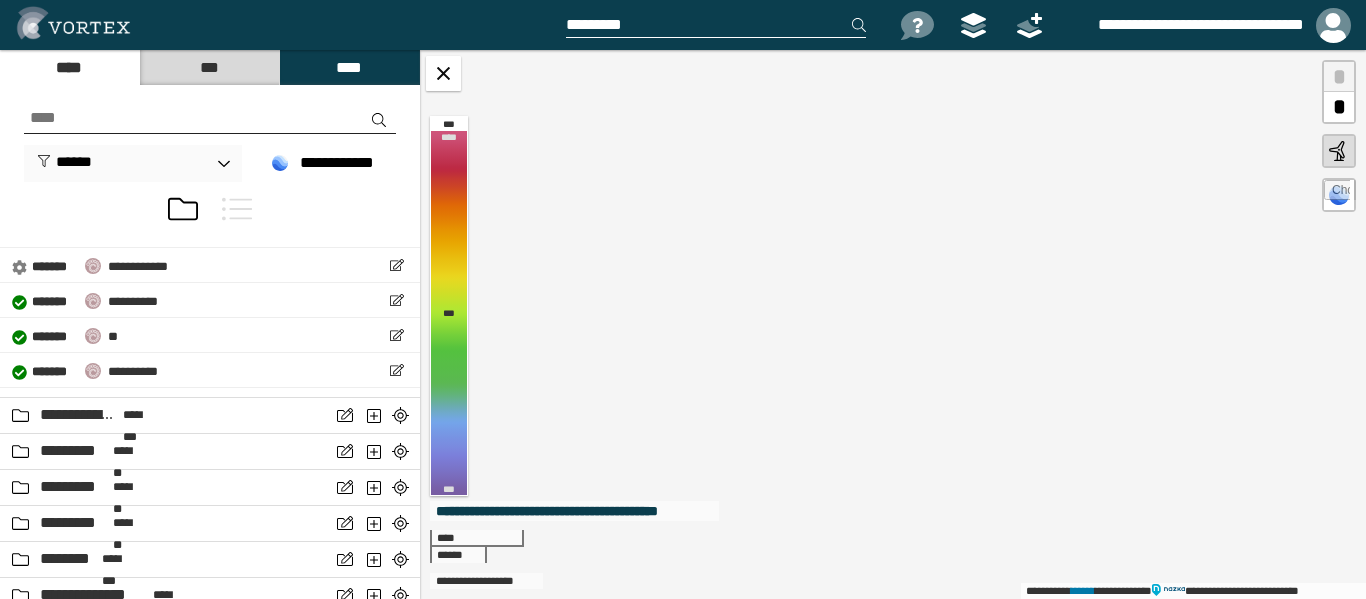 select on "*****" 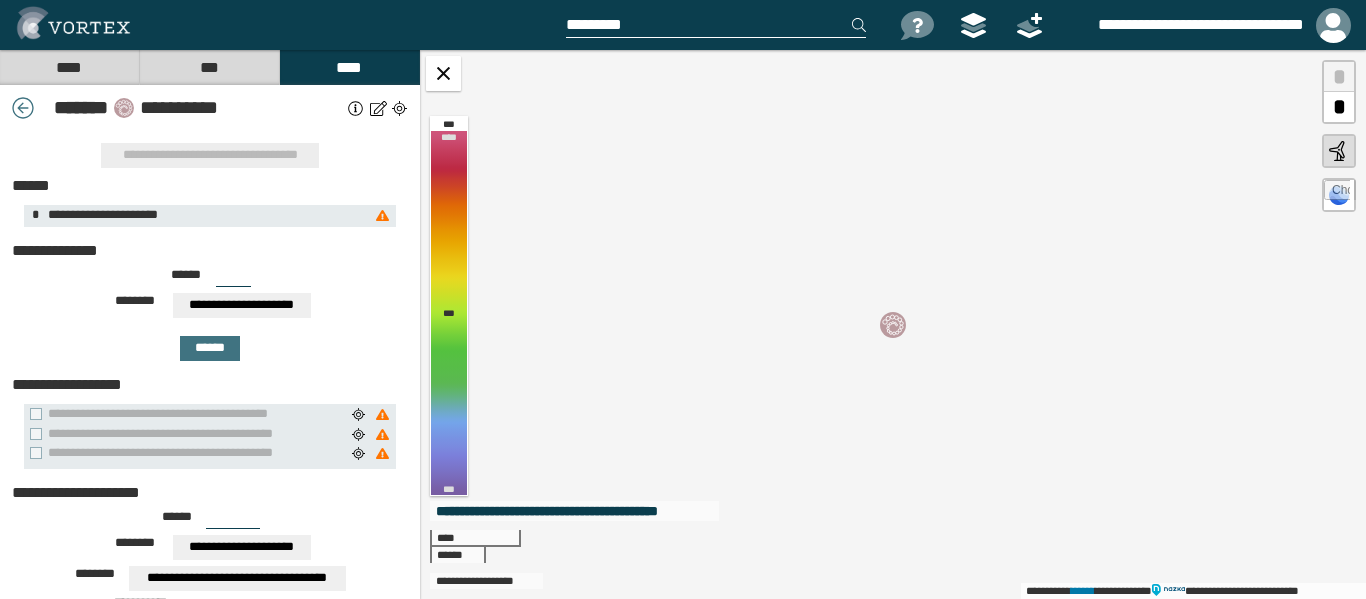 click on "****" at bounding box center [69, 67] 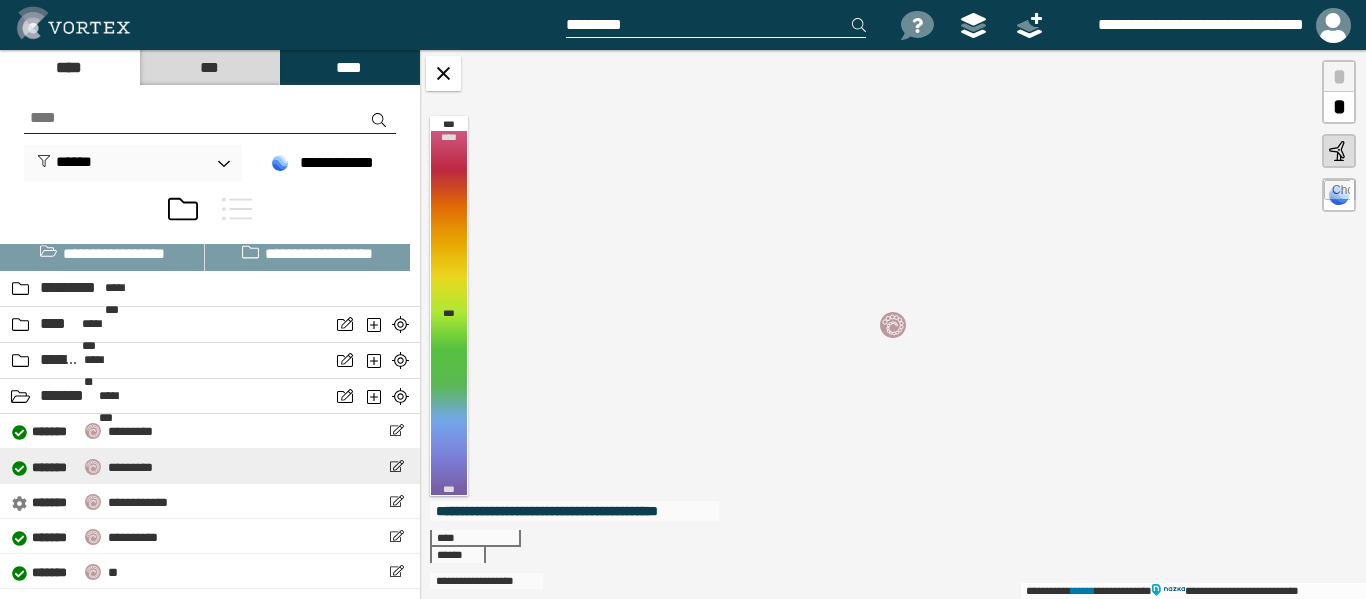 scroll, scrollTop: 100, scrollLeft: 0, axis: vertical 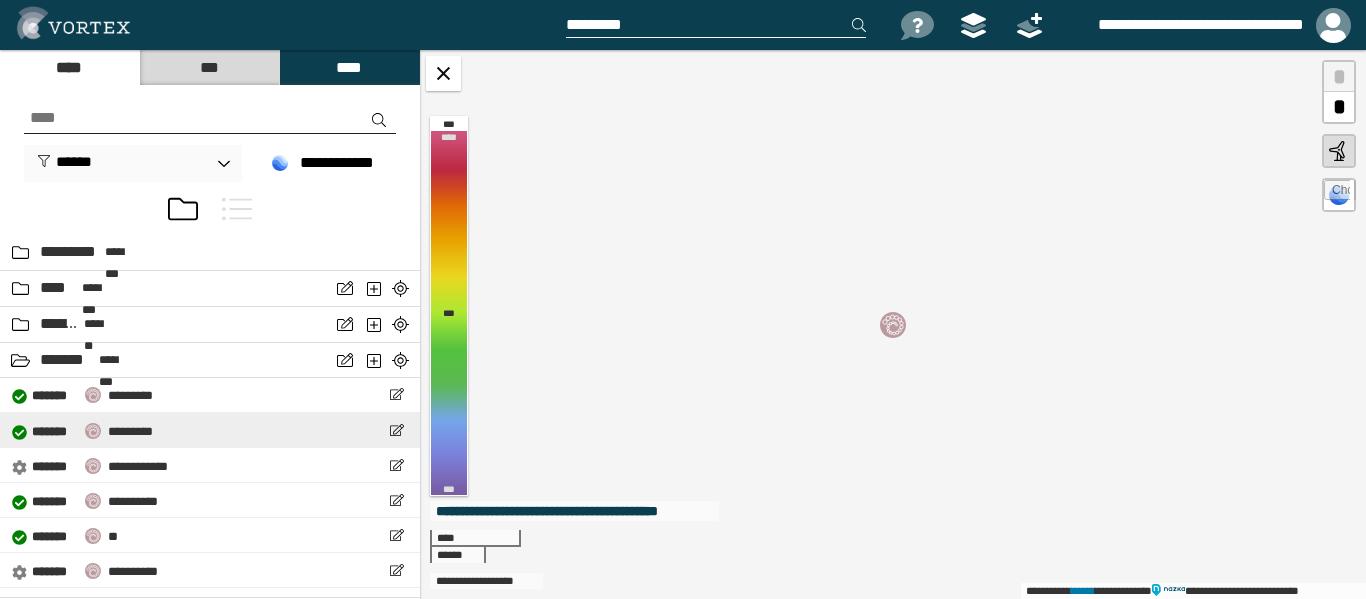 click on "*********" at bounding box center [130, 431] 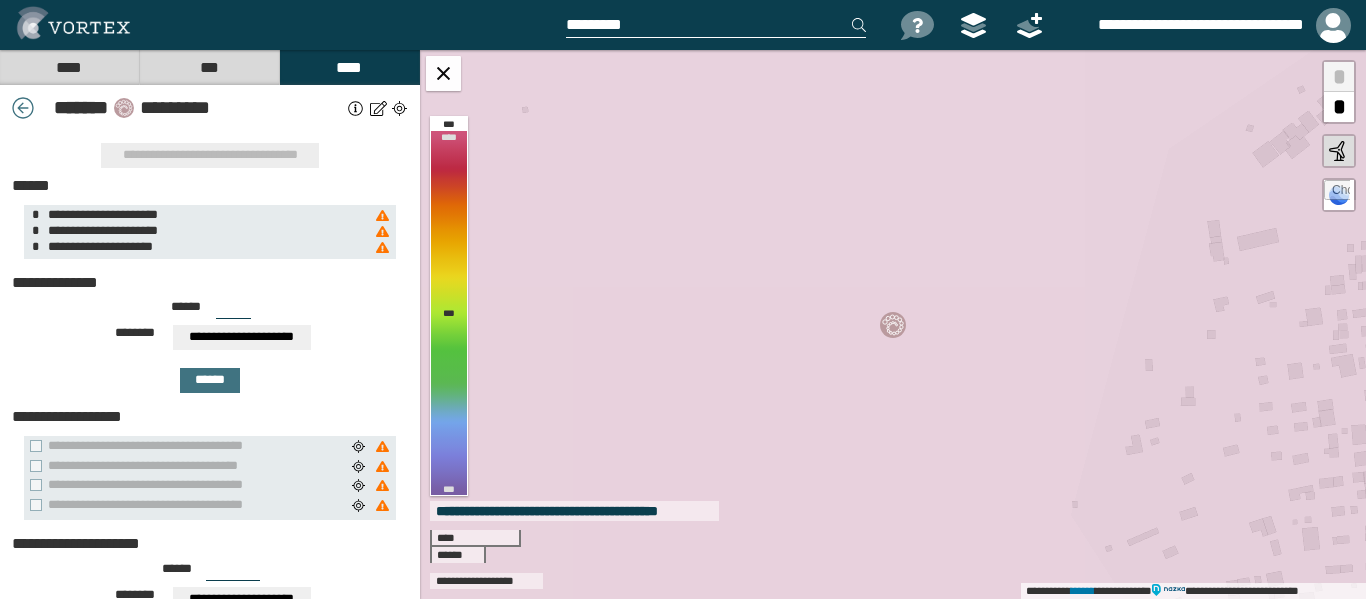 click on "****" at bounding box center (69, 67) 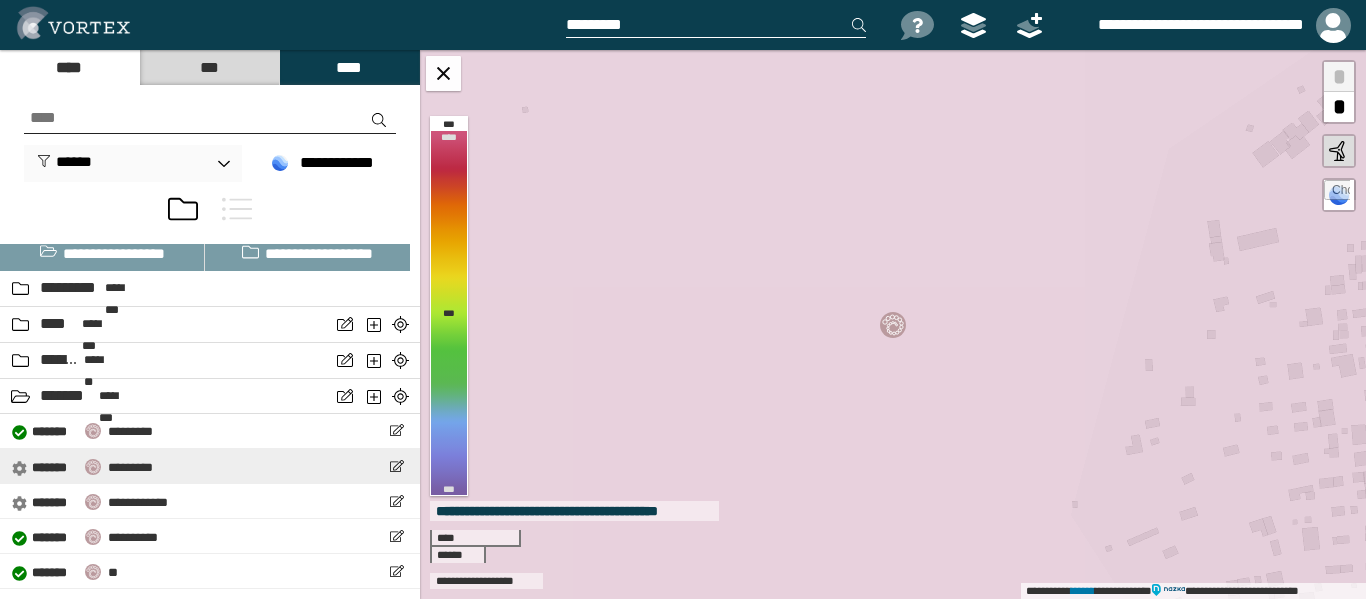 scroll, scrollTop: 100, scrollLeft: 0, axis: vertical 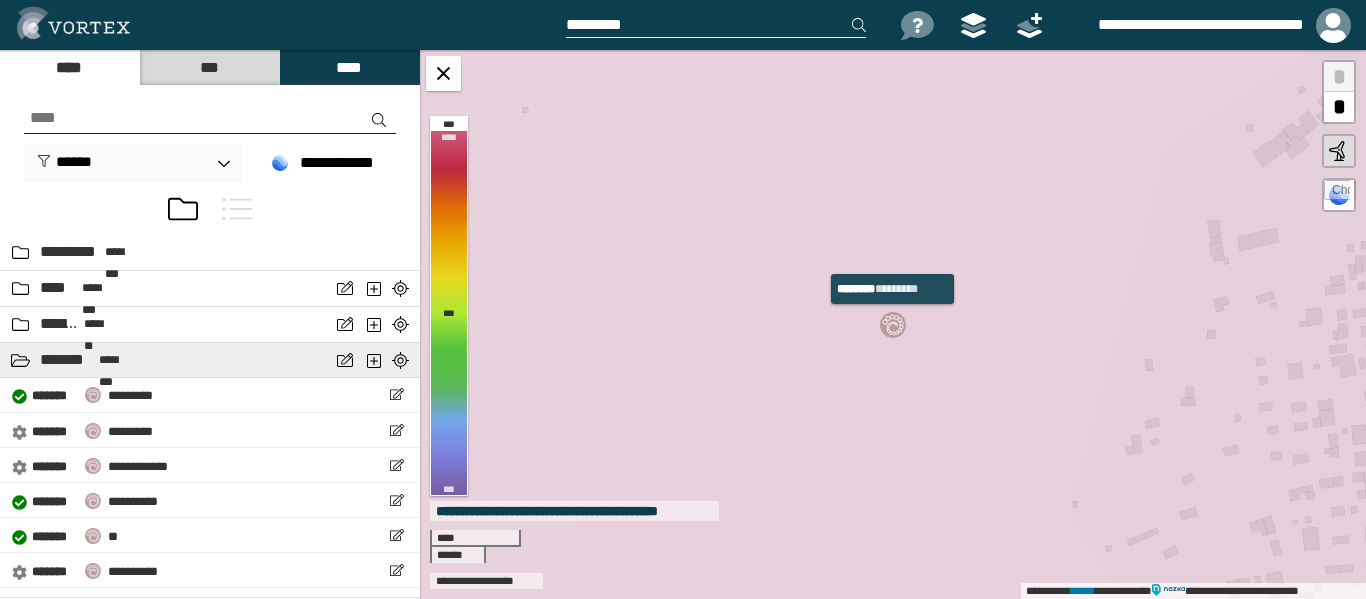 click on "********" at bounding box center (118, 360) 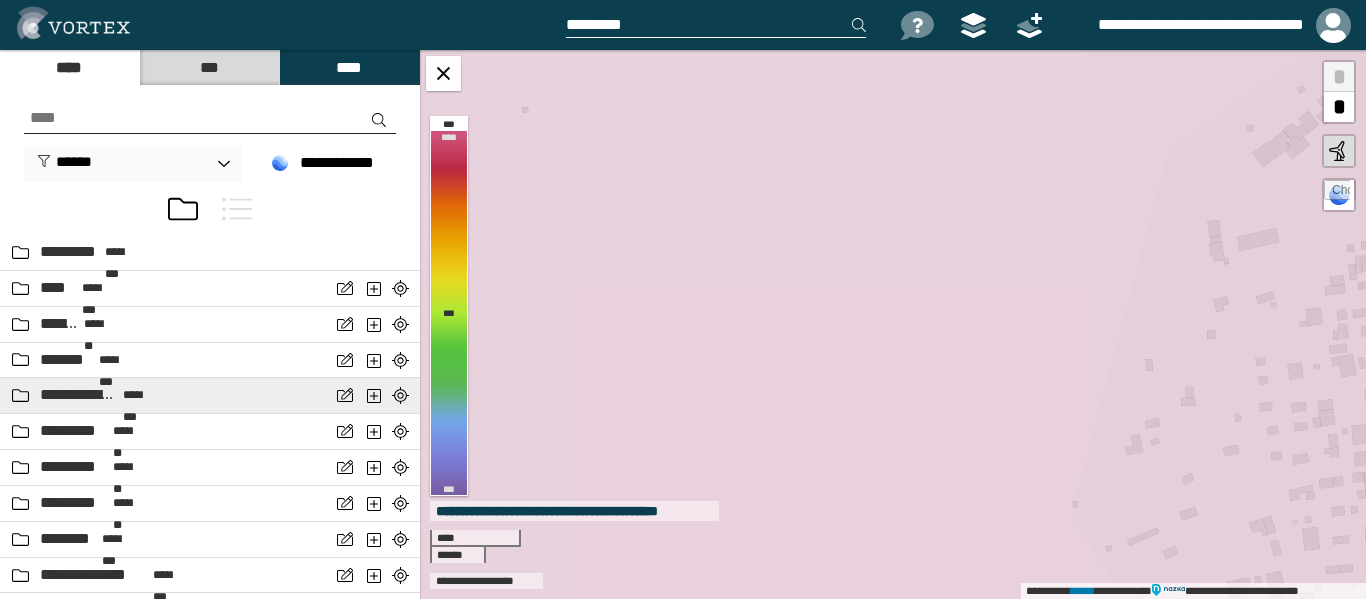 click on "********" at bounding box center (142, 395) 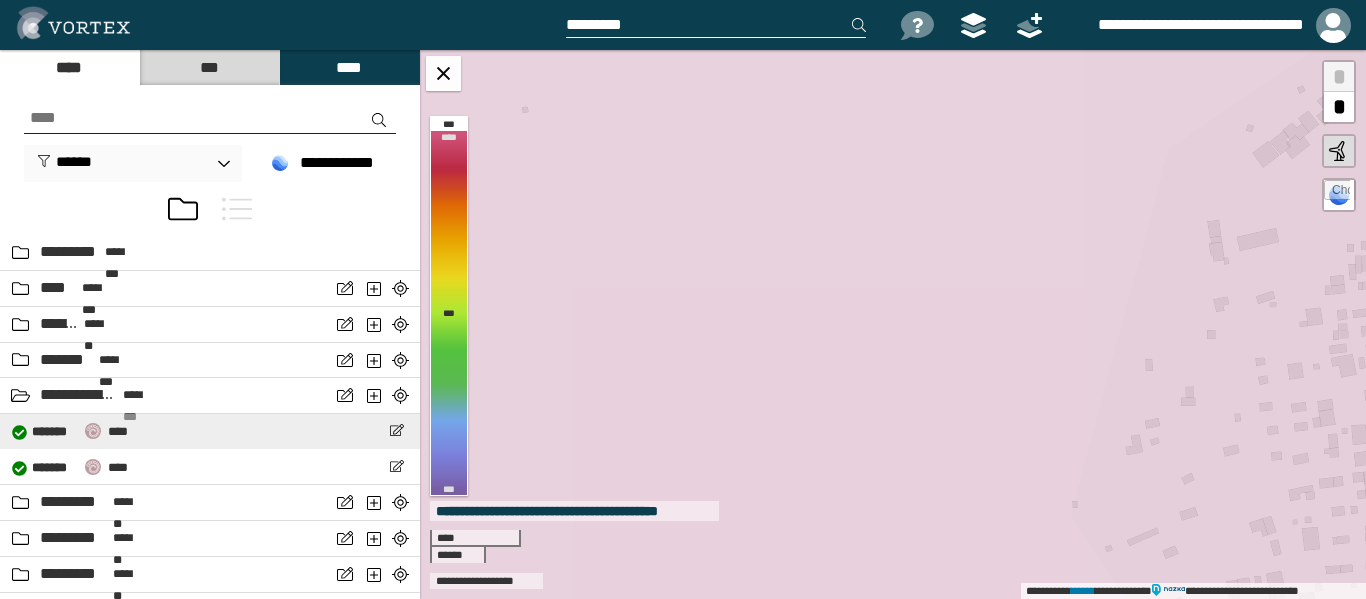 click on "****" at bounding box center [118, 431] 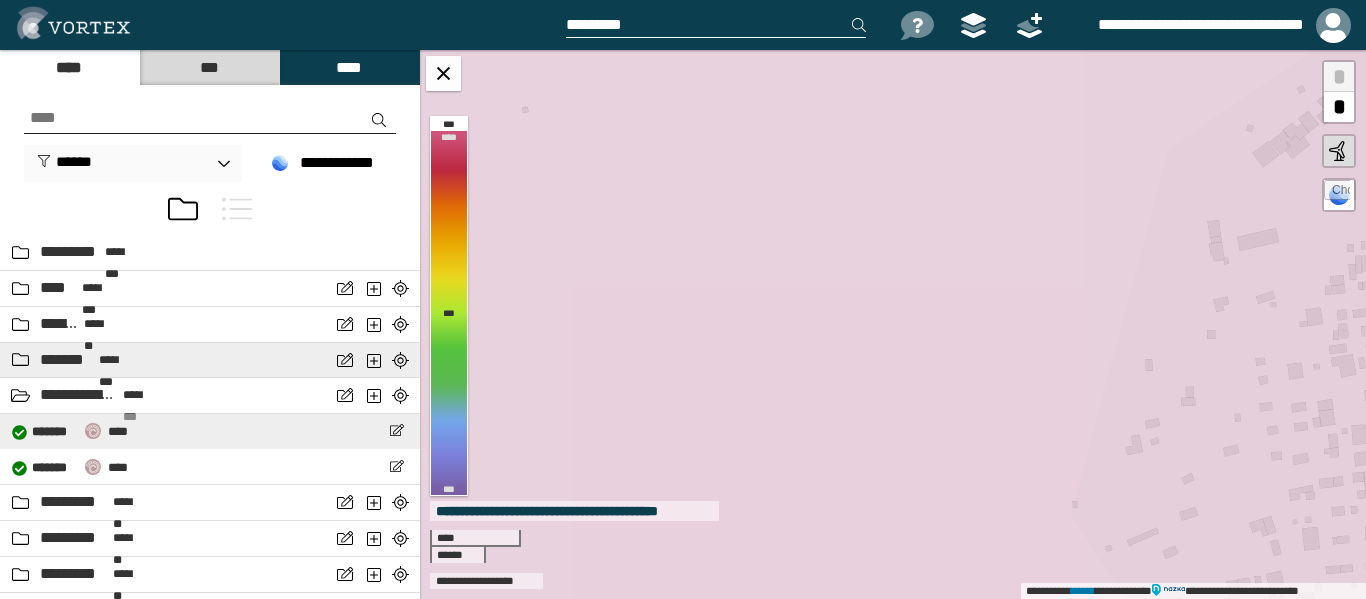 select on "*****" 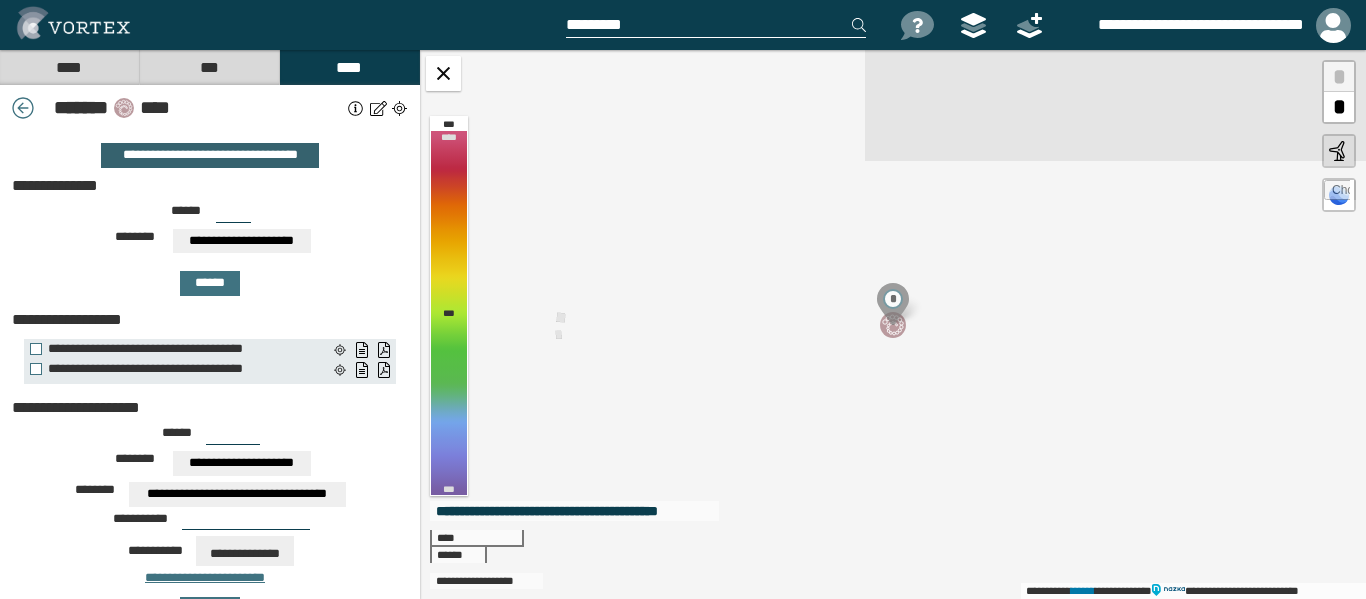 click on "**********" at bounding box center (209, 155) 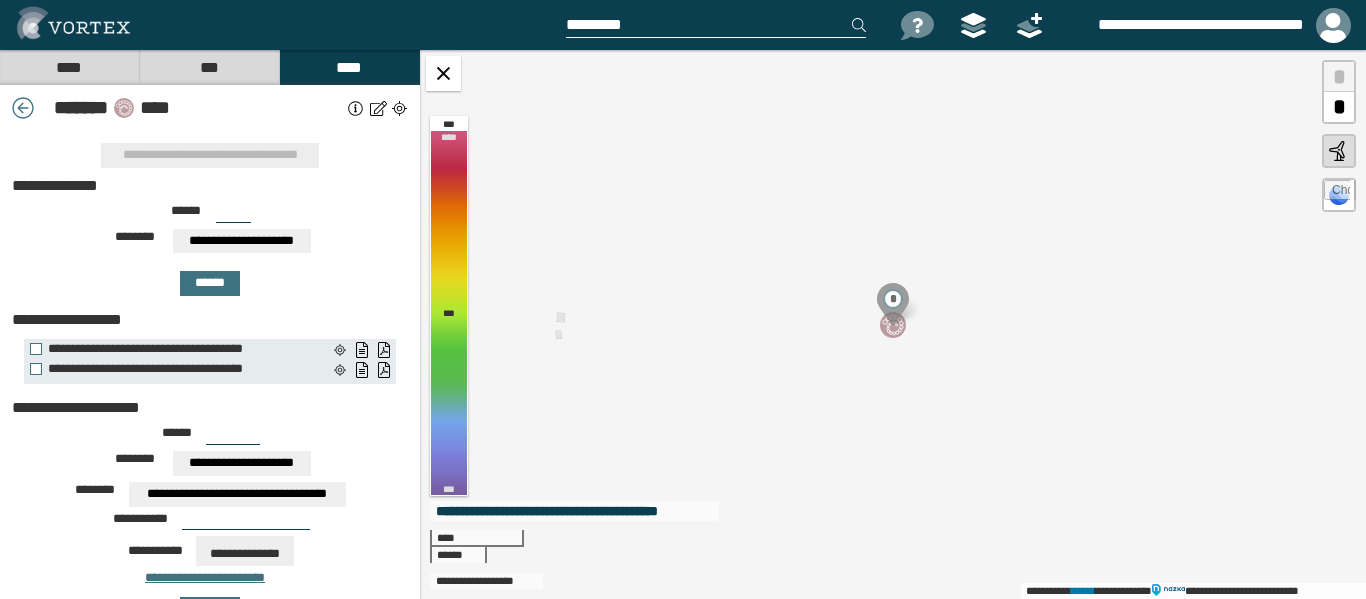 click on "****" at bounding box center (69, 67) 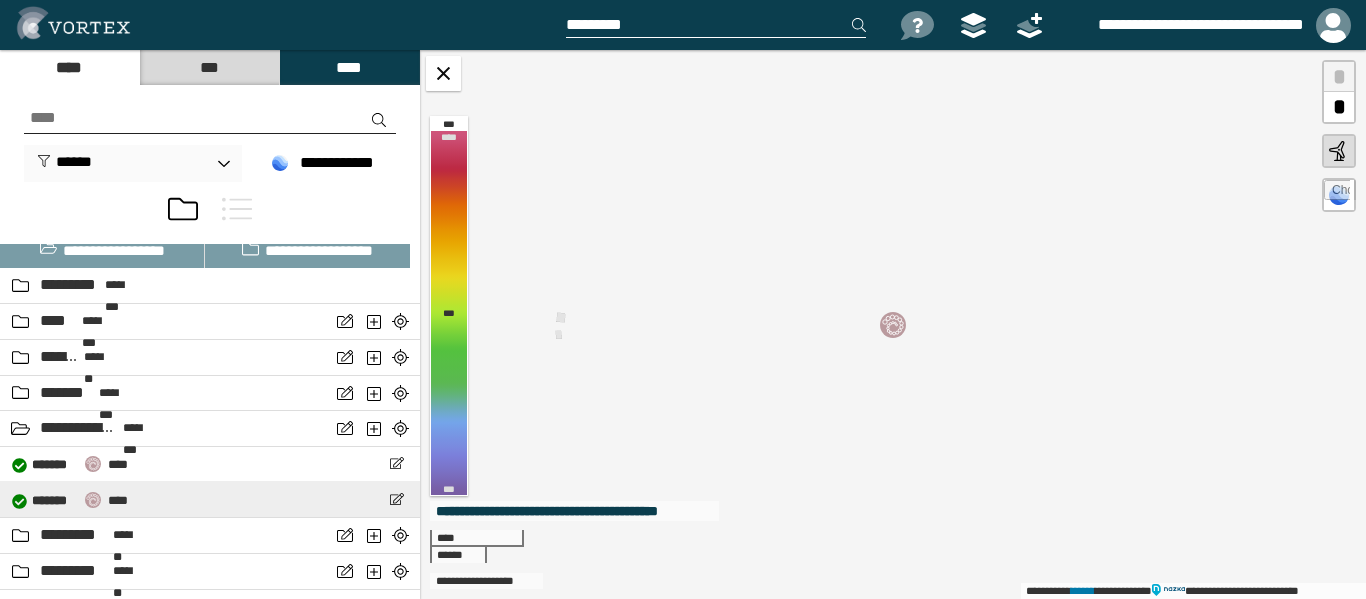 scroll, scrollTop: 100, scrollLeft: 0, axis: vertical 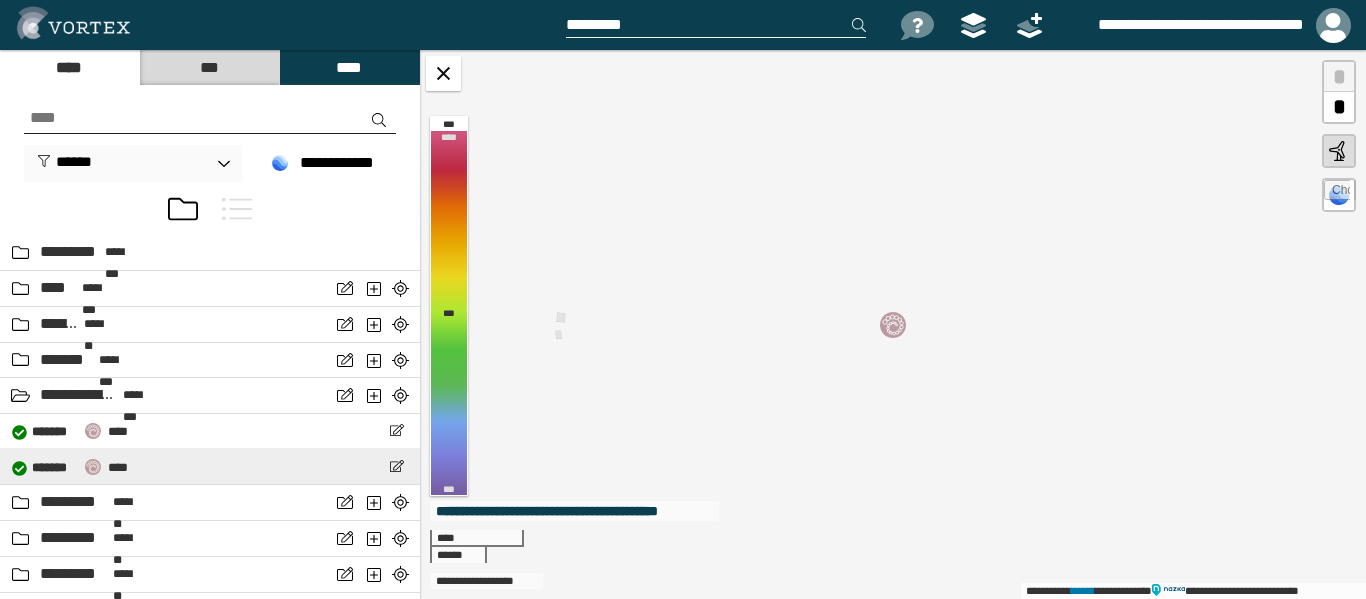 click on "**********" at bounding box center [70, 467] 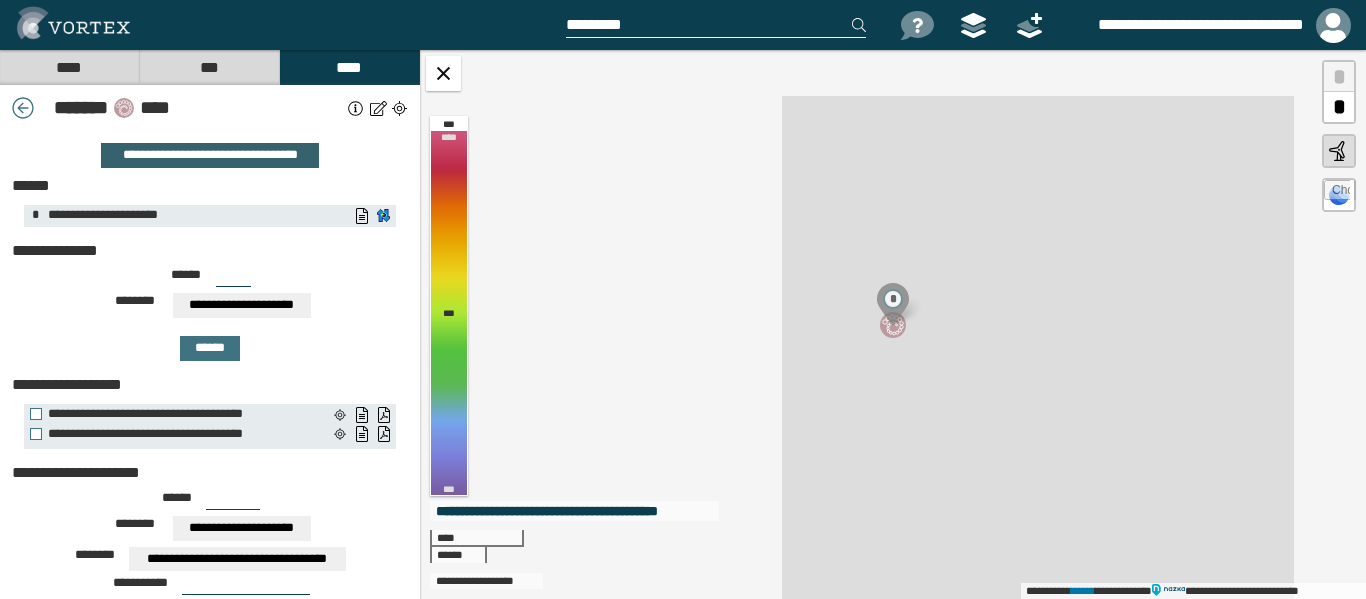click on "**********" at bounding box center (209, 155) 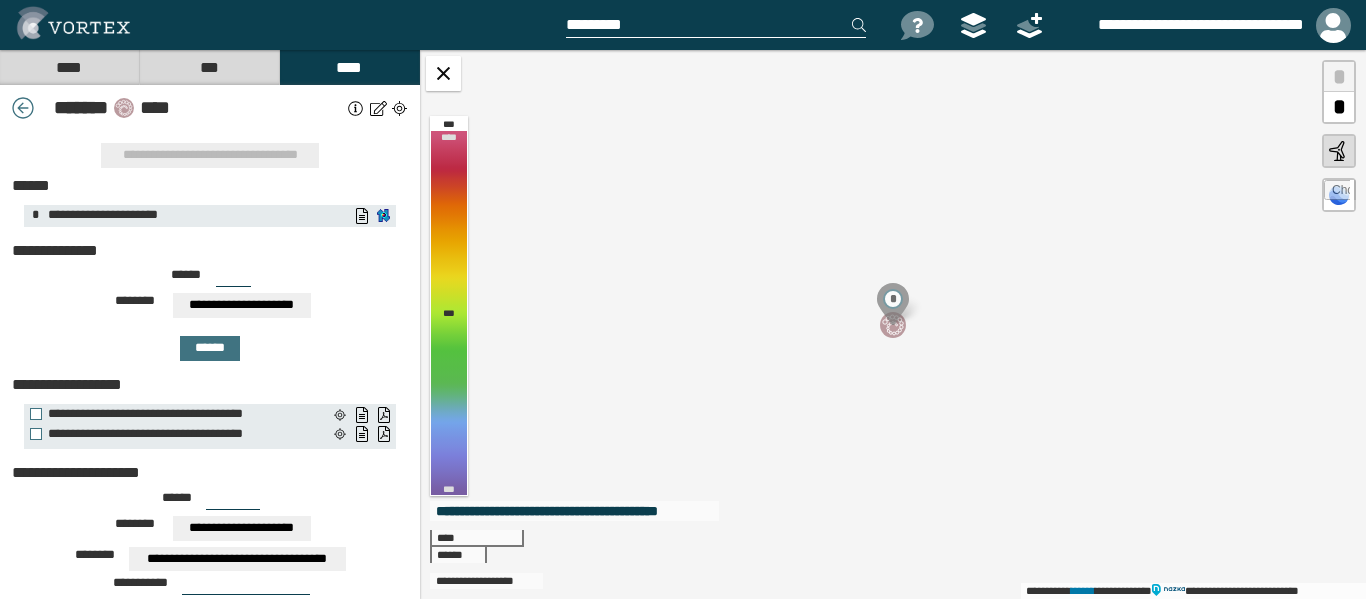 click on "****" at bounding box center [69, 67] 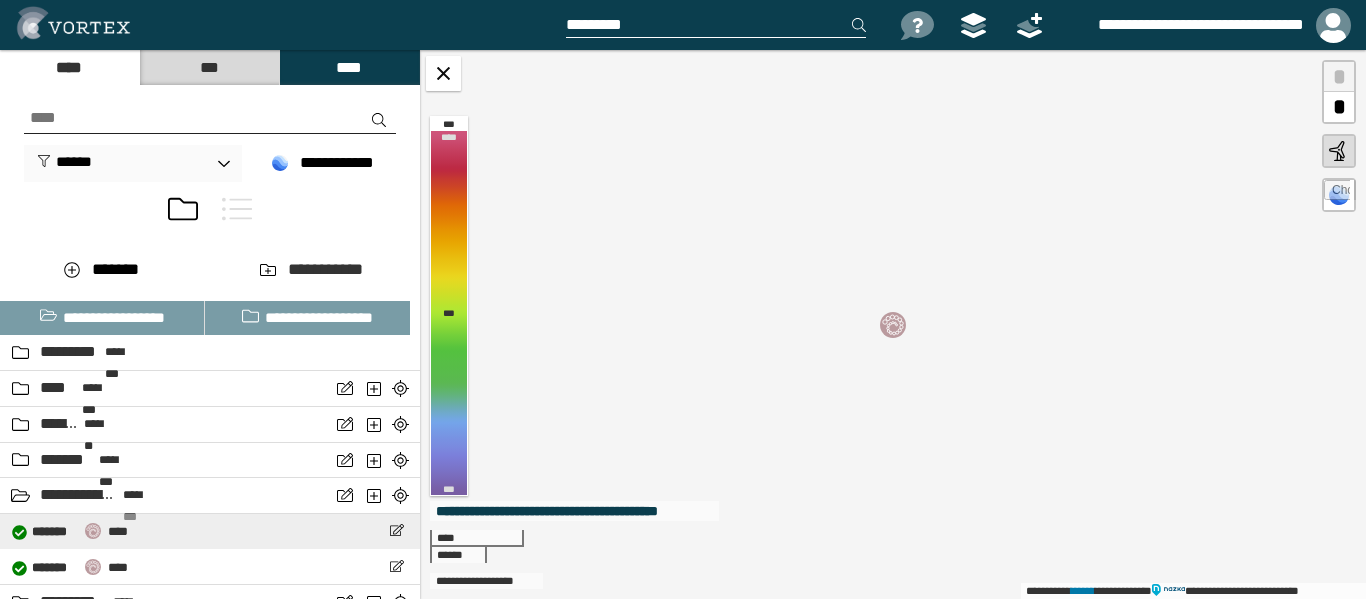 click on "****" at bounding box center [118, 531] 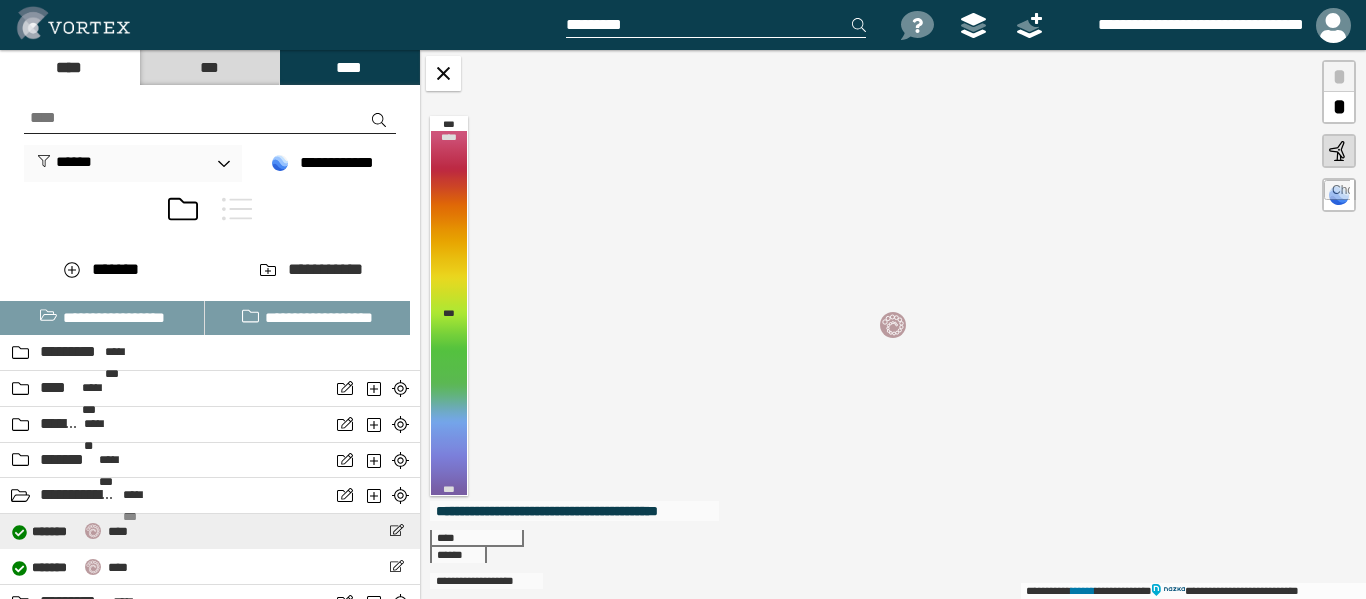 select on "*****" 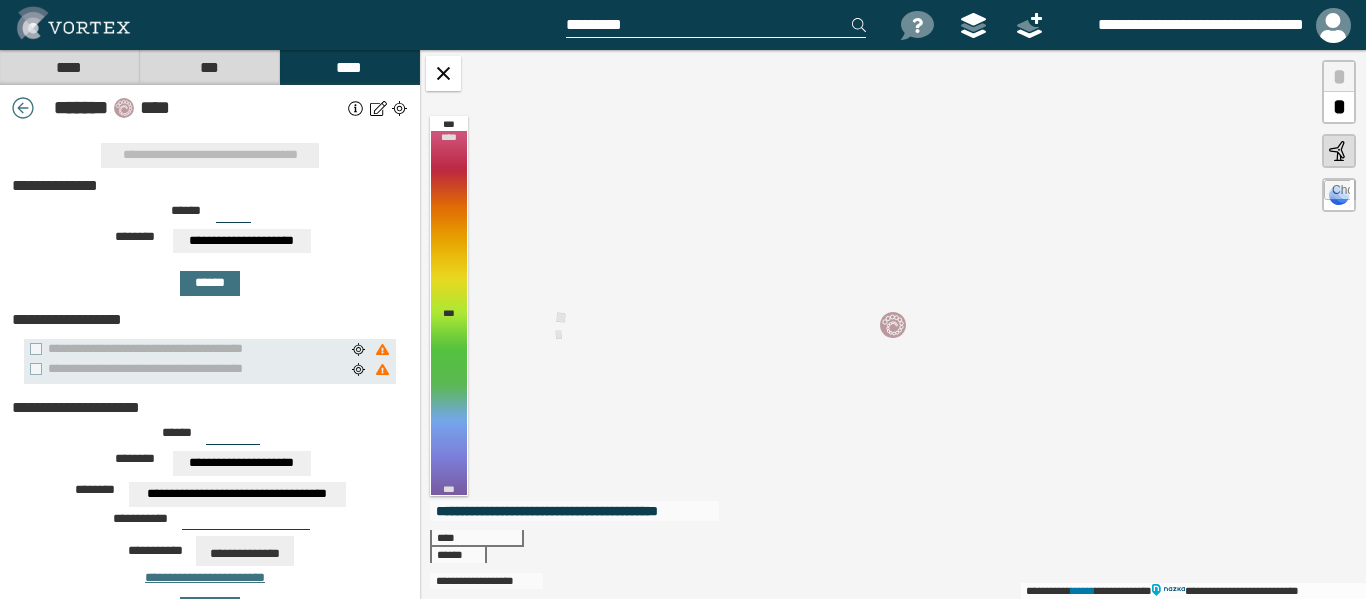 click on "****" at bounding box center [69, 67] 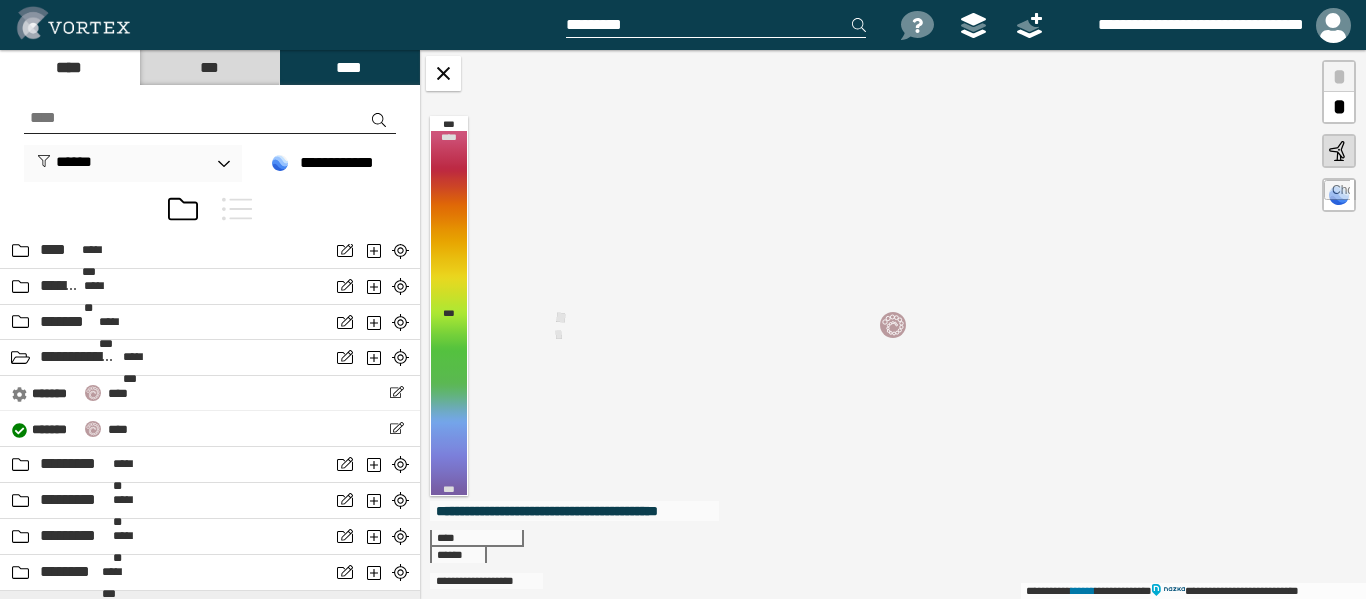 scroll, scrollTop: 300, scrollLeft: 0, axis: vertical 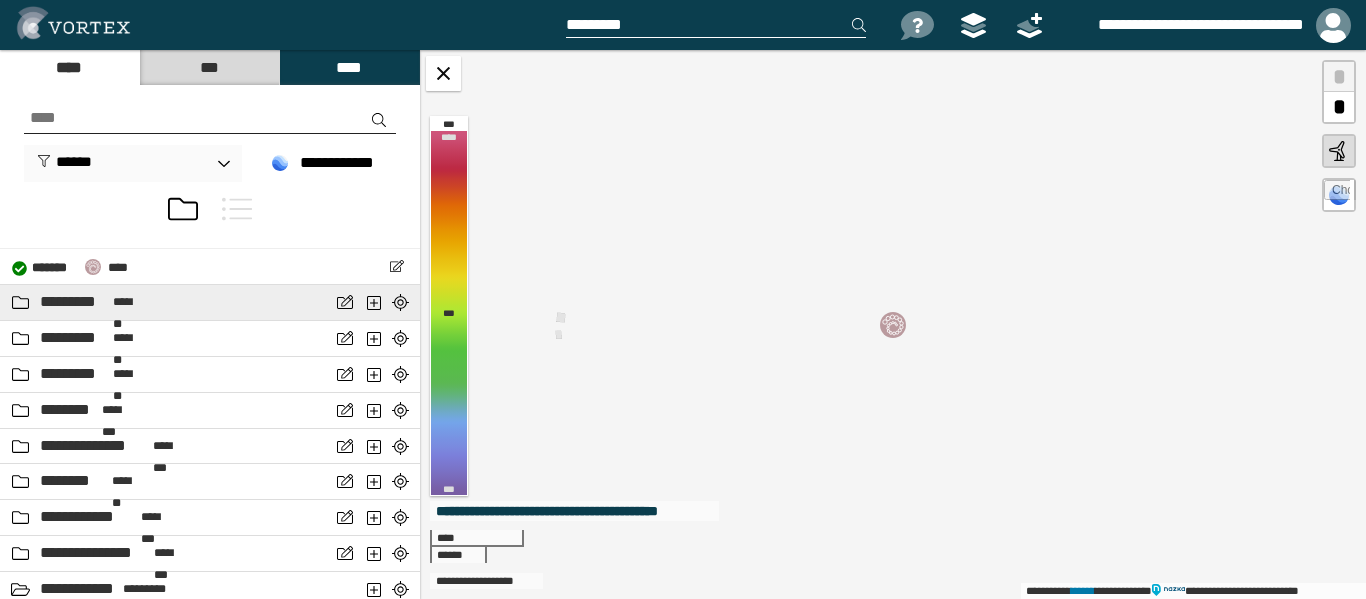 click on "*********" at bounding box center (74, 302) 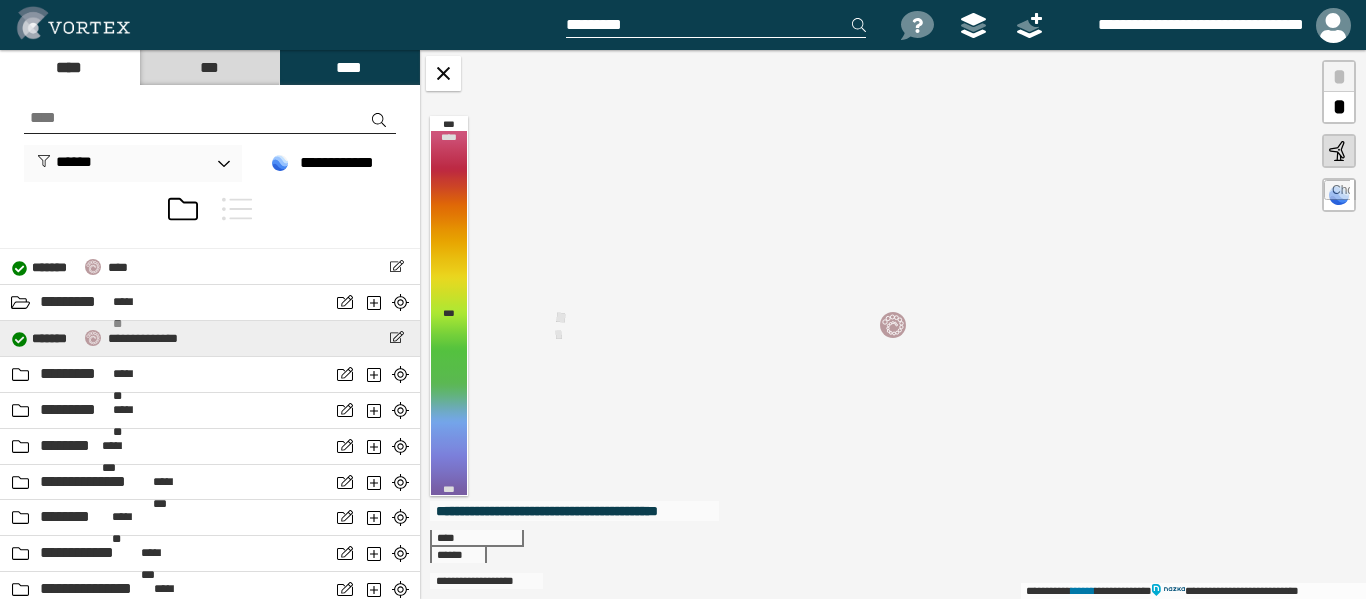 click on "**********" at bounding box center [143, 338] 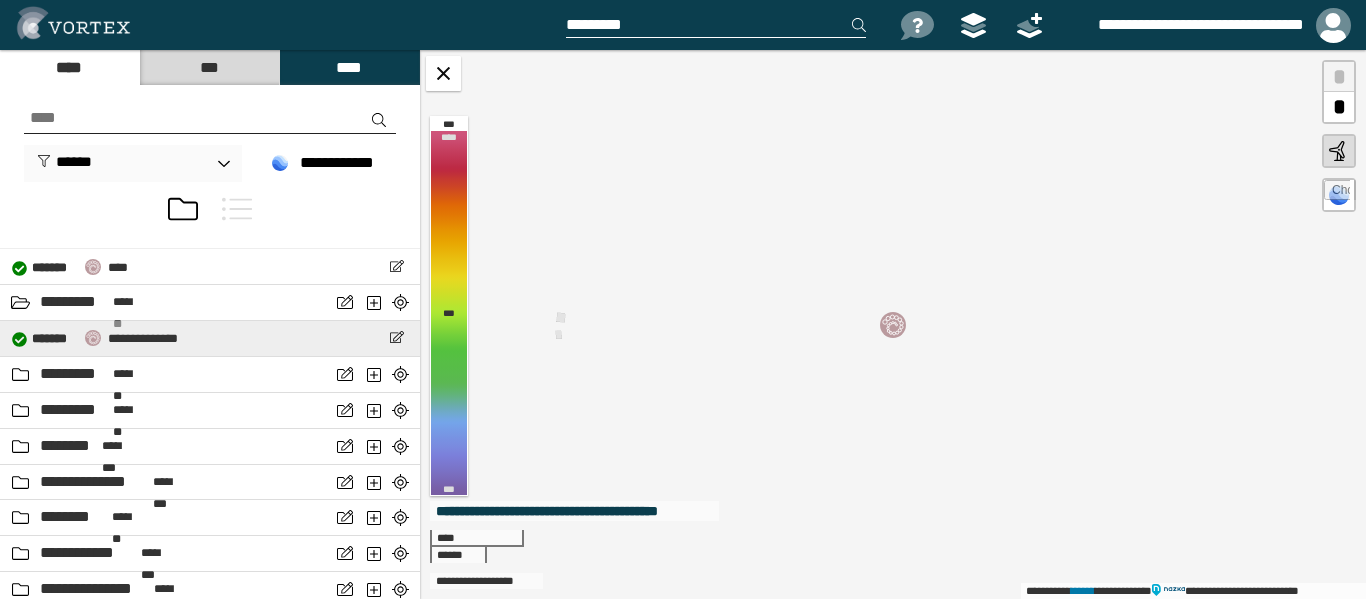 select on "*****" 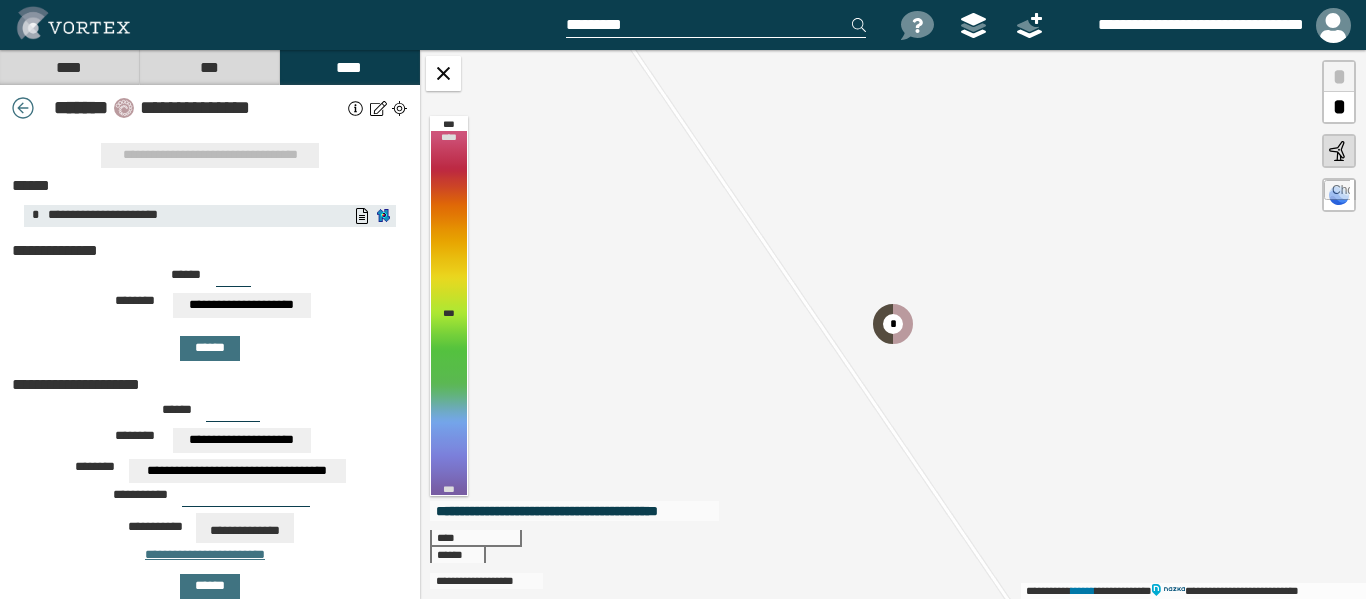 click on "****" at bounding box center (69, 67) 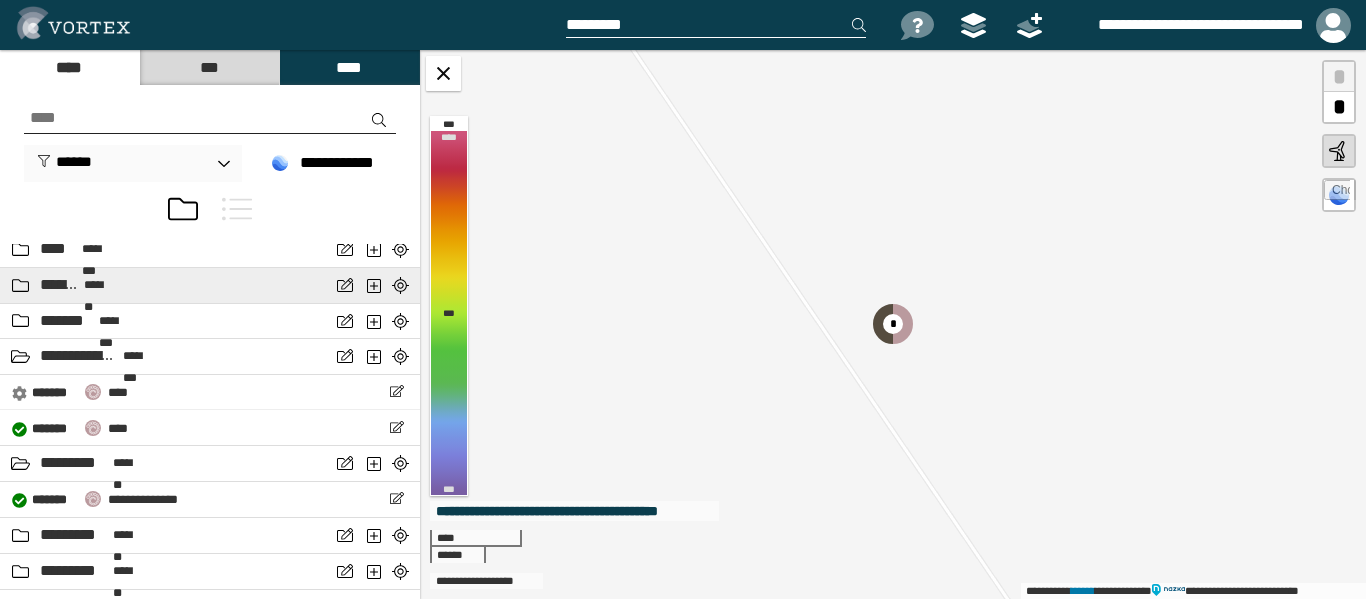 scroll, scrollTop: 200, scrollLeft: 0, axis: vertical 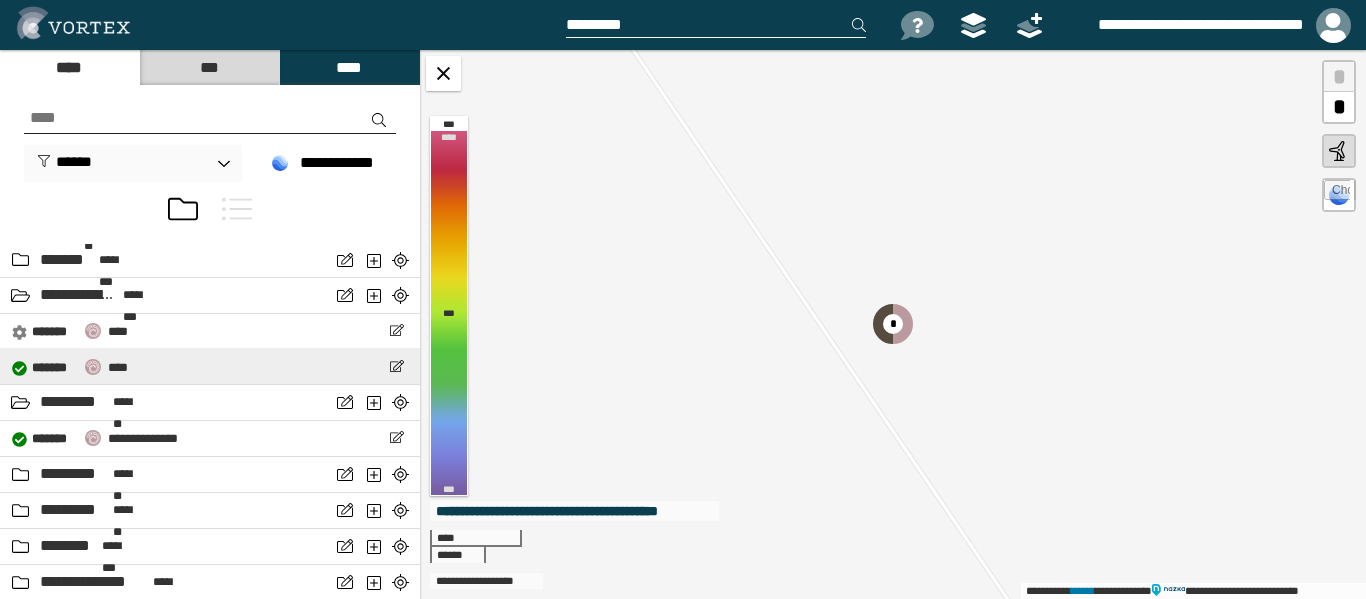 click on "**********" at bounding box center (210, 366) 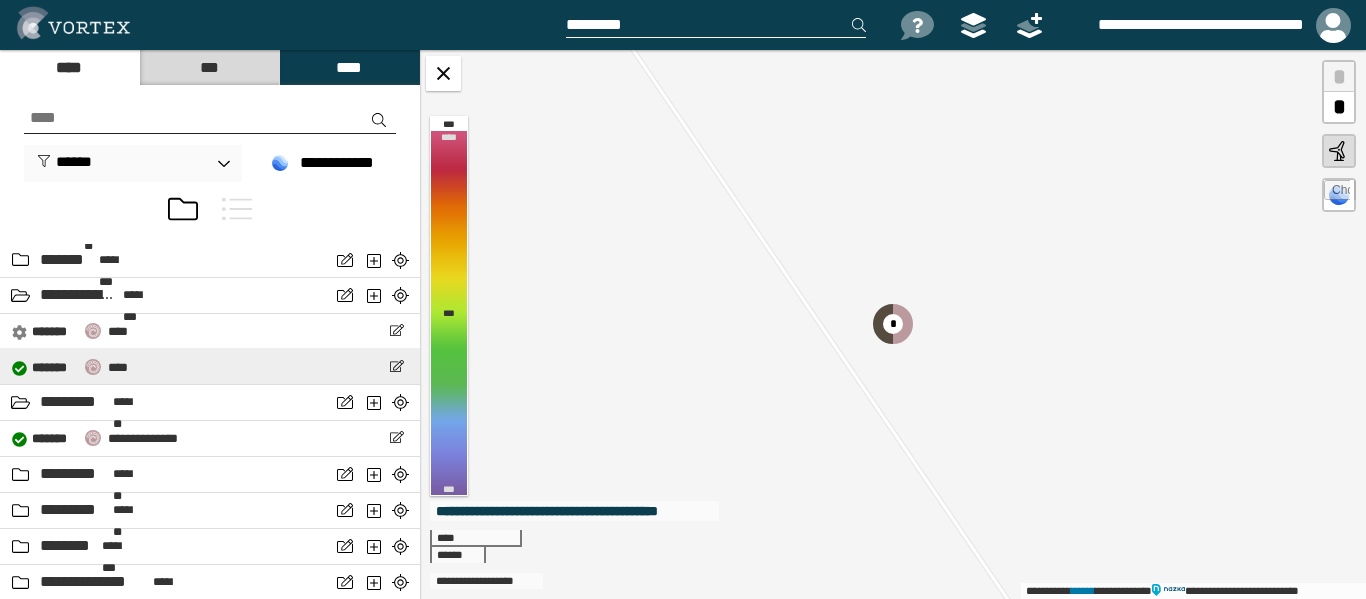 select on "**" 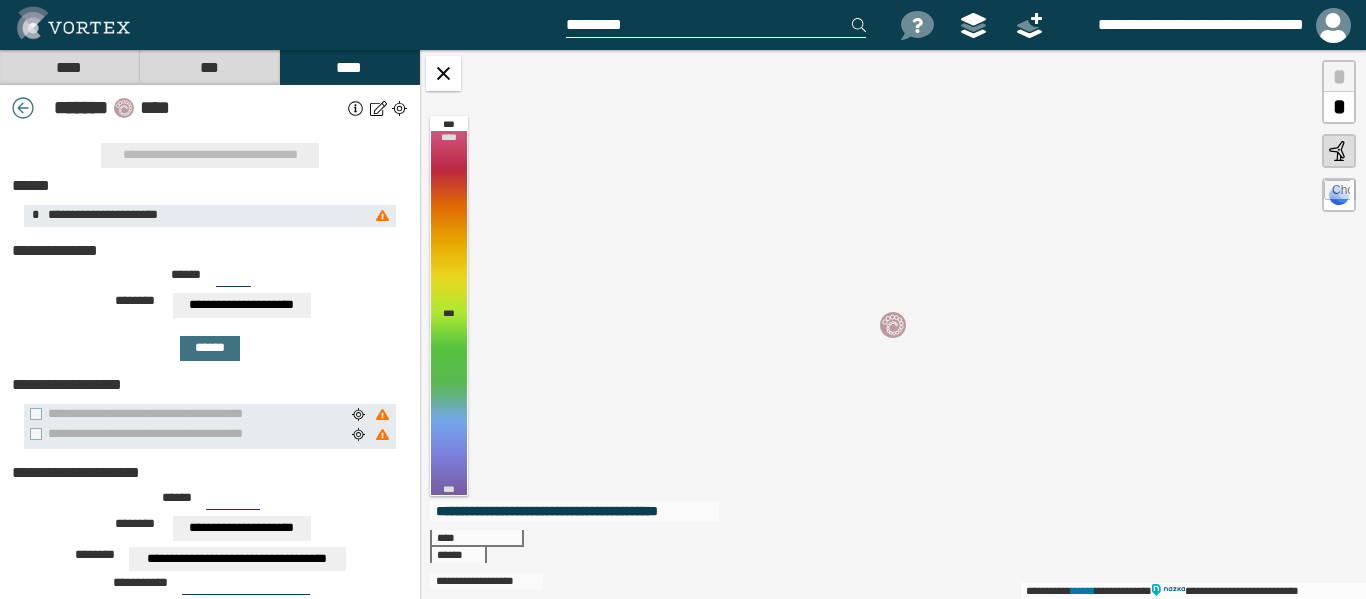 click on "****" at bounding box center (69, 67) 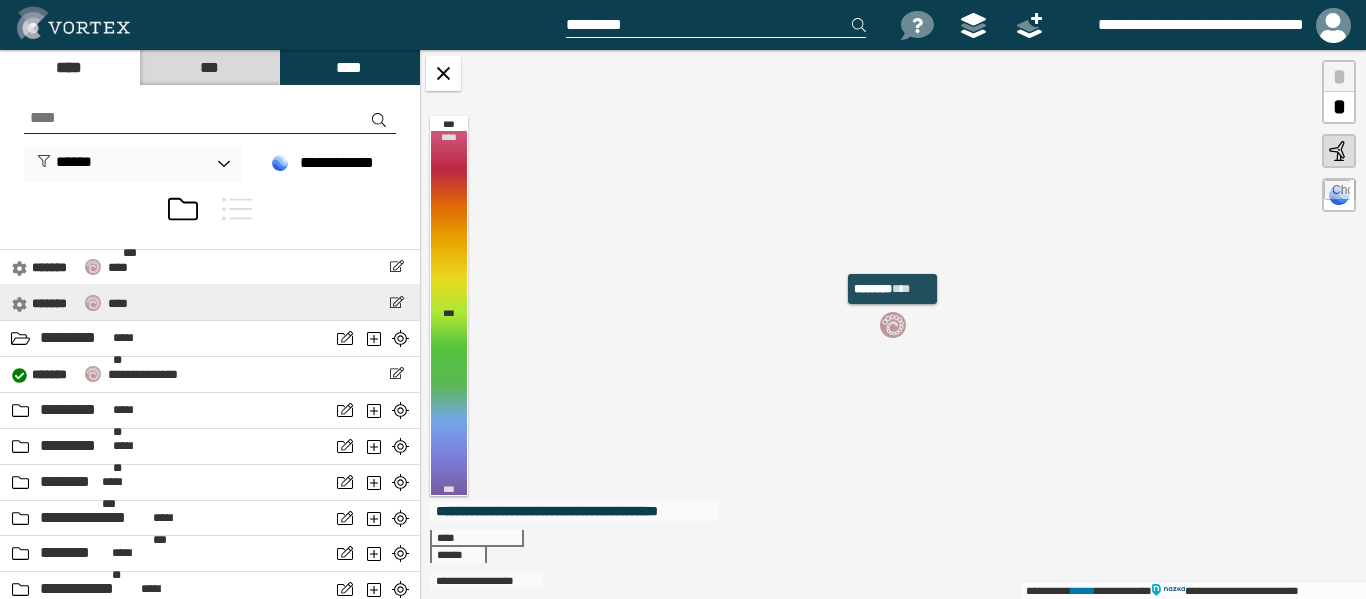 scroll, scrollTop: 300, scrollLeft: 0, axis: vertical 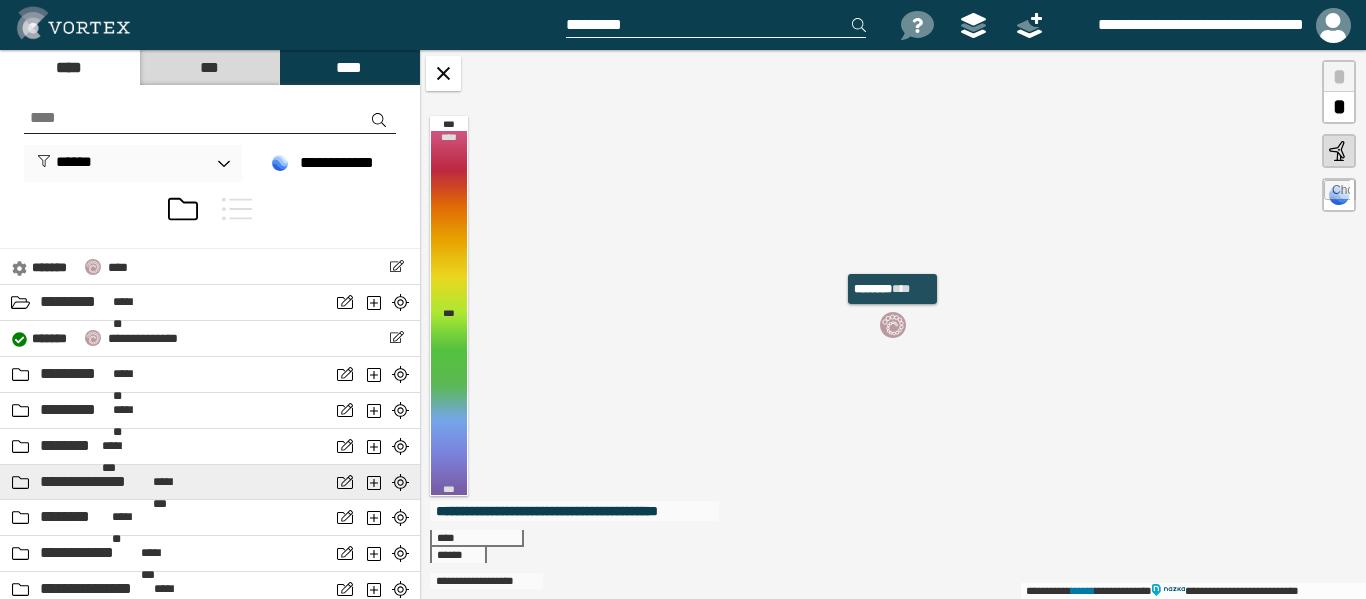 click on "**********" at bounding box center [165, 482] 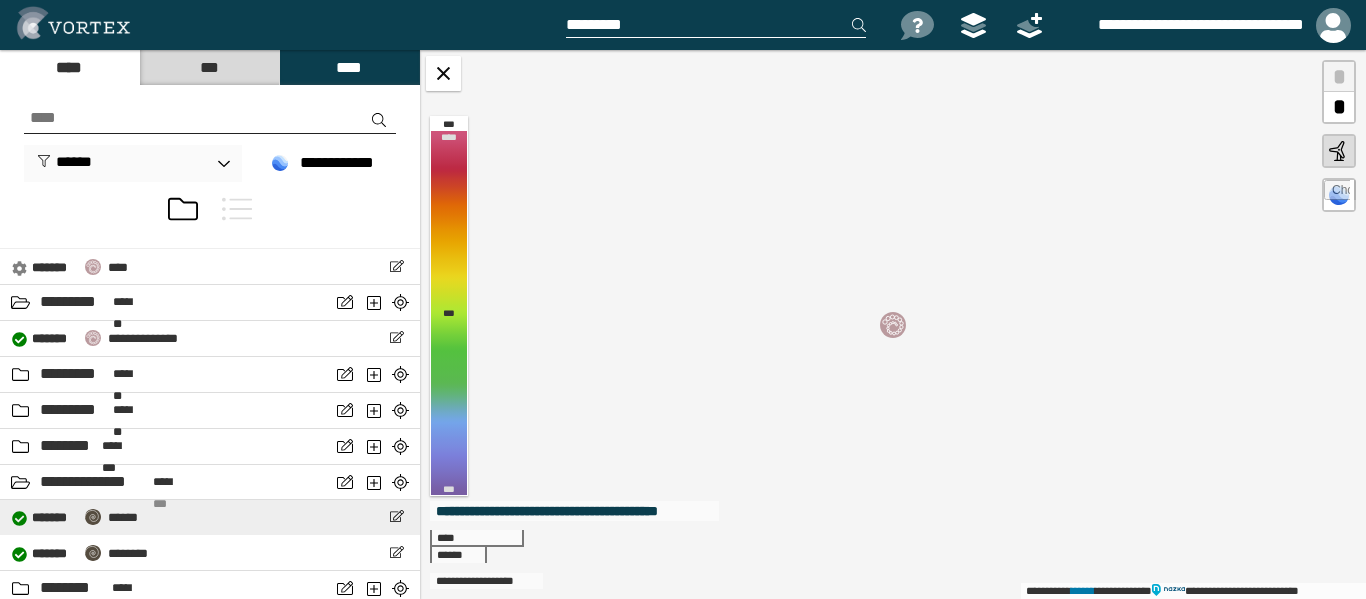click on "******" at bounding box center (123, 517) 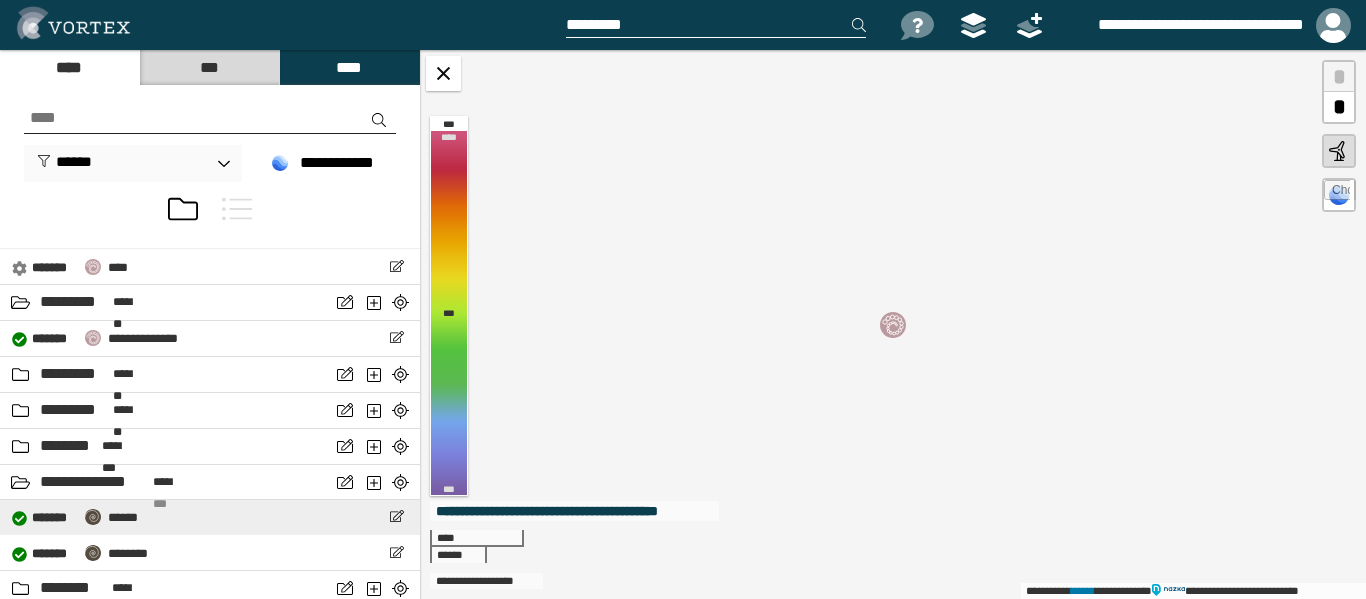 select on "*****" 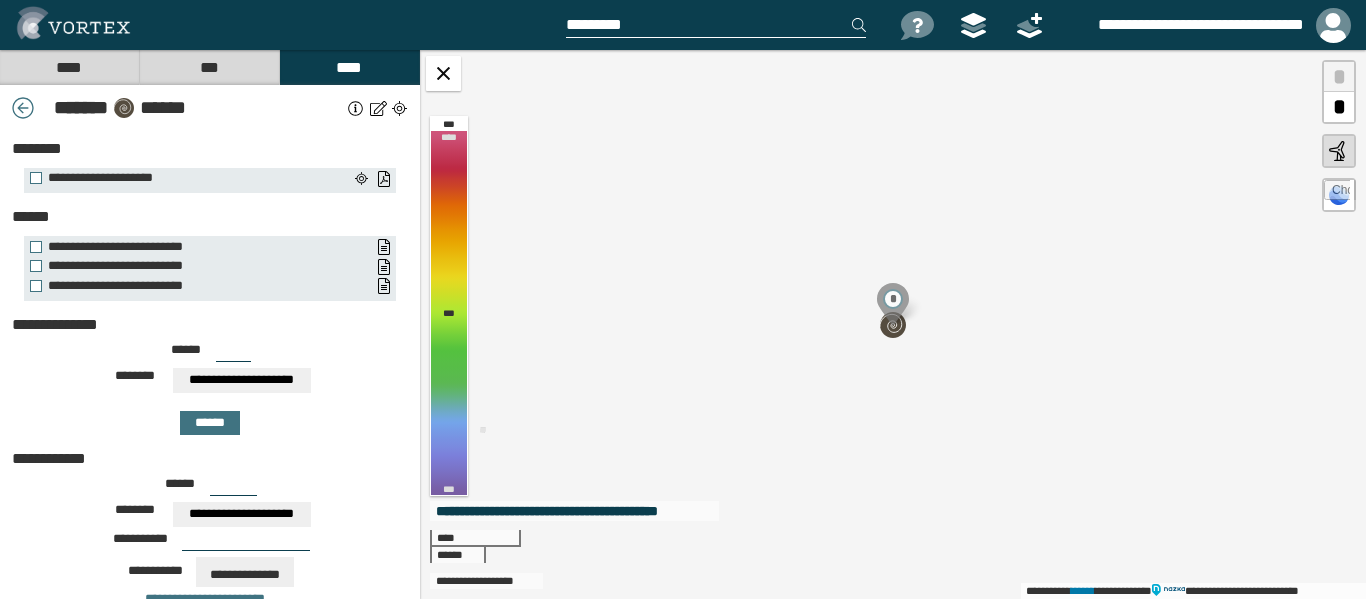 click on "****" at bounding box center [69, 67] 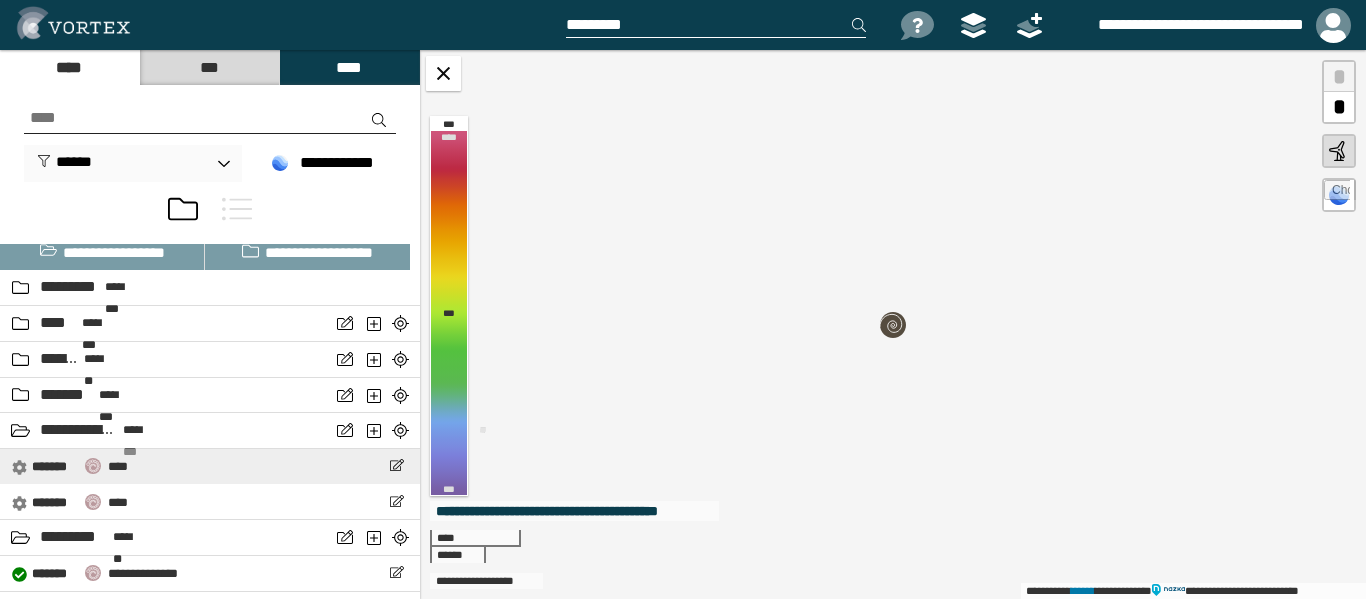 scroll, scrollTop: 100, scrollLeft: 0, axis: vertical 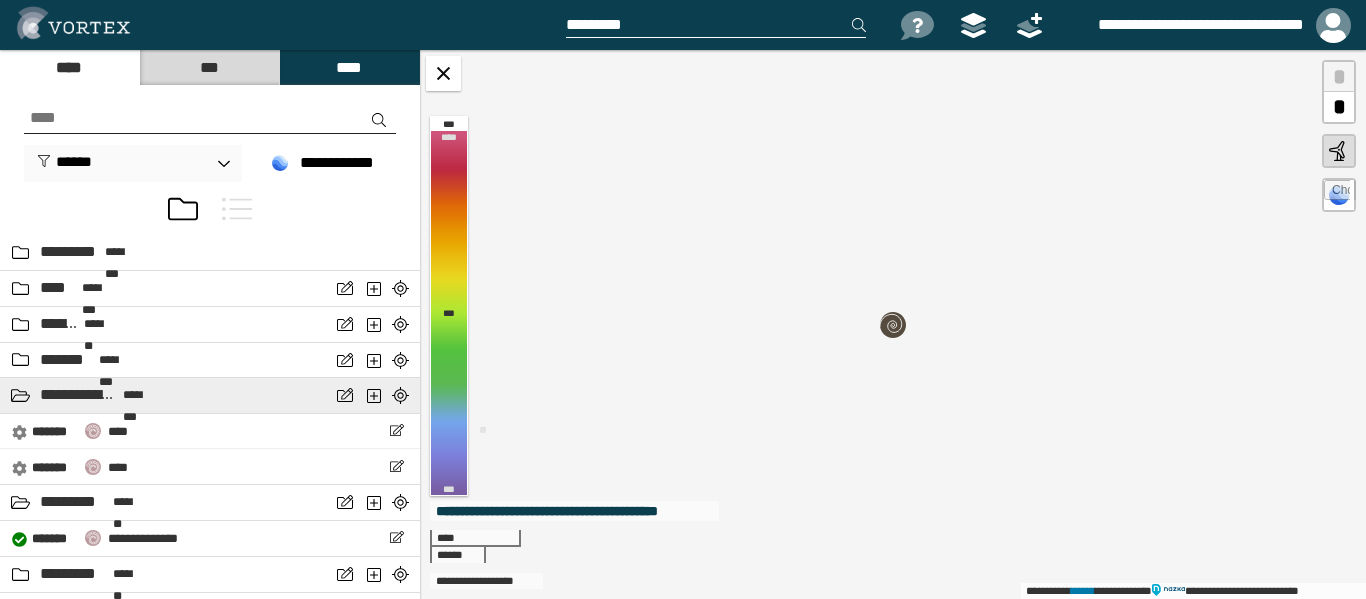 click on "********" at bounding box center (142, 395) 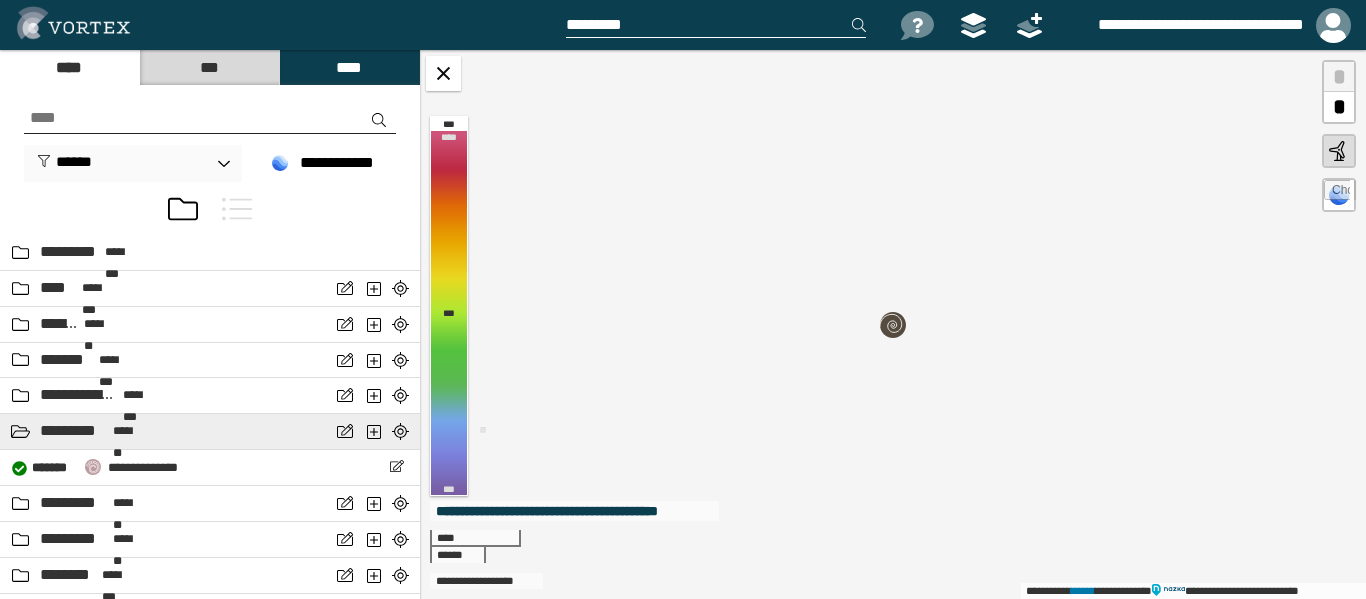 click on "*******" at bounding box center [129, 431] 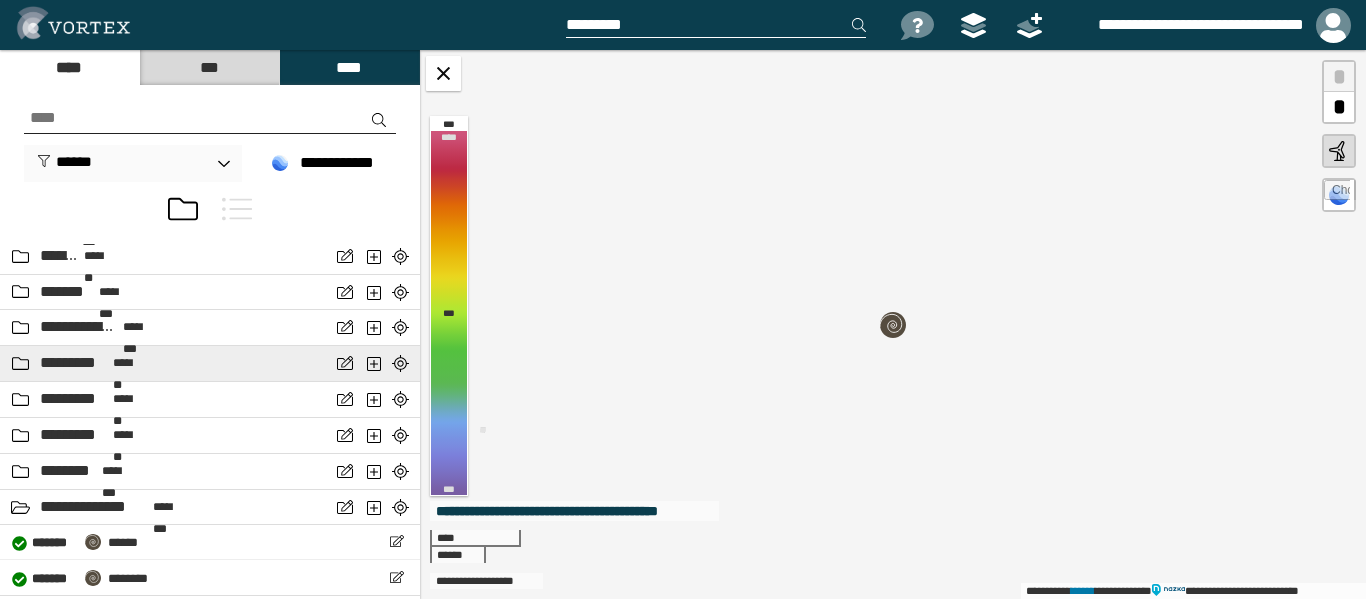 scroll, scrollTop: 200, scrollLeft: 0, axis: vertical 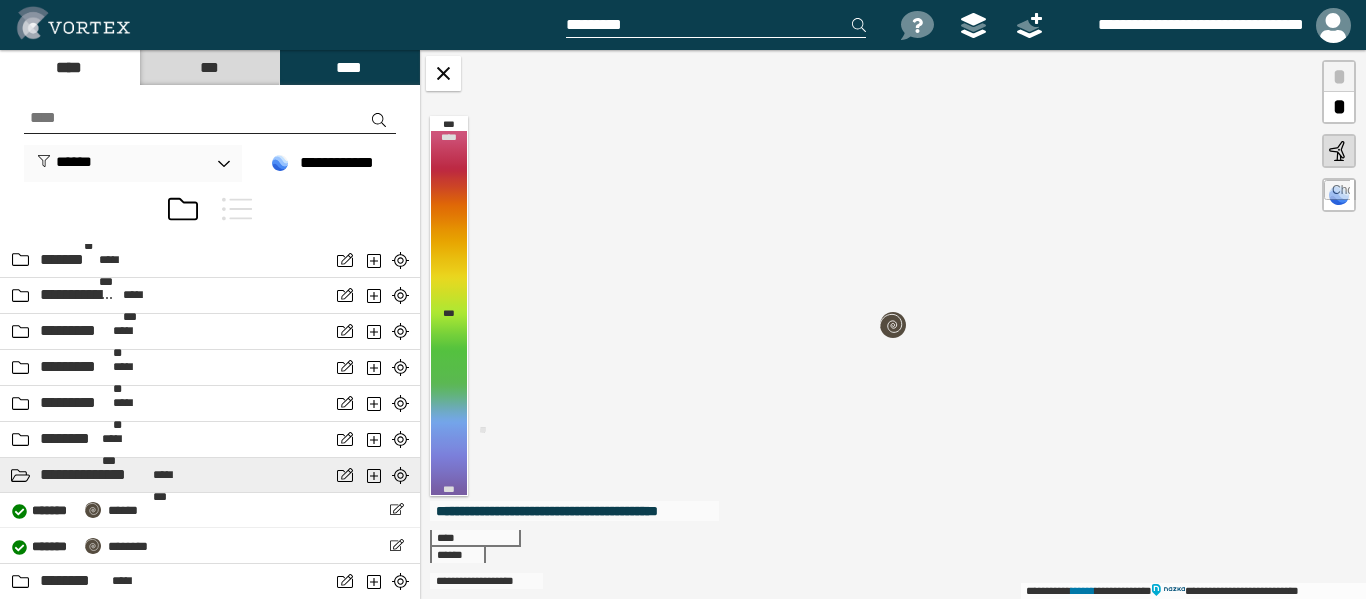 click on "**********" at bounding box center (94, 475) 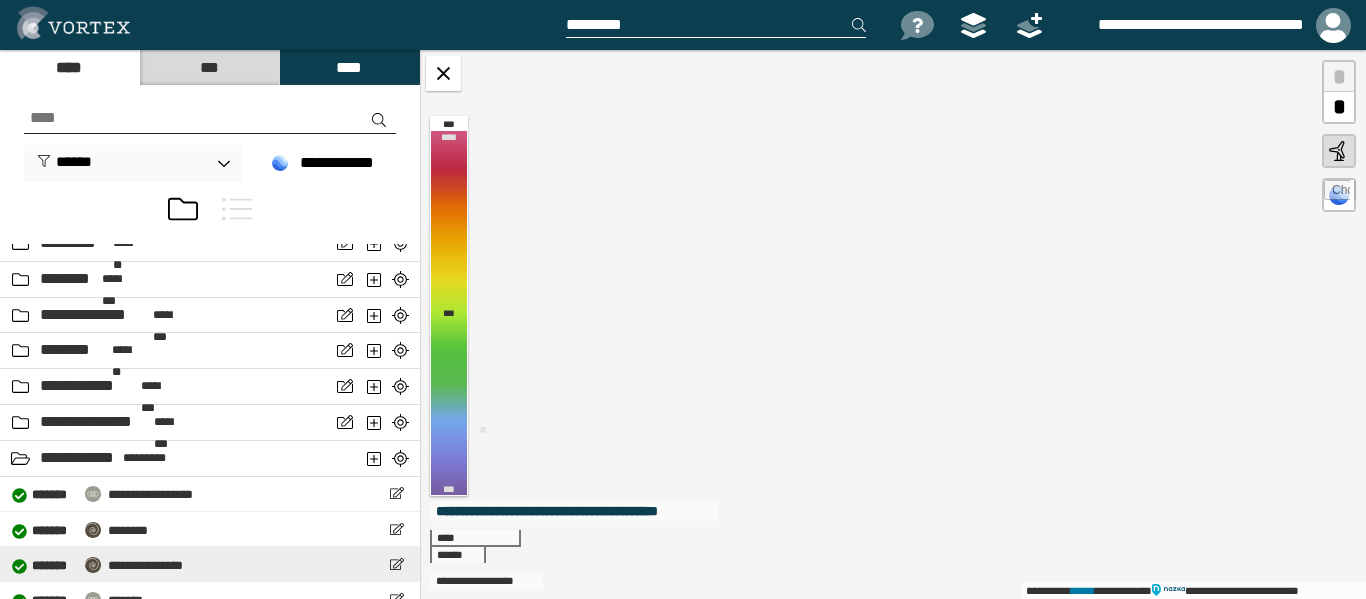 scroll, scrollTop: 400, scrollLeft: 0, axis: vertical 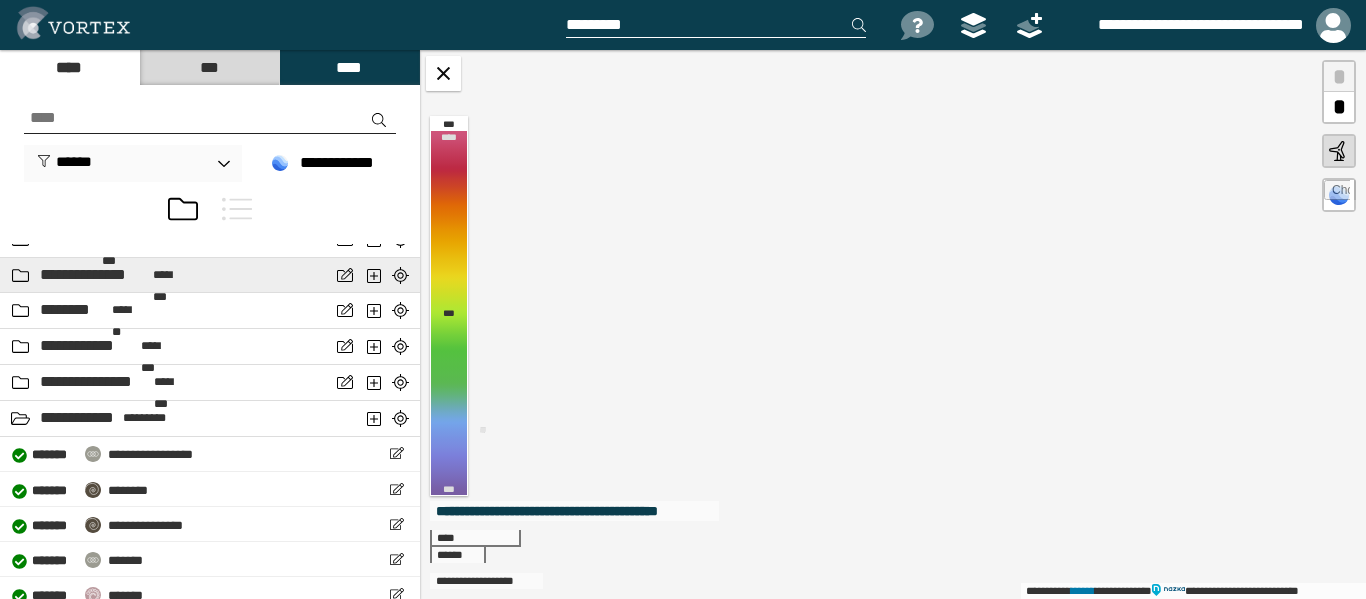 click on "*********" at bounding box center [145, 418] 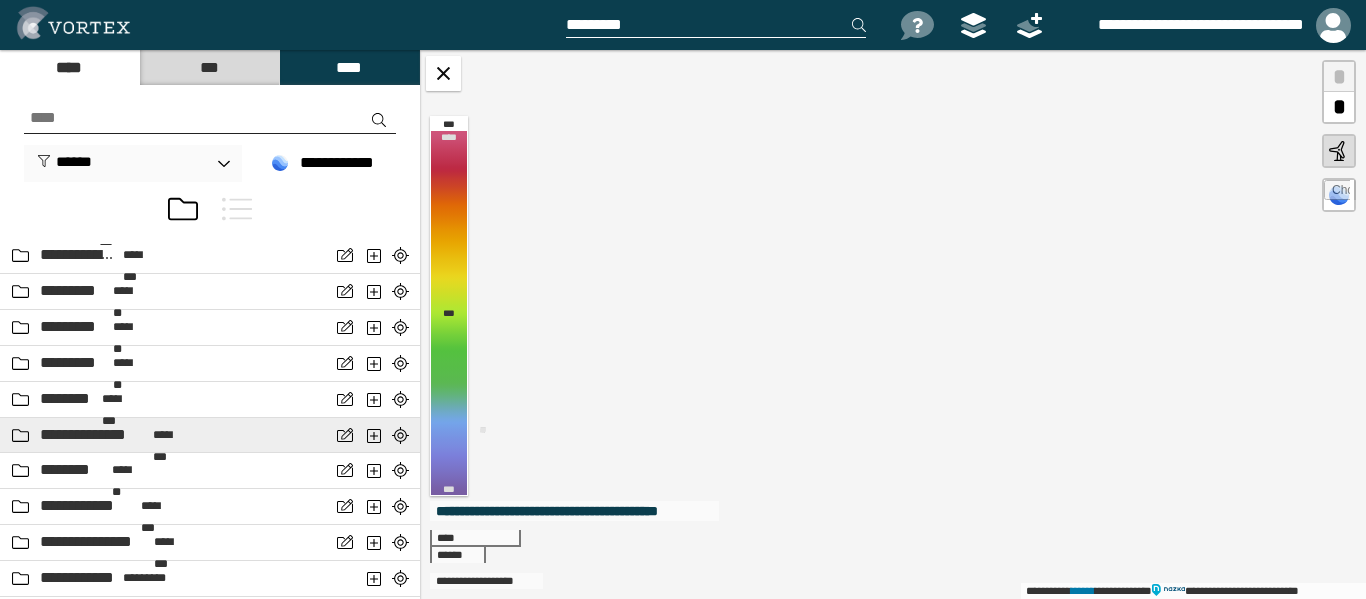 scroll, scrollTop: 240, scrollLeft: 0, axis: vertical 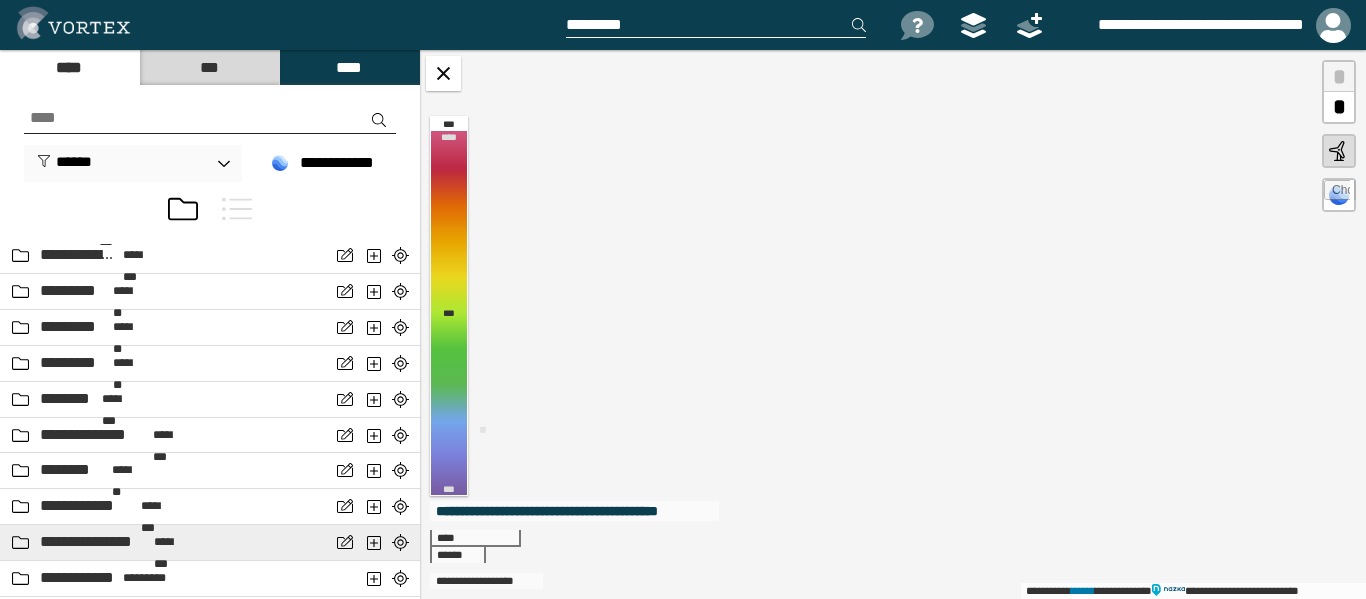click on "**********" at bounding box center (94, 542) 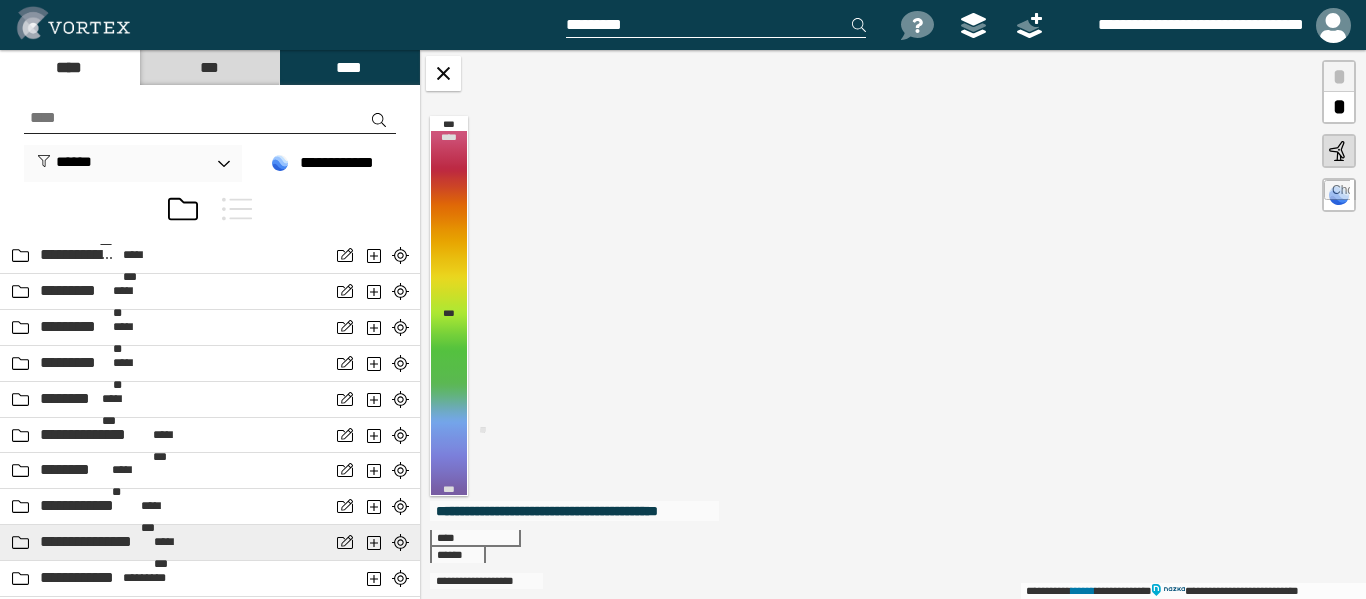 scroll, scrollTop: 311, scrollLeft: 0, axis: vertical 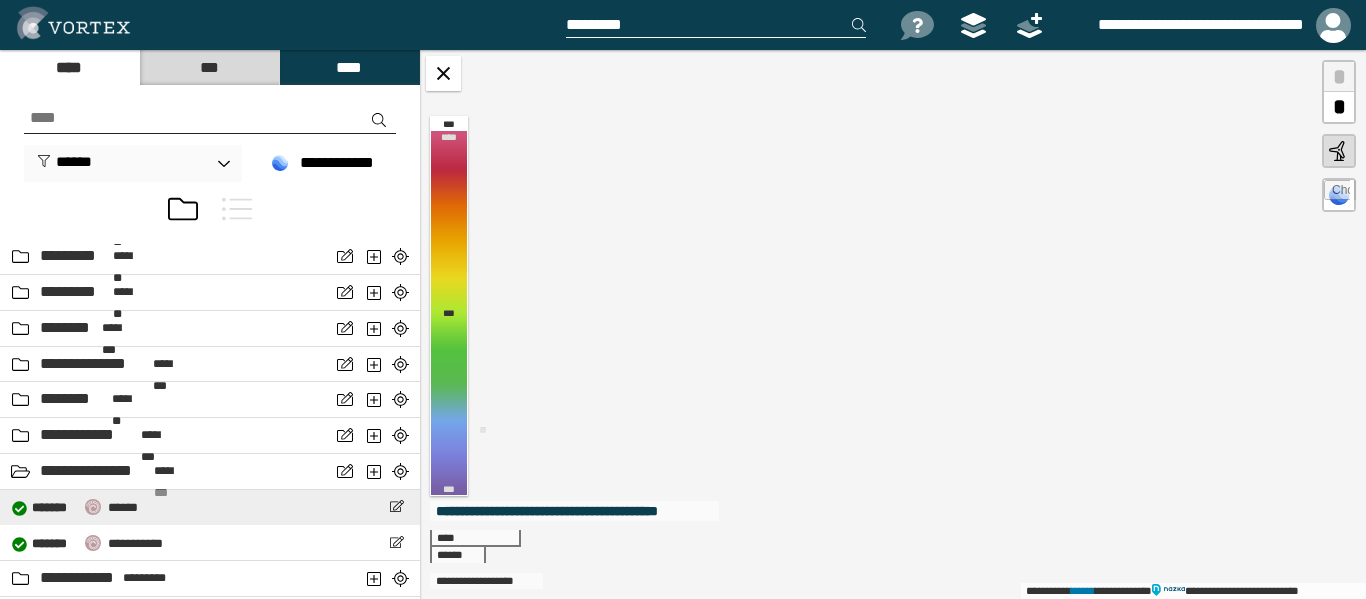 click on "******" at bounding box center (123, 507) 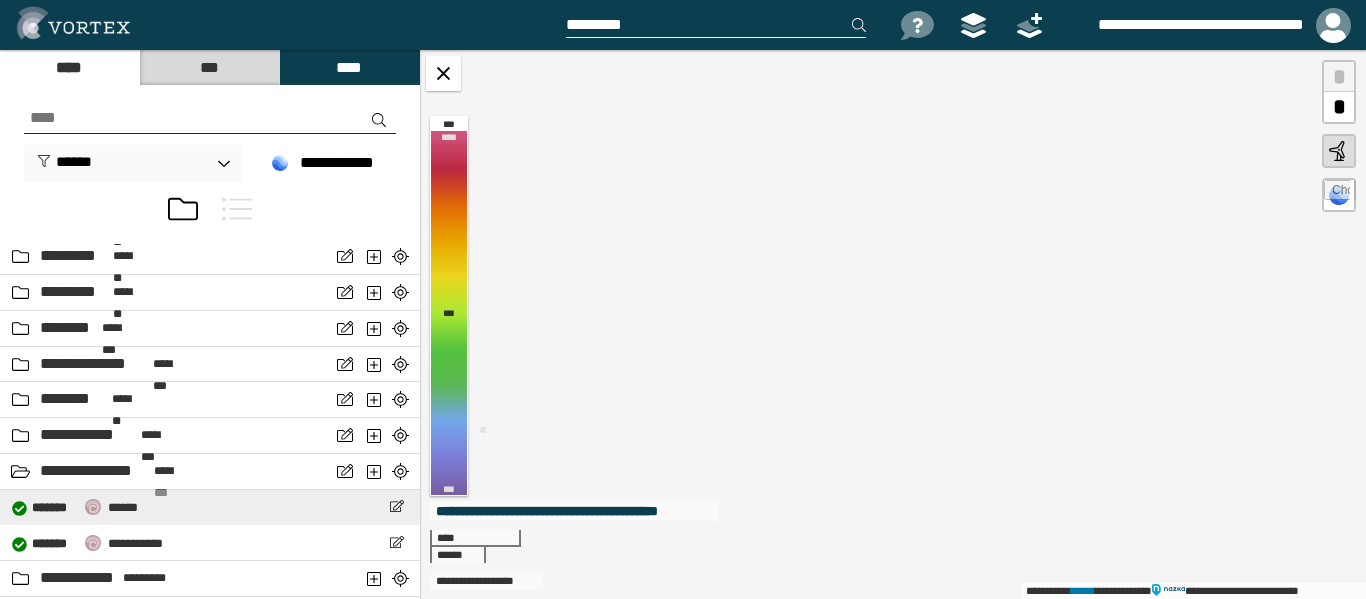 select on "*****" 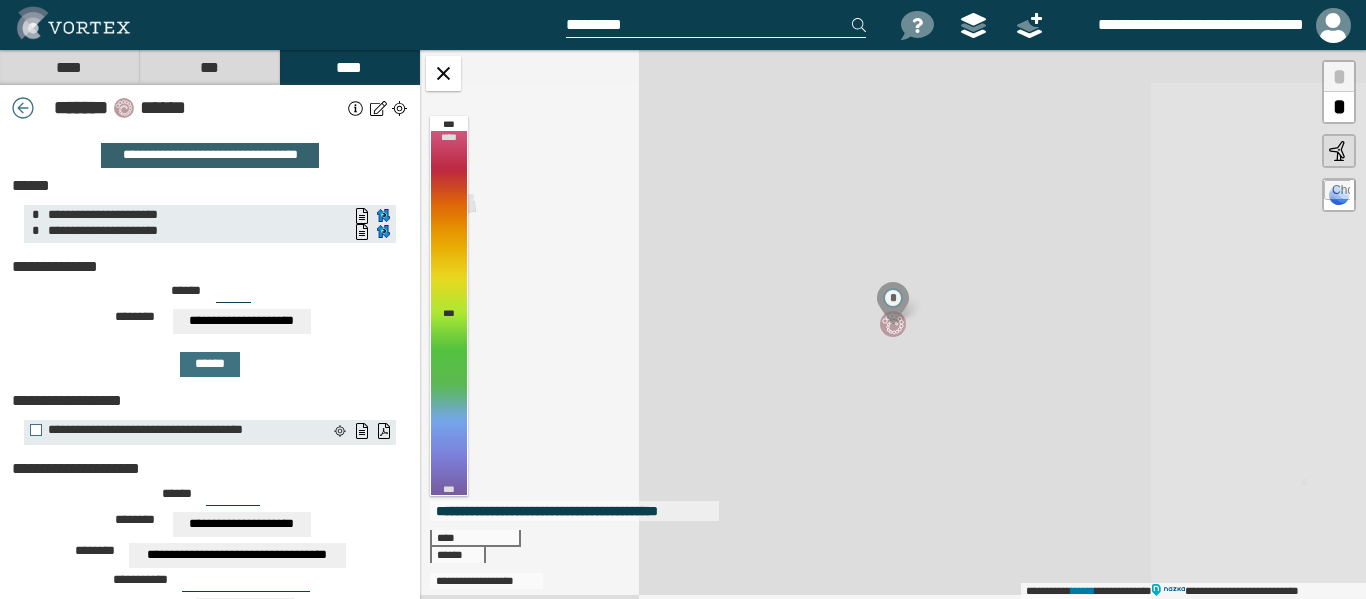 click on "**********" at bounding box center (209, 155) 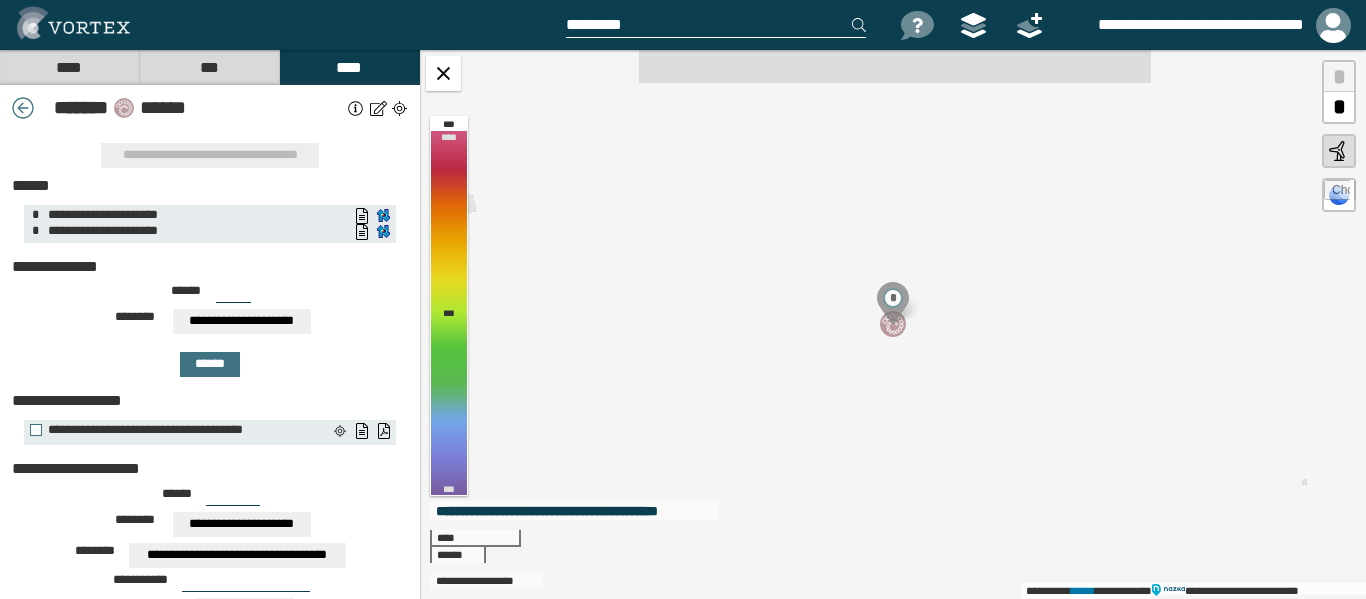 click on "****" at bounding box center [69, 67] 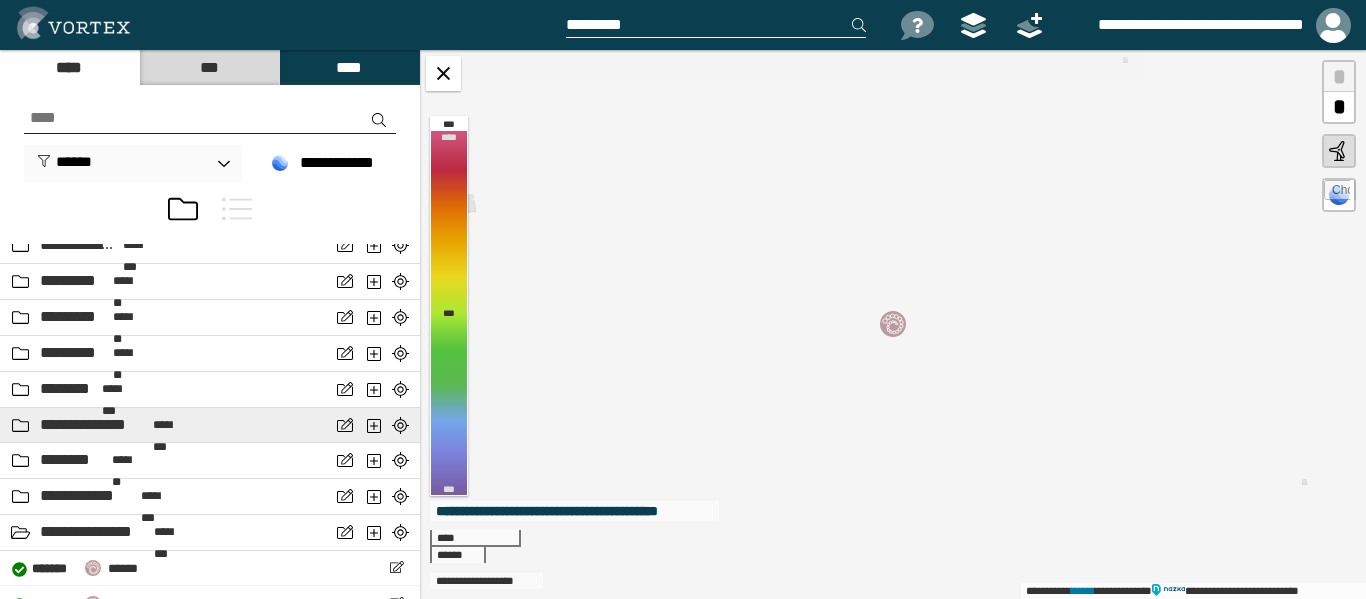 scroll, scrollTop: 300, scrollLeft: 0, axis: vertical 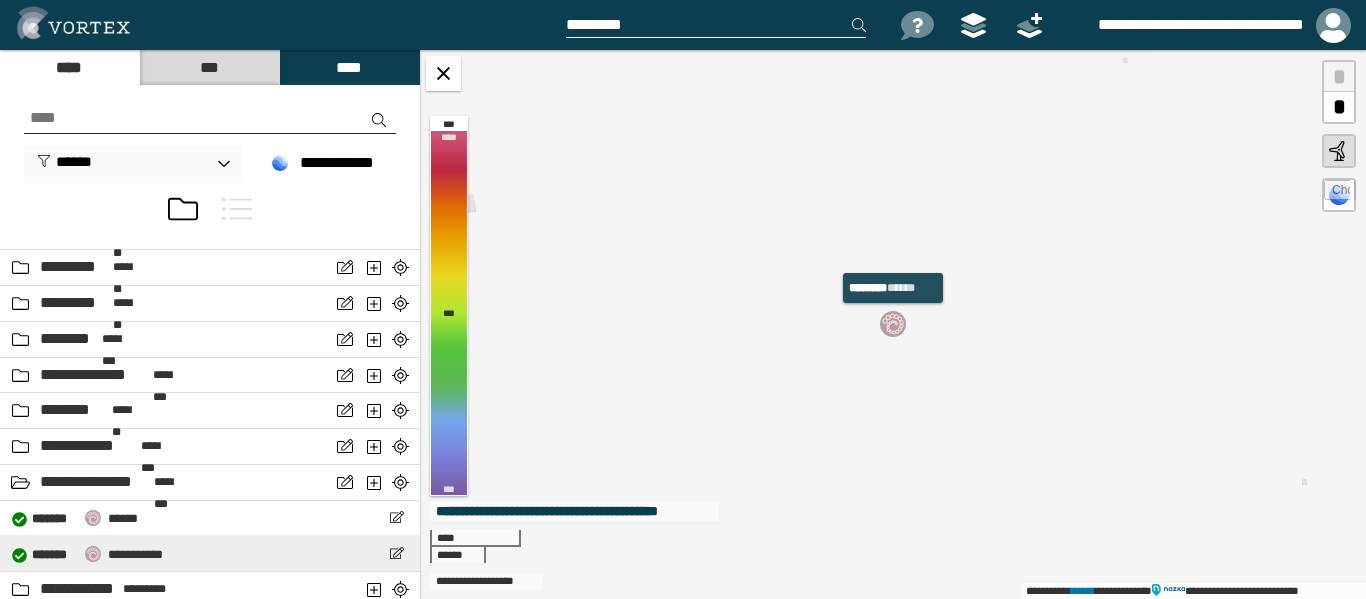 click on "**********" at bounding box center (135, 554) 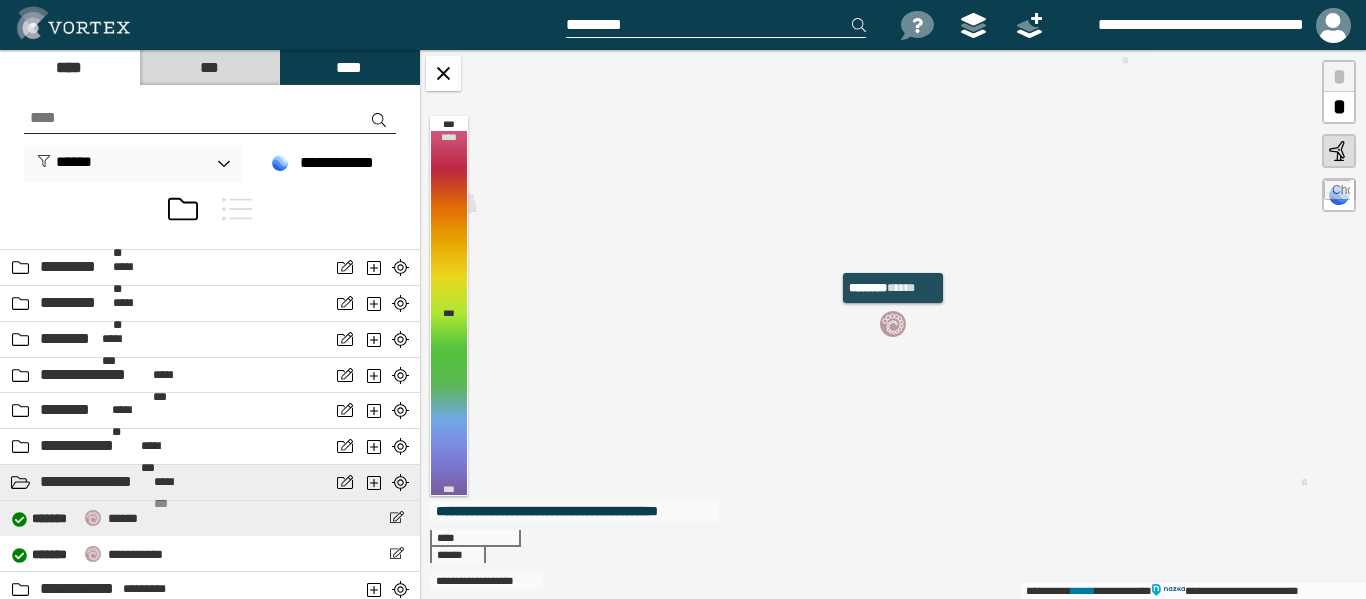 select on "*****" 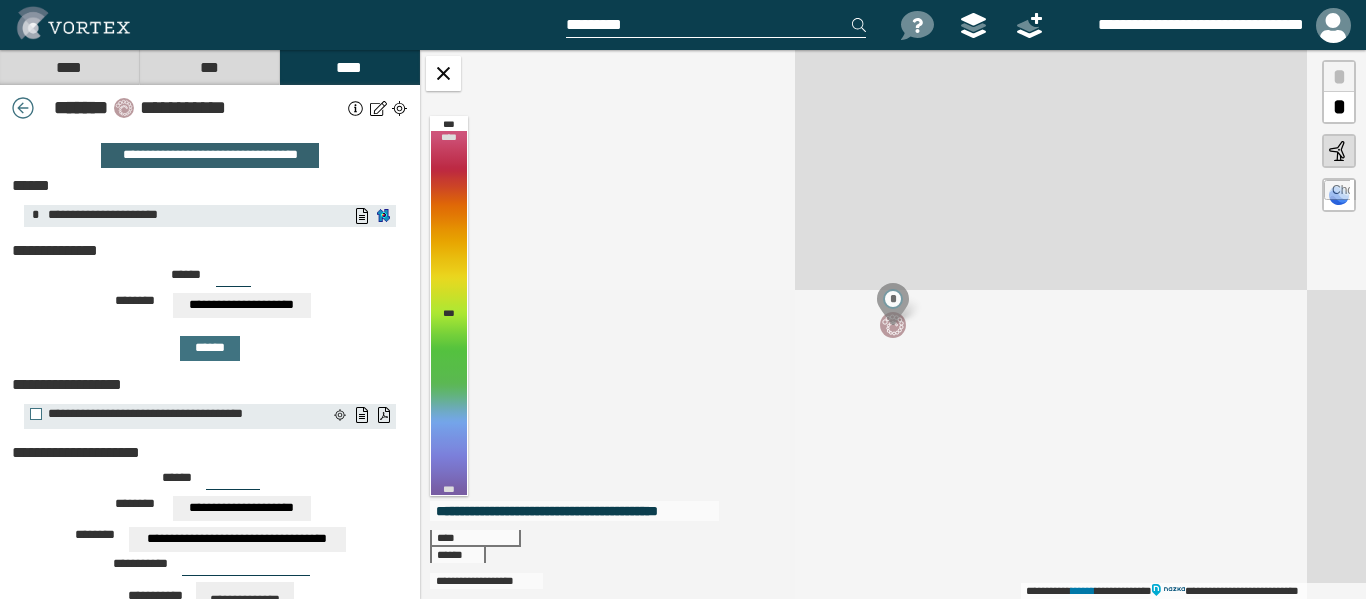 drag, startPoint x: 161, startPoint y: 155, endPoint x: 144, endPoint y: 141, distance: 22.022715 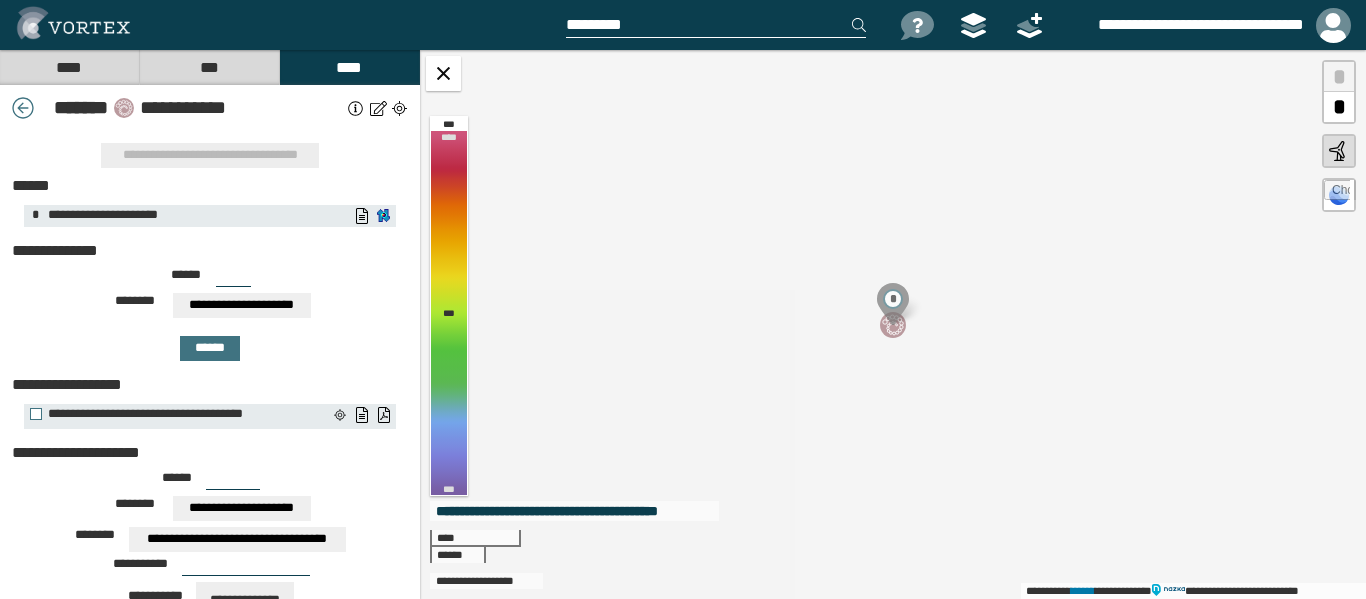 click on "****" at bounding box center (69, 67) 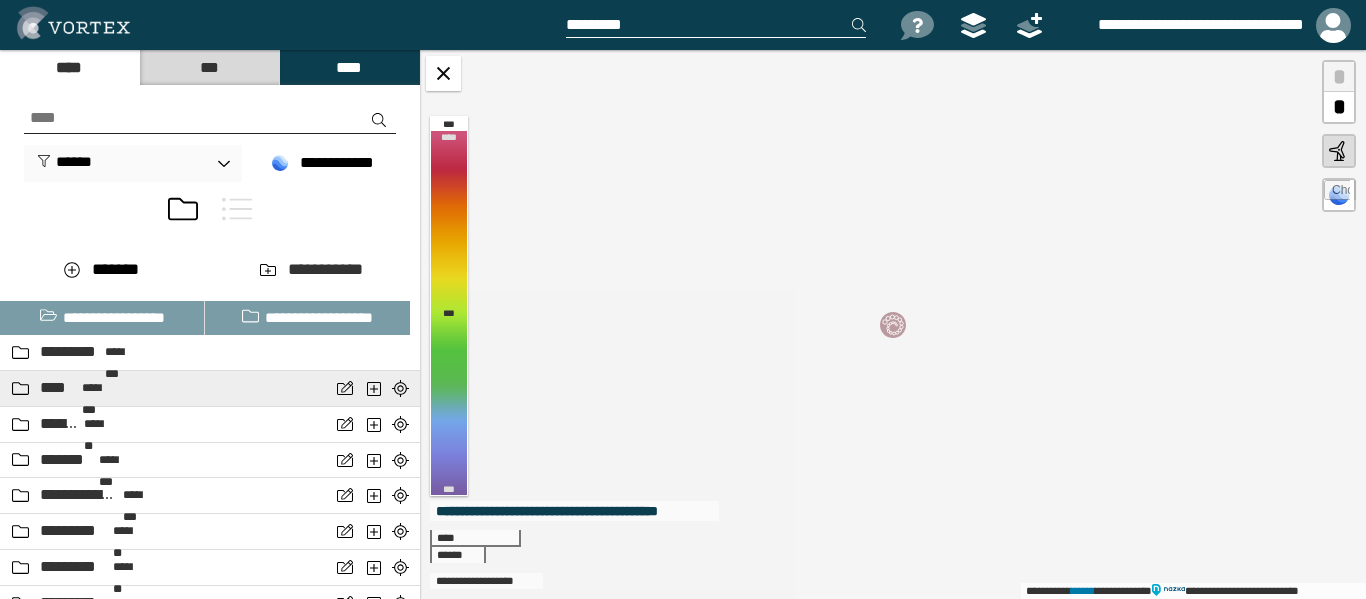 click on "**** ********" at bounding box center (210, 389) 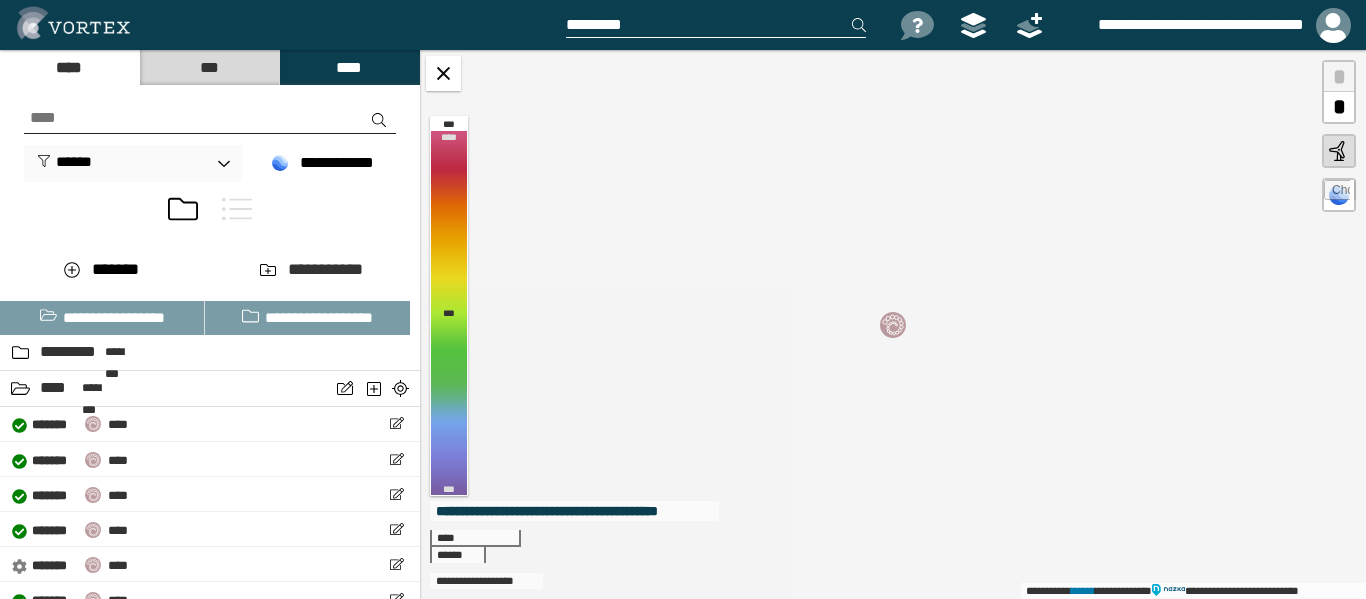 scroll, scrollTop: 26, scrollLeft: 0, axis: vertical 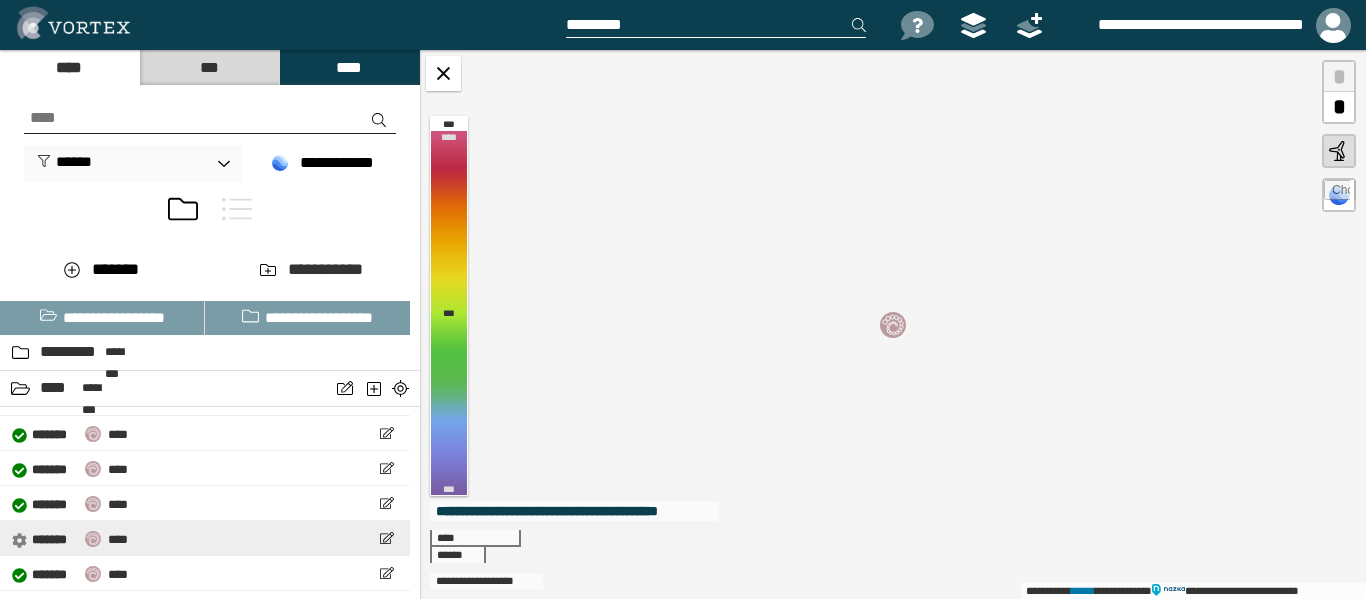 click on "**********" at bounding box center (205, 538) 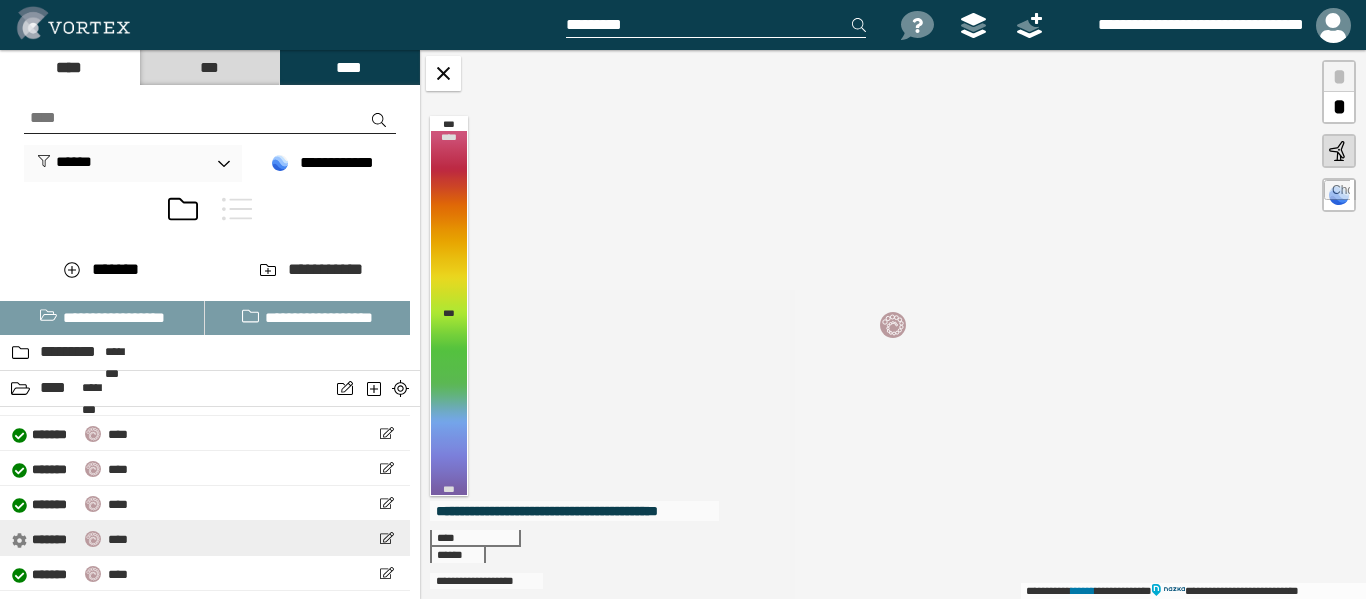 select on "**" 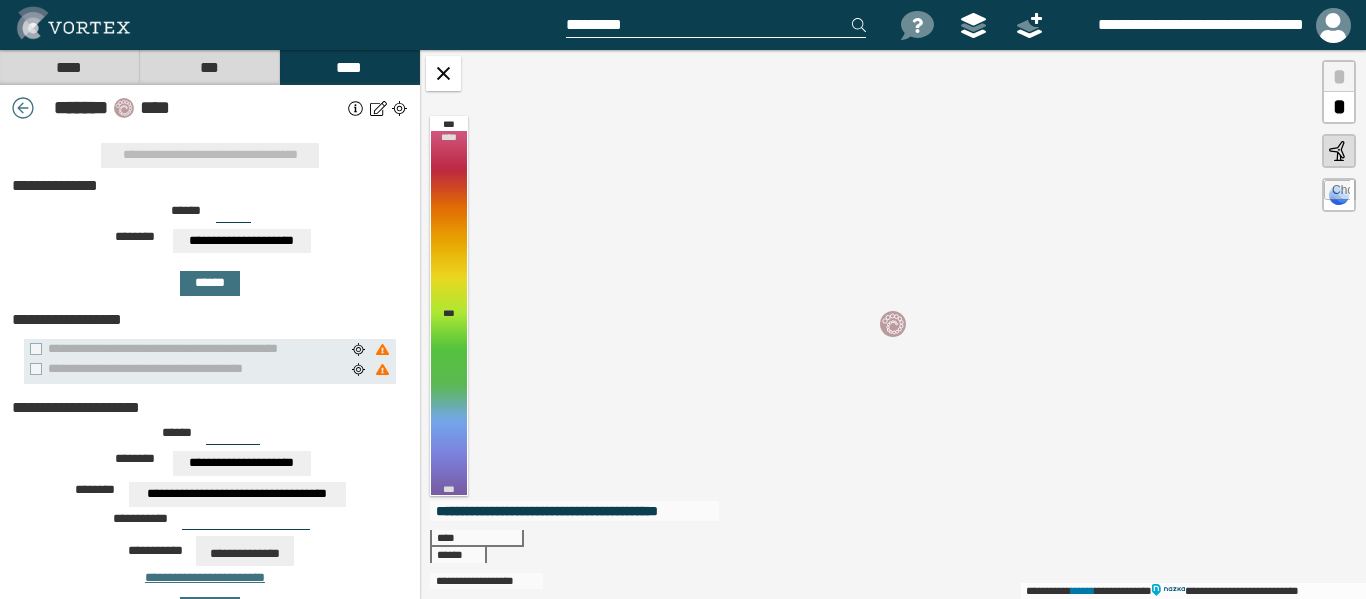 click at bounding box center [290, 25] 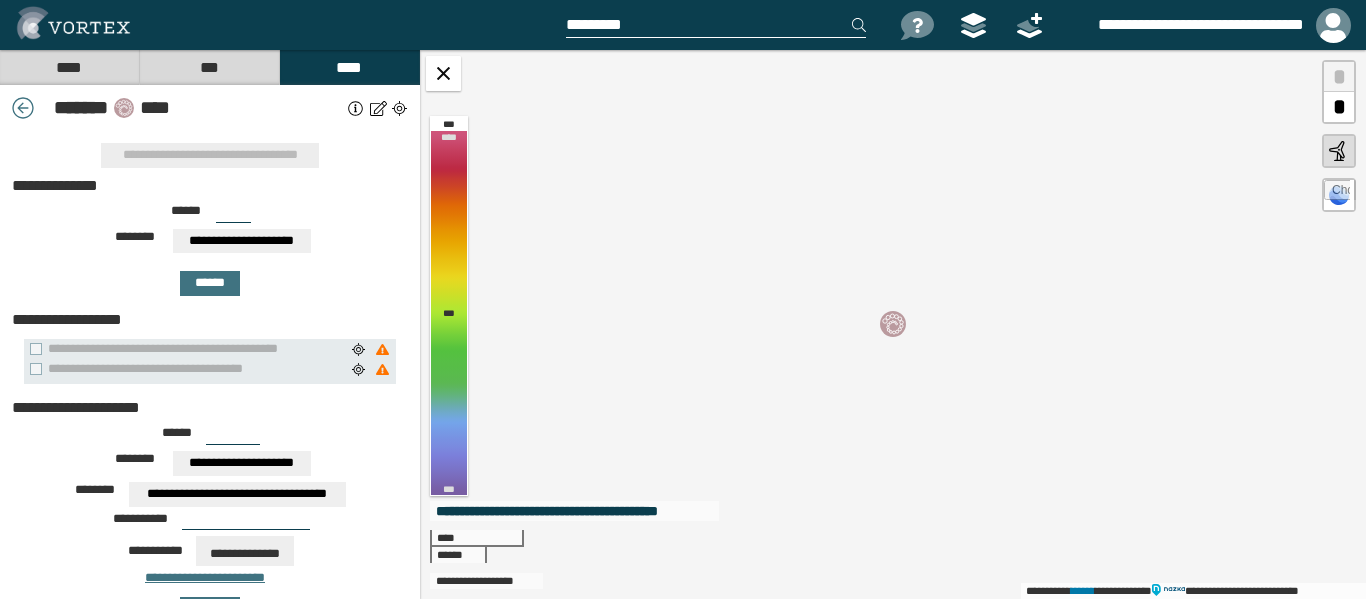 click on "****" at bounding box center [69, 67] 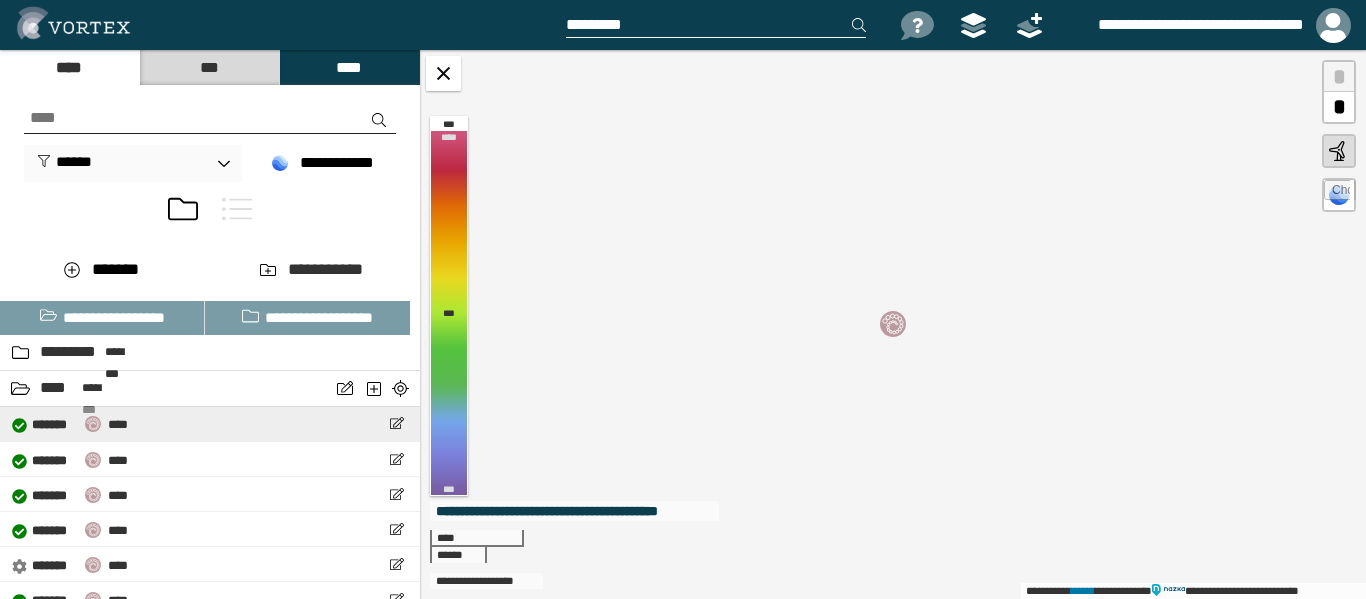 click at bounding box center (93, 424) 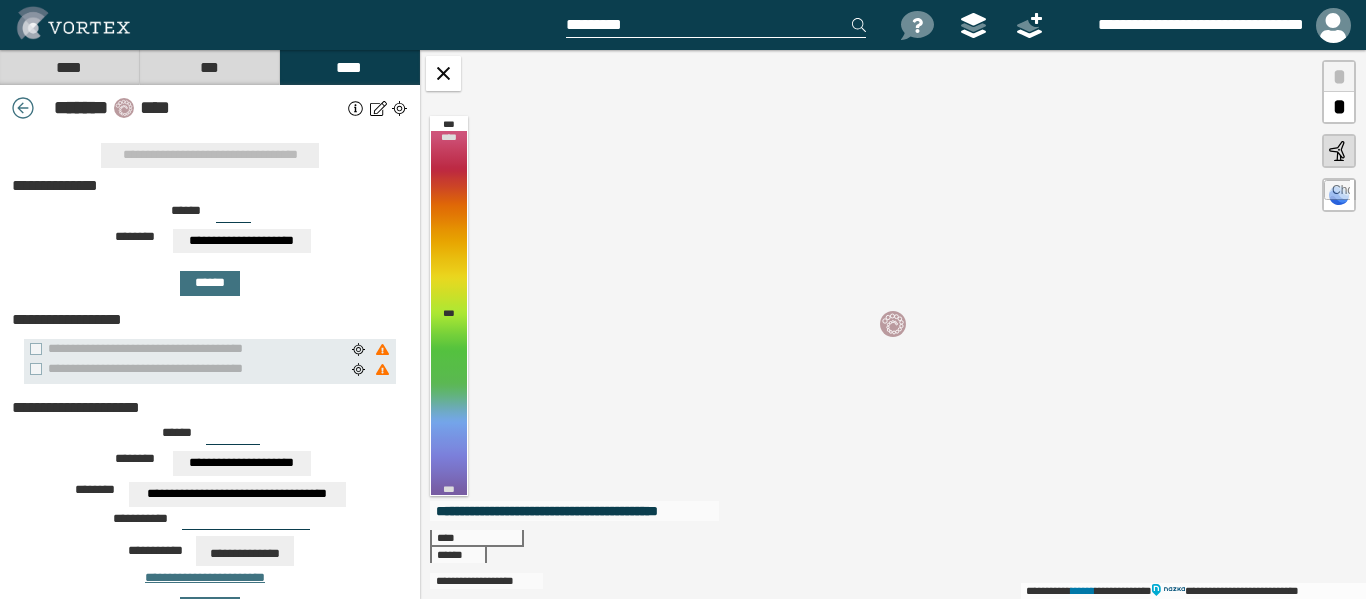 click on "****" at bounding box center [69, 67] 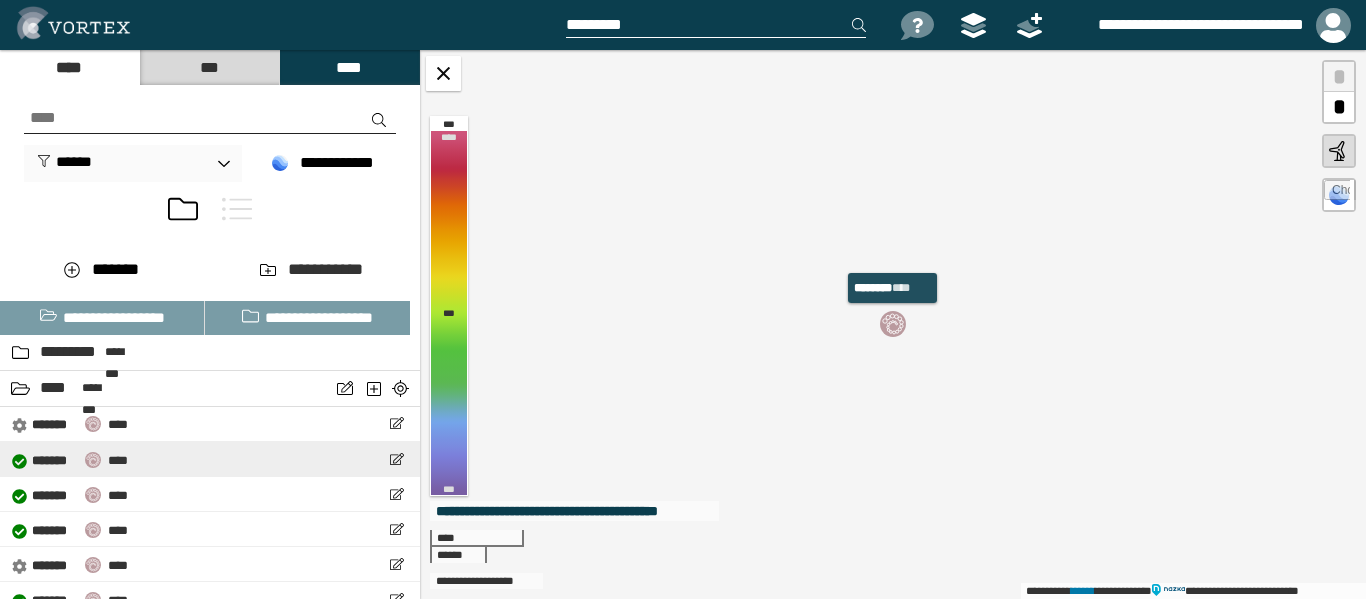 click at bounding box center [93, 460] 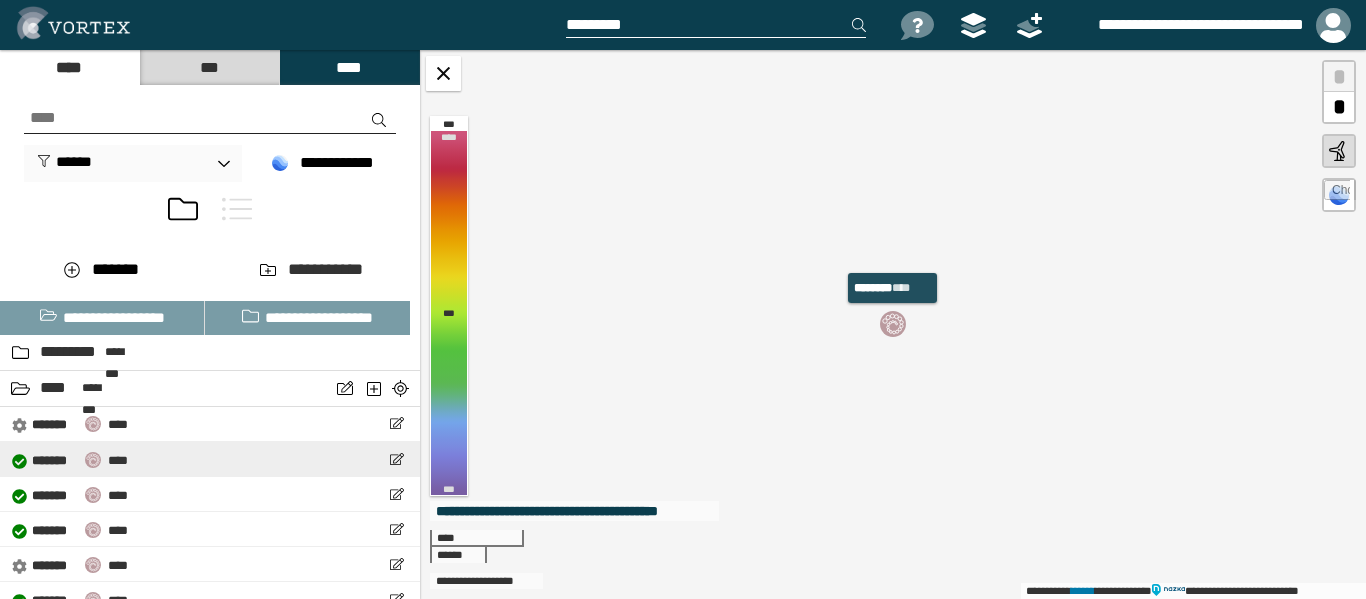 select on "**" 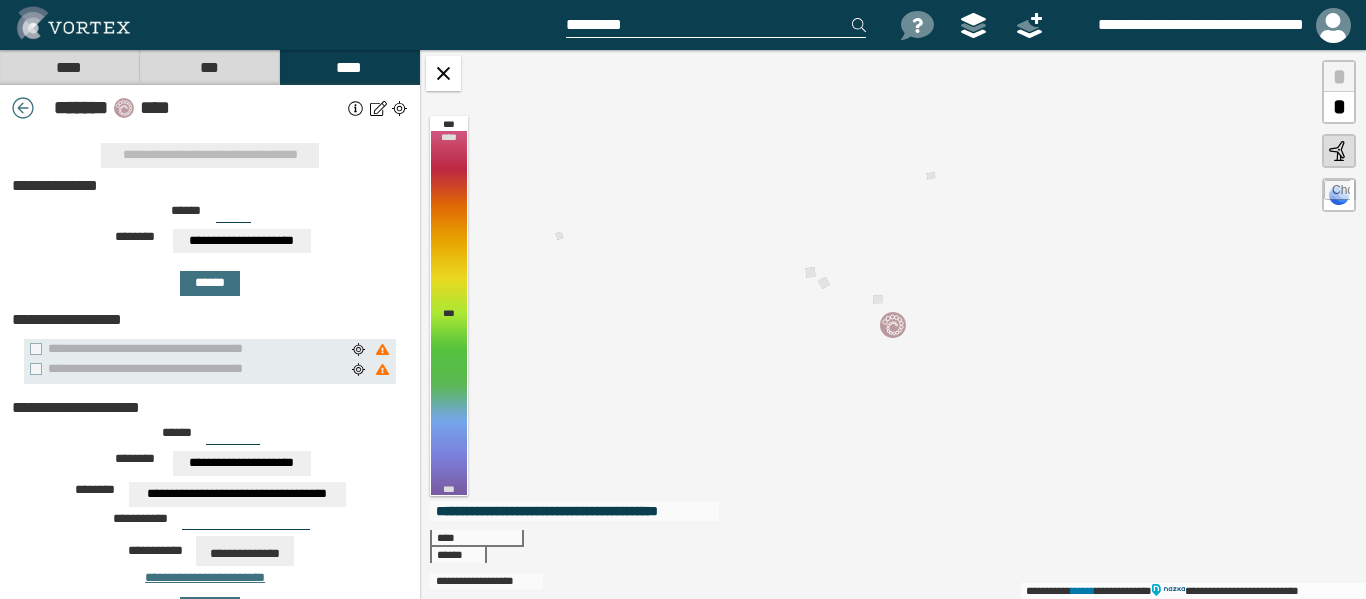 click on "****" at bounding box center (69, 67) 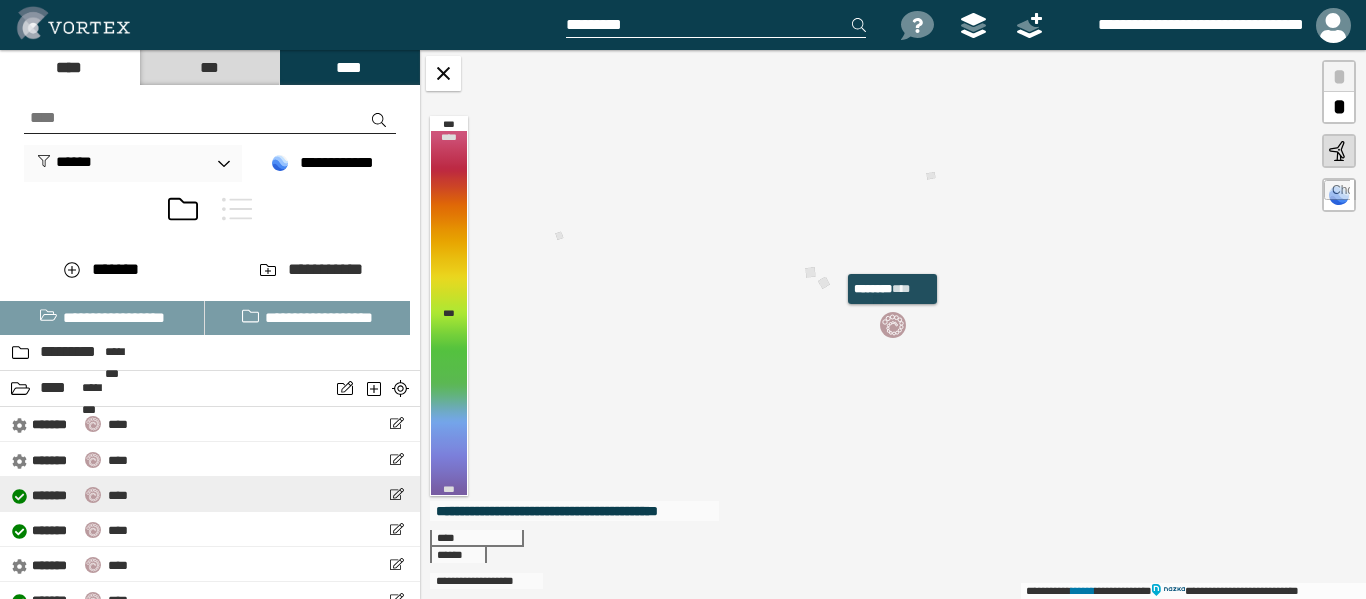 click on "****" at bounding box center [118, 495] 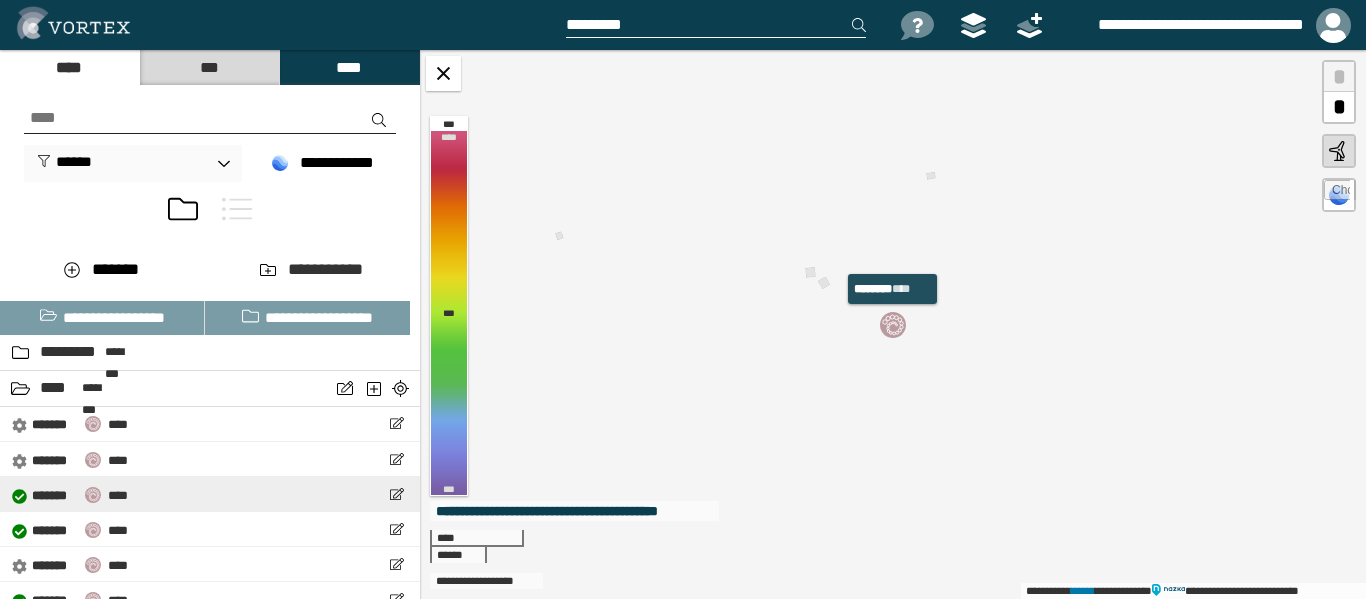 select on "**" 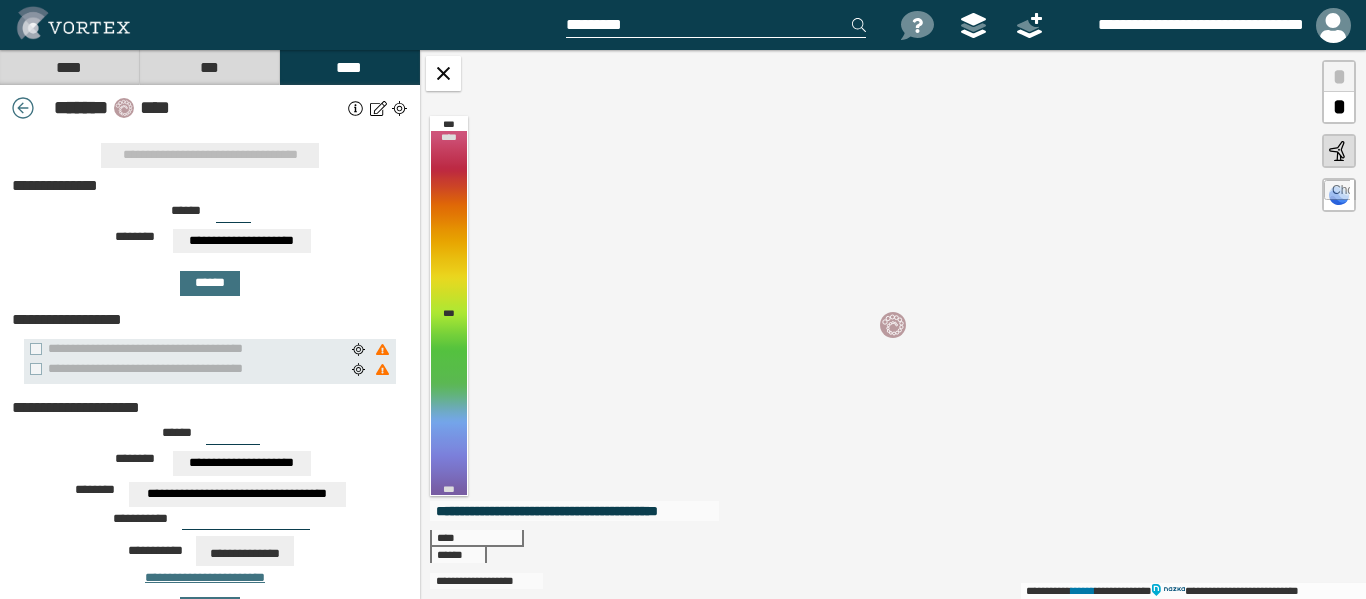 click on "****" at bounding box center [69, 67] 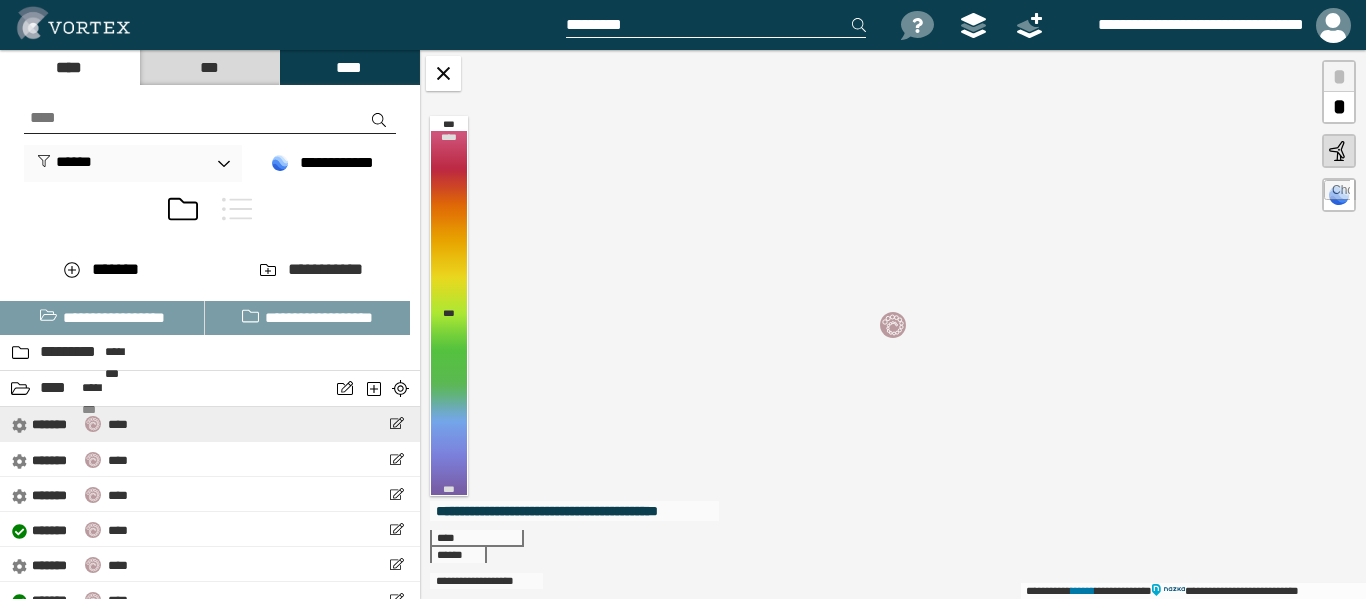 scroll, scrollTop: 100, scrollLeft: 0, axis: vertical 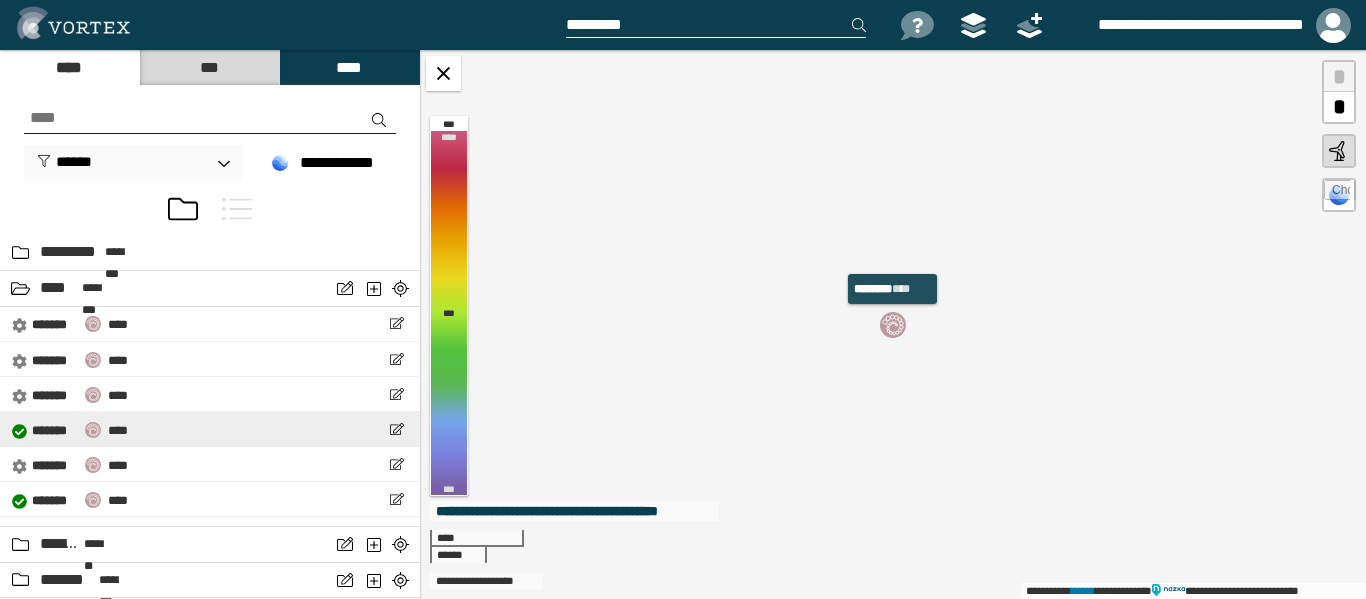 click on "**********" at bounding box center (70, 429) 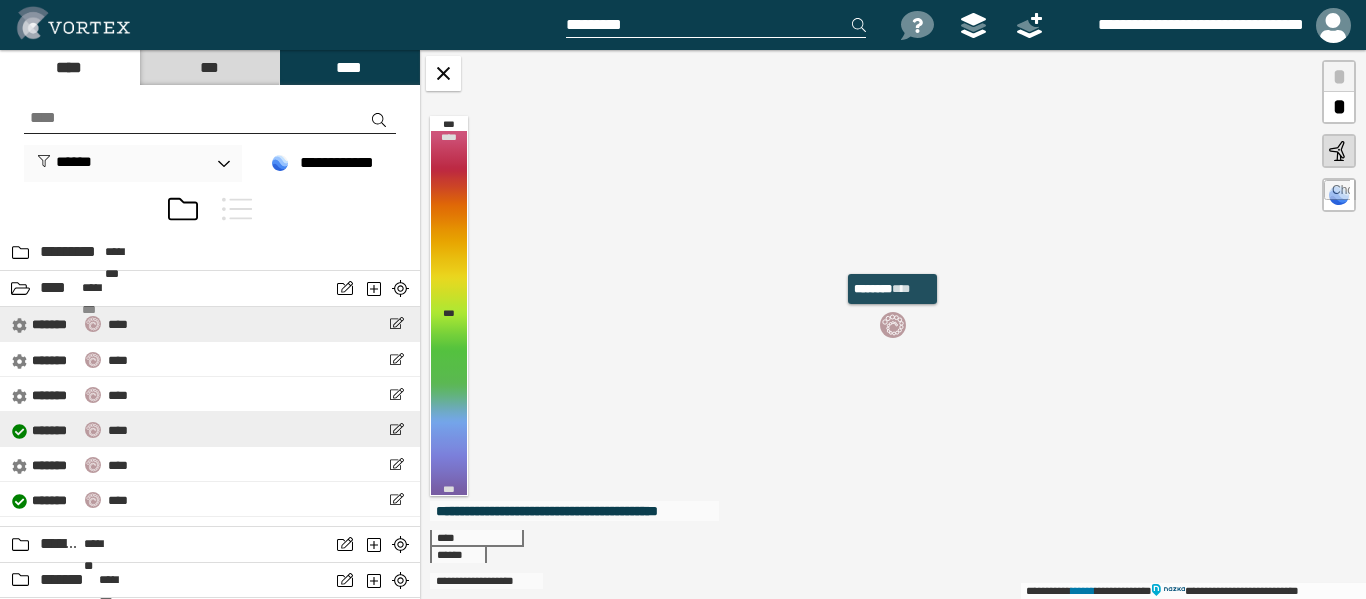 select on "**" 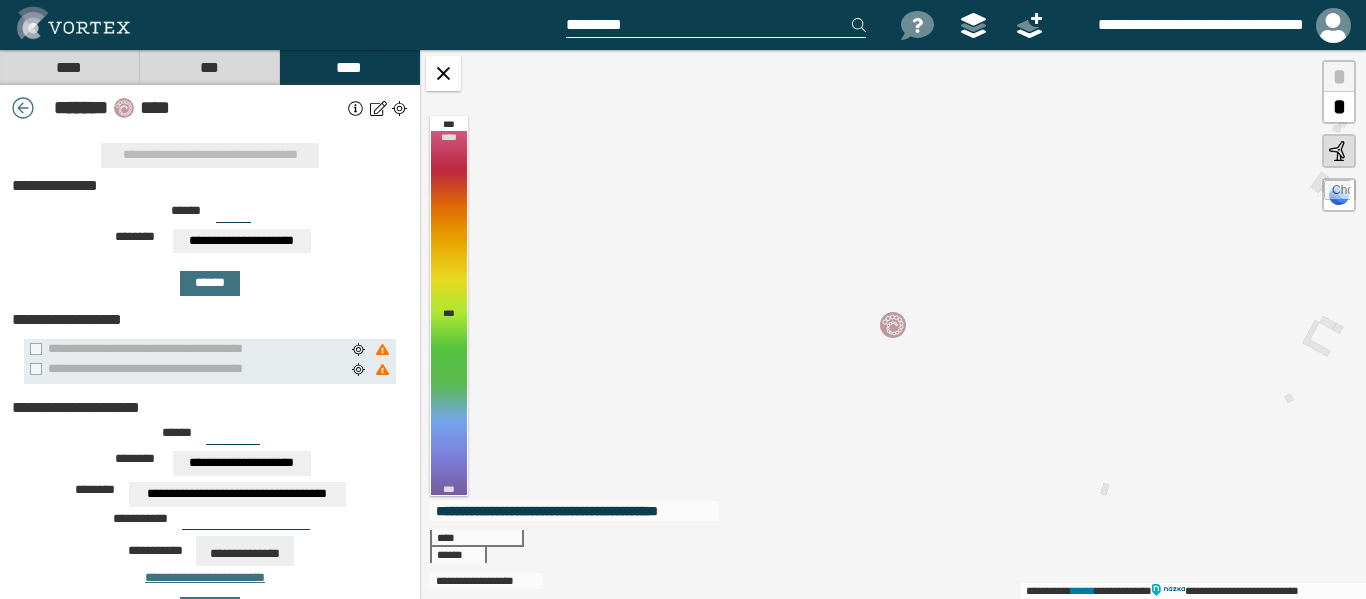 click on "****" at bounding box center [69, 67] 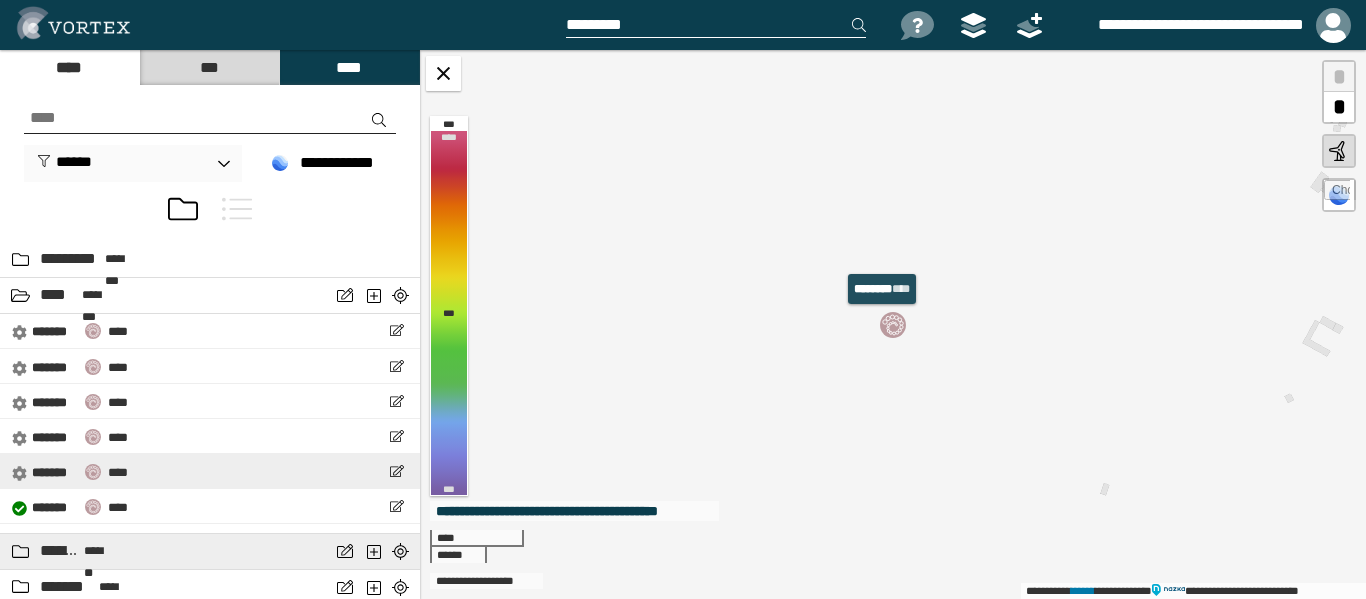 scroll, scrollTop: 200, scrollLeft: 0, axis: vertical 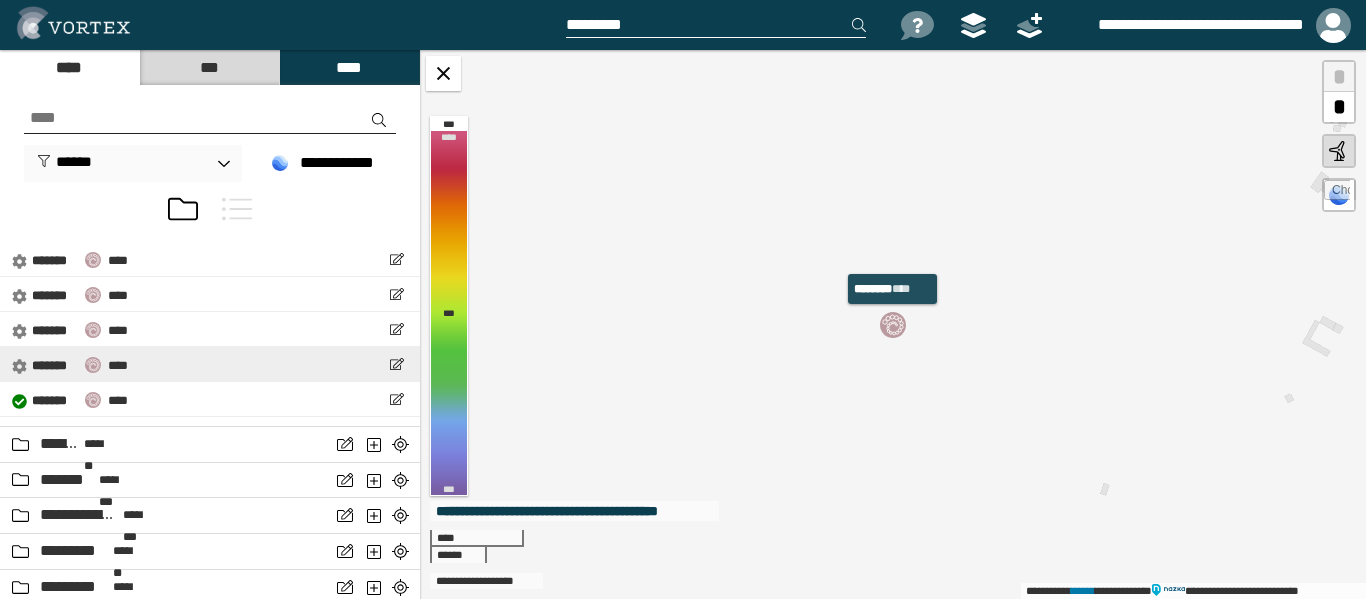 click on "**********" at bounding box center [70, 364] 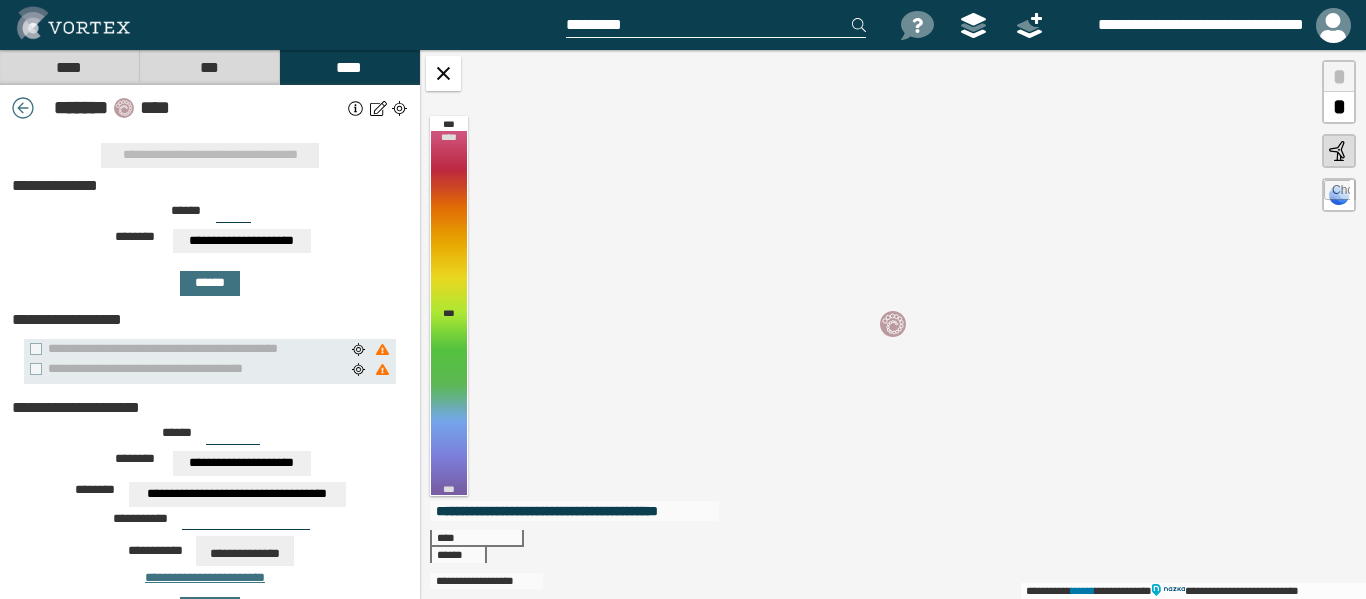 click on "****" at bounding box center (69, 67) 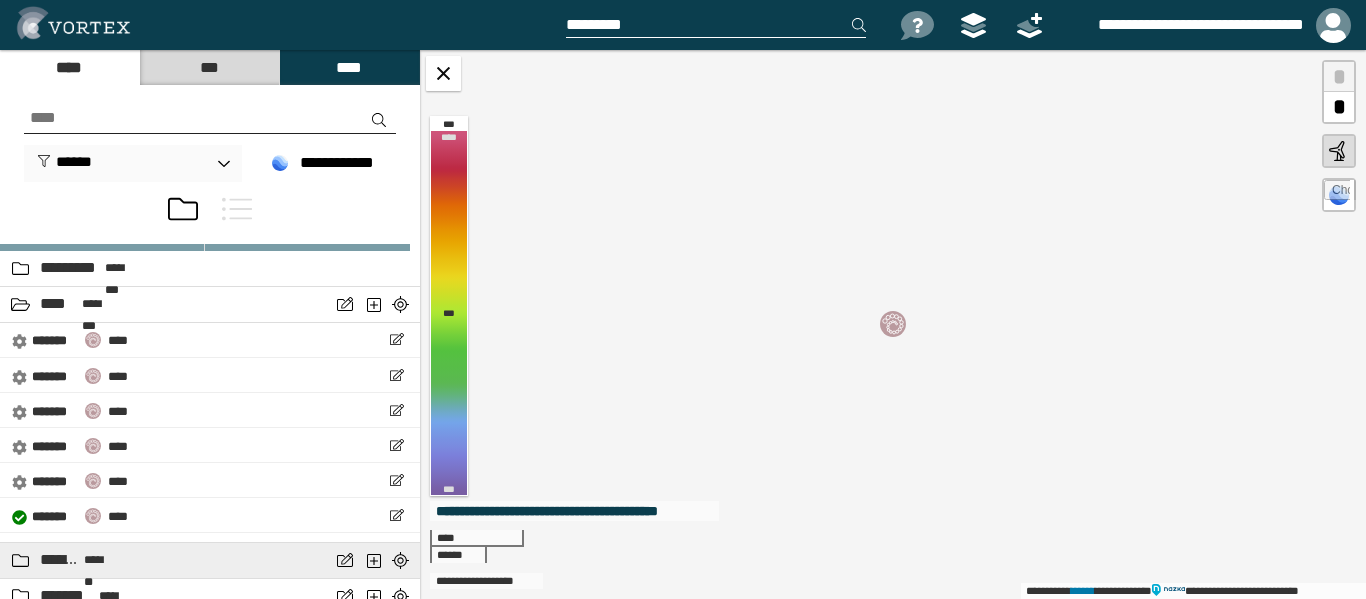 scroll, scrollTop: 200, scrollLeft: 0, axis: vertical 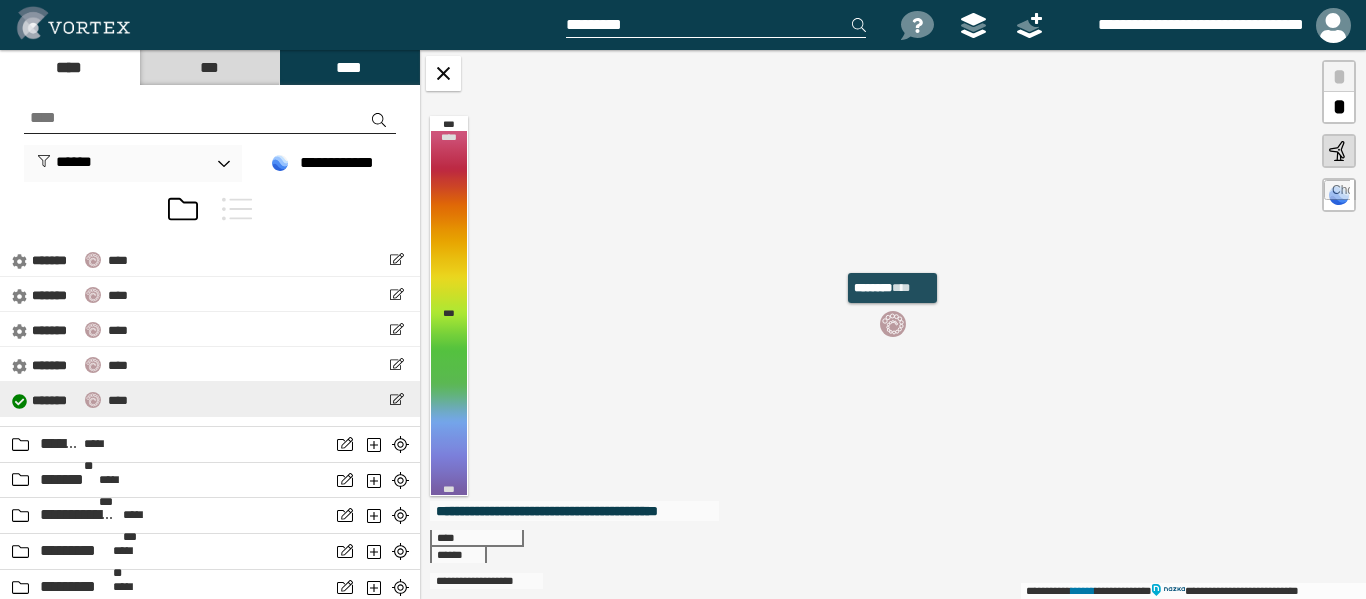 click at bounding box center [93, 400] 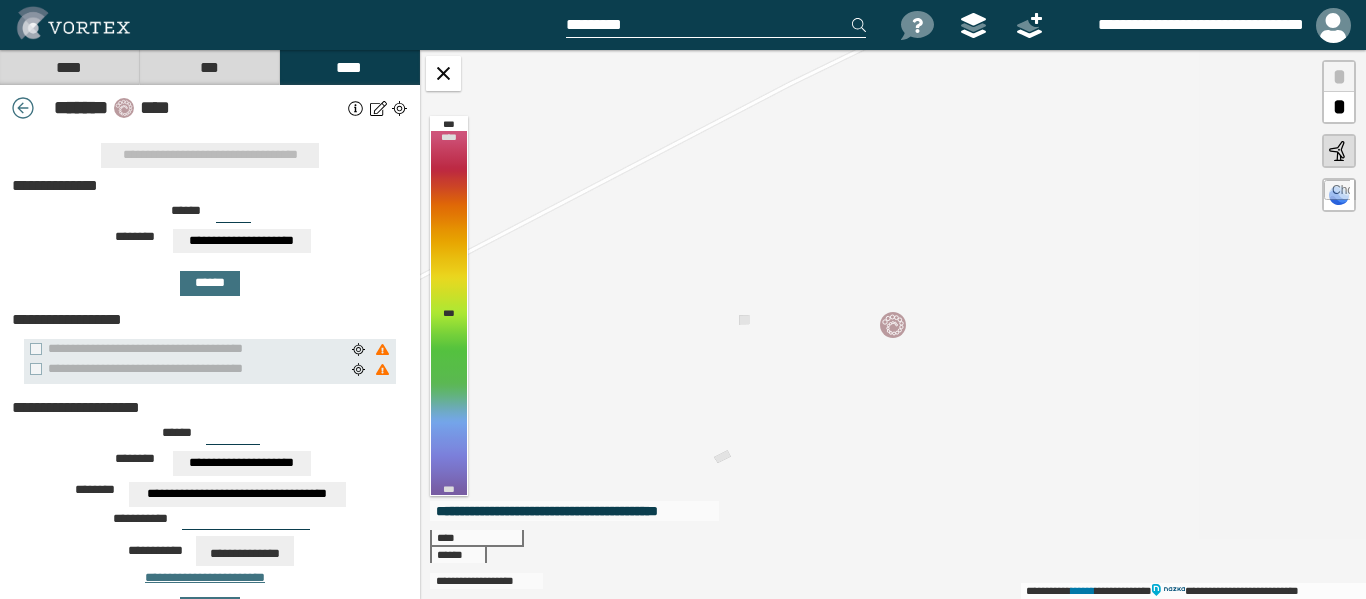 click on "****" at bounding box center [69, 67] 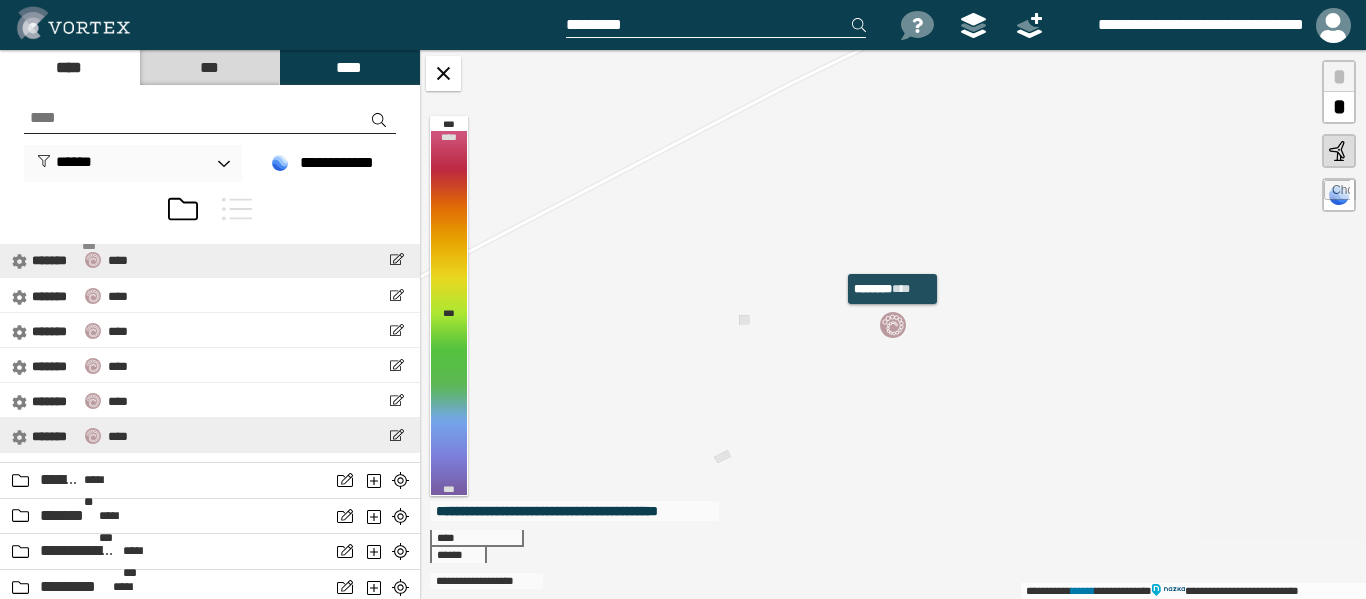 scroll, scrollTop: 100, scrollLeft: 0, axis: vertical 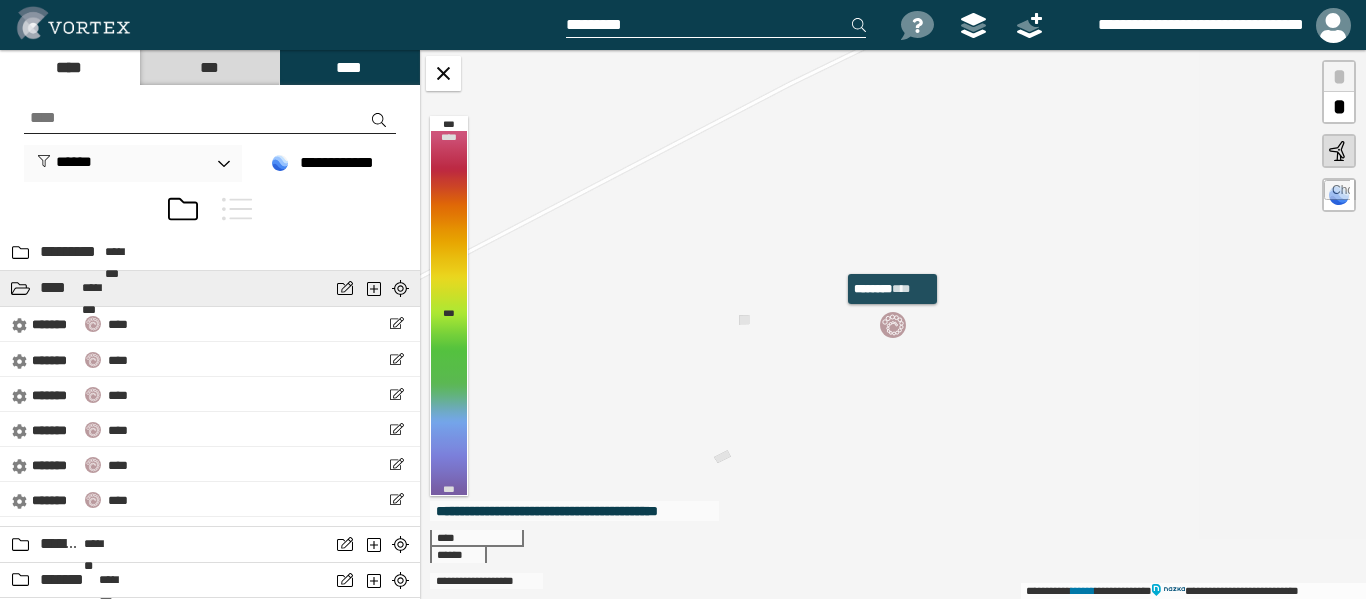 click on "********" at bounding box center [101, 288] 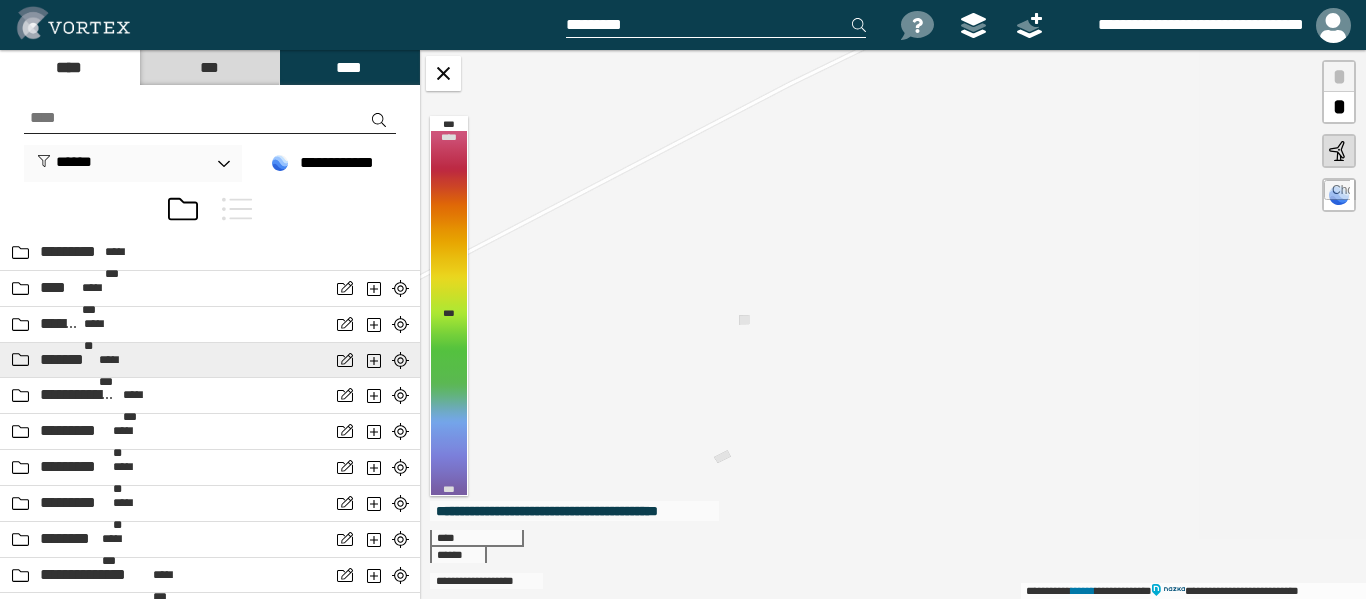 click on "******* ********" at bounding box center [210, 361] 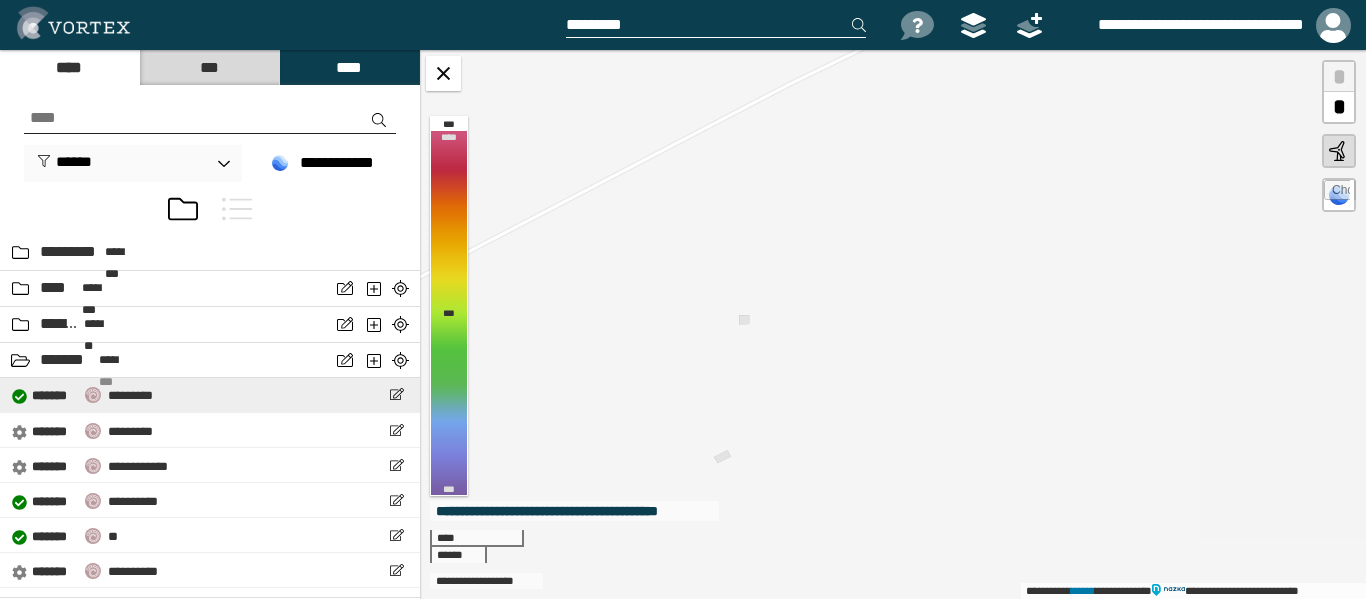 scroll, scrollTop: 61, scrollLeft: 0, axis: vertical 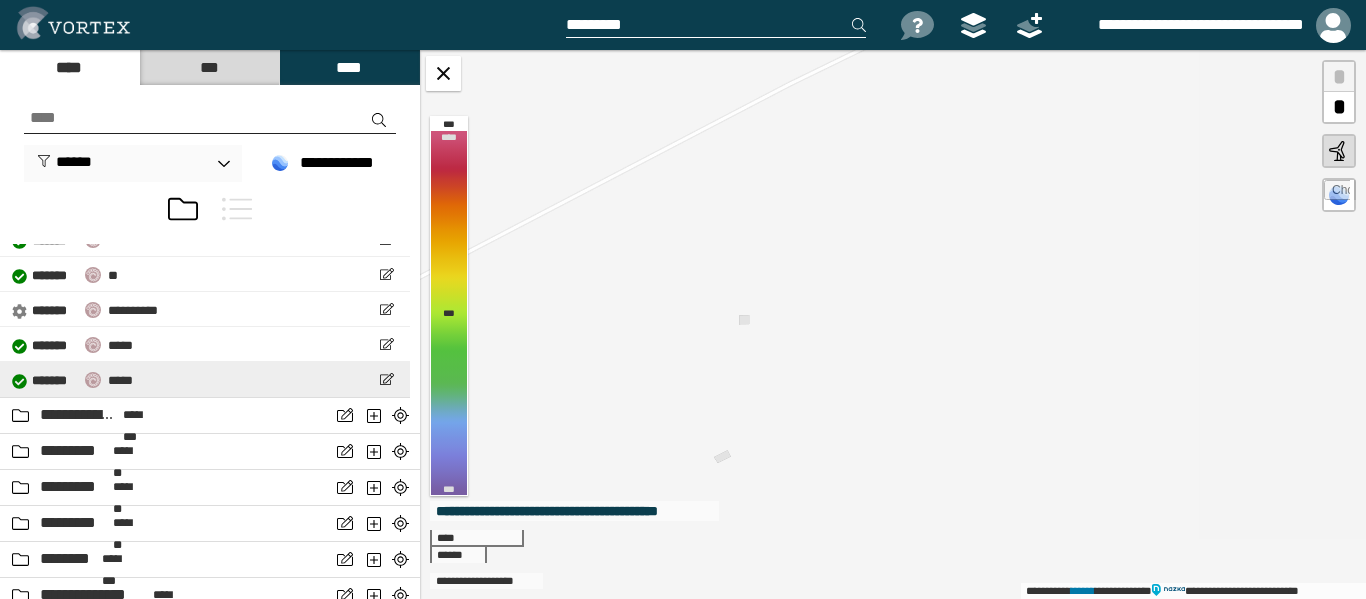 click at bounding box center (93, 380) 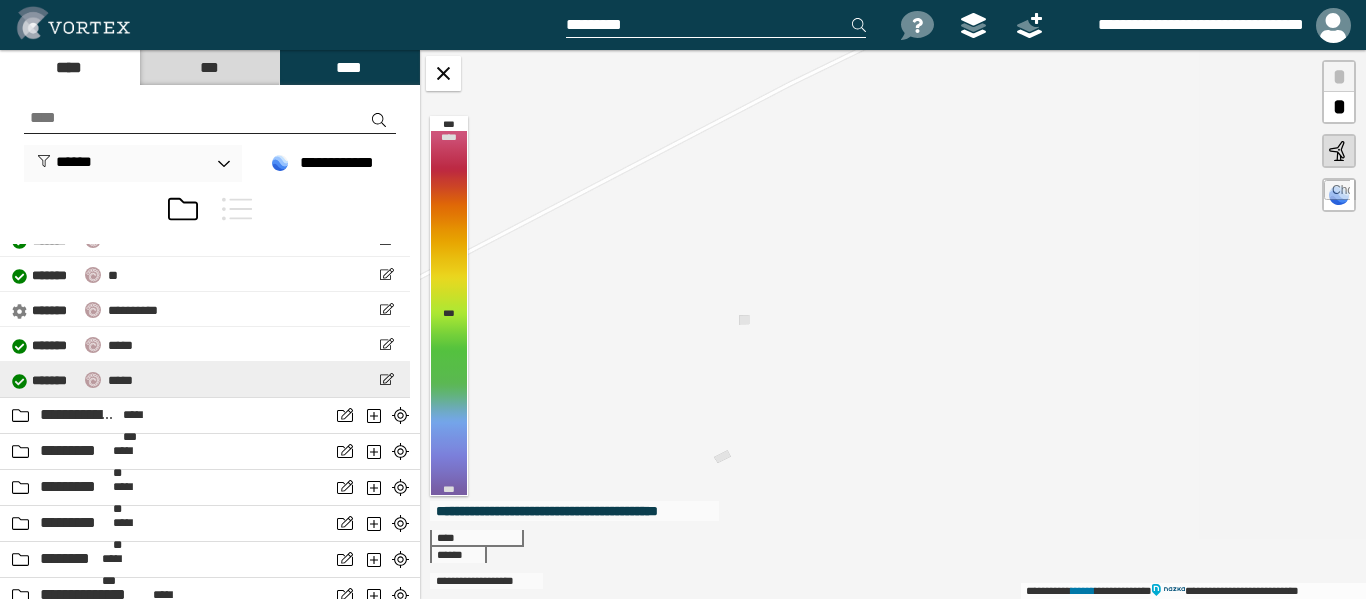 select on "*****" 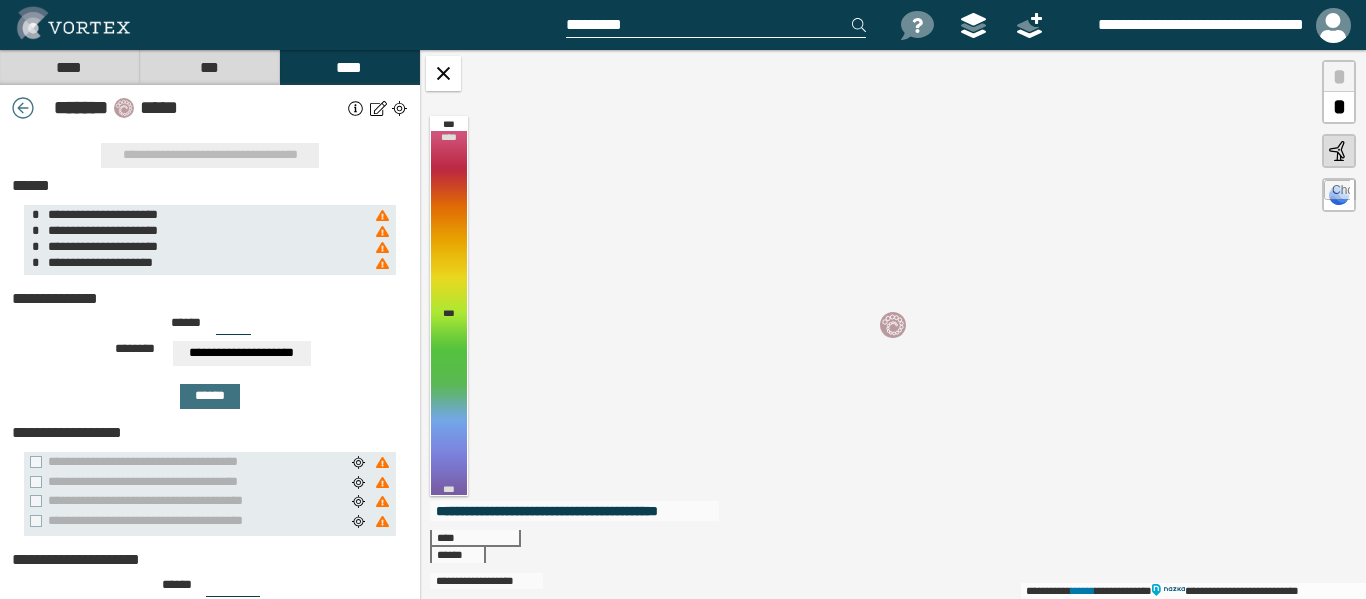 click on "****" at bounding box center [69, 67] 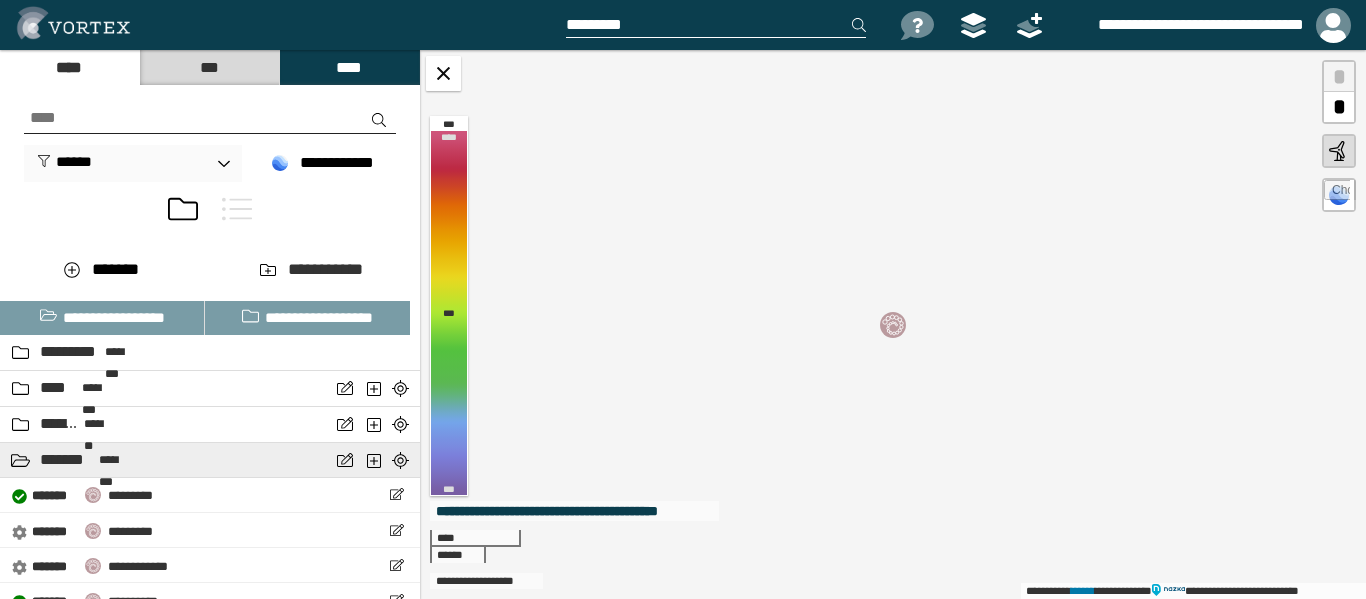 scroll, scrollTop: 100, scrollLeft: 0, axis: vertical 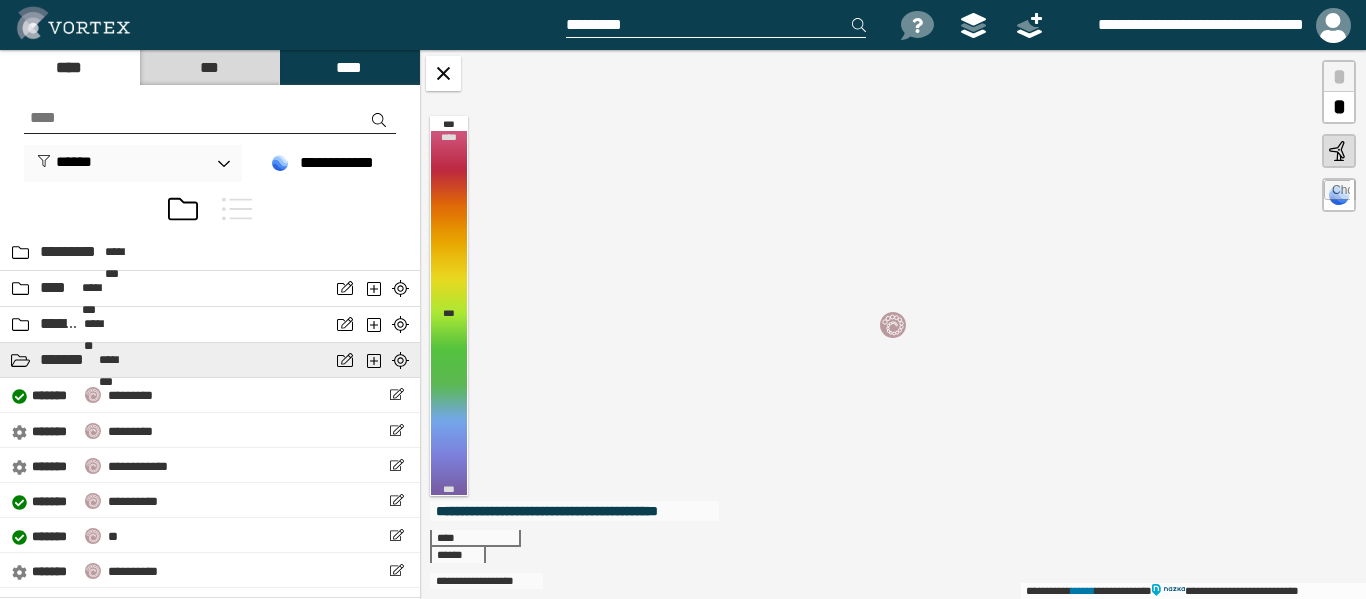 click on "******* ********" at bounding box center [210, 361] 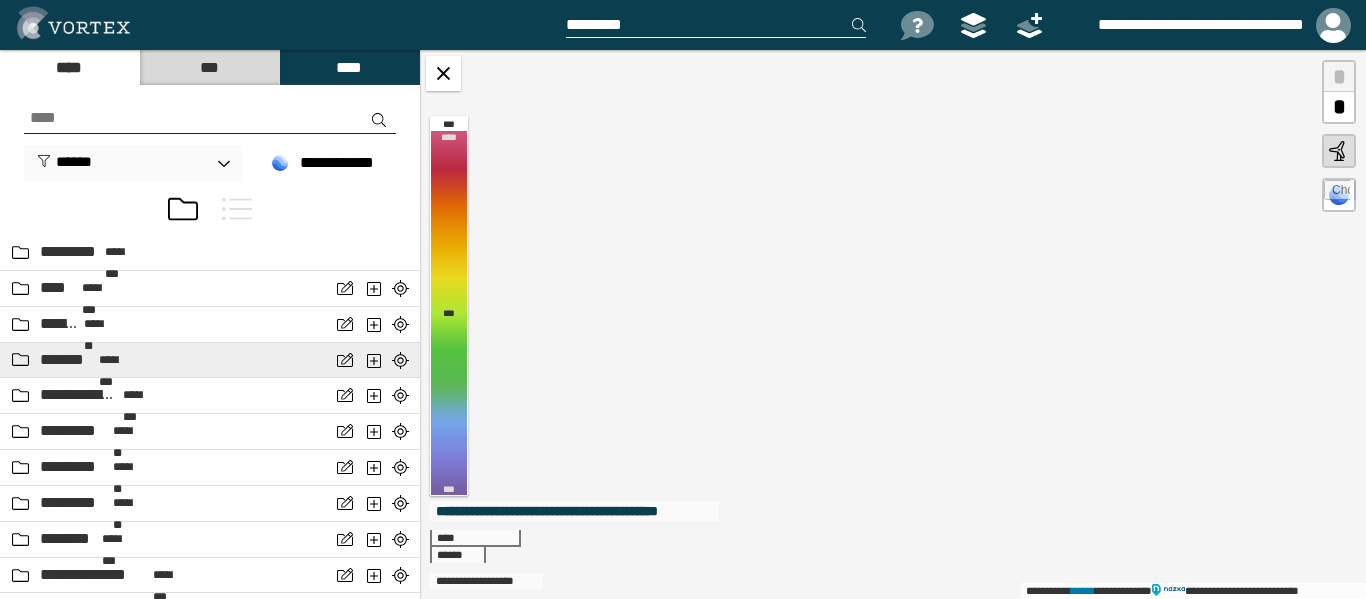 click on "******* ********" at bounding box center [210, 361] 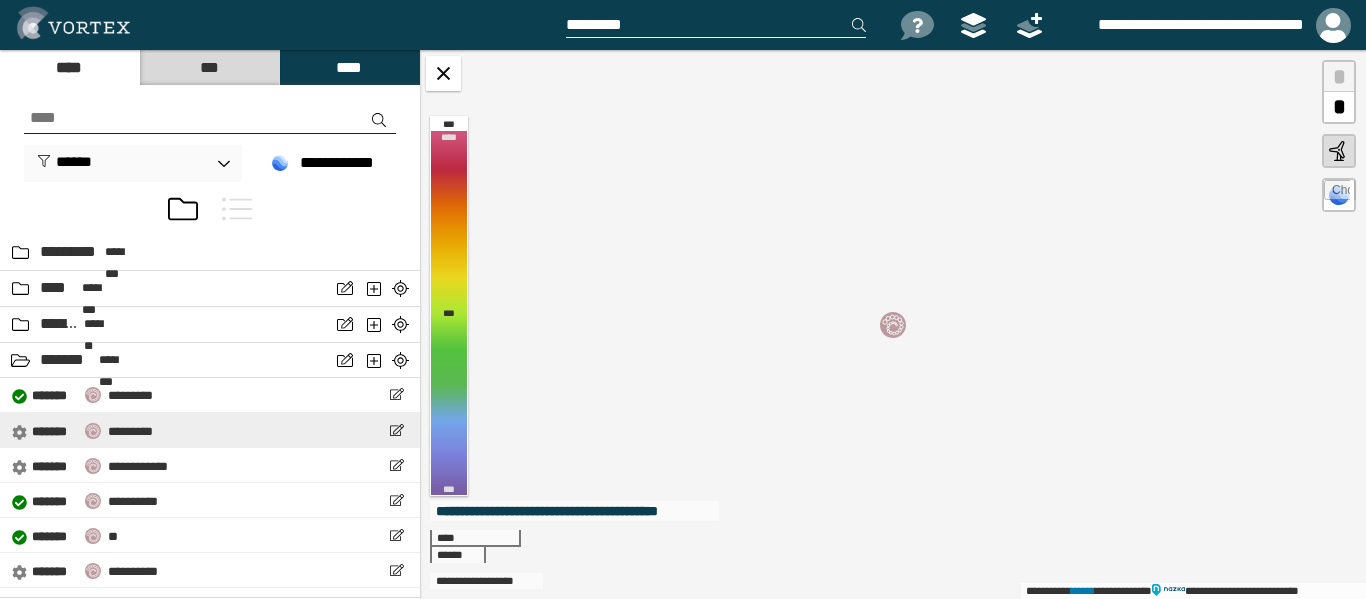 click on "*********" at bounding box center [130, 431] 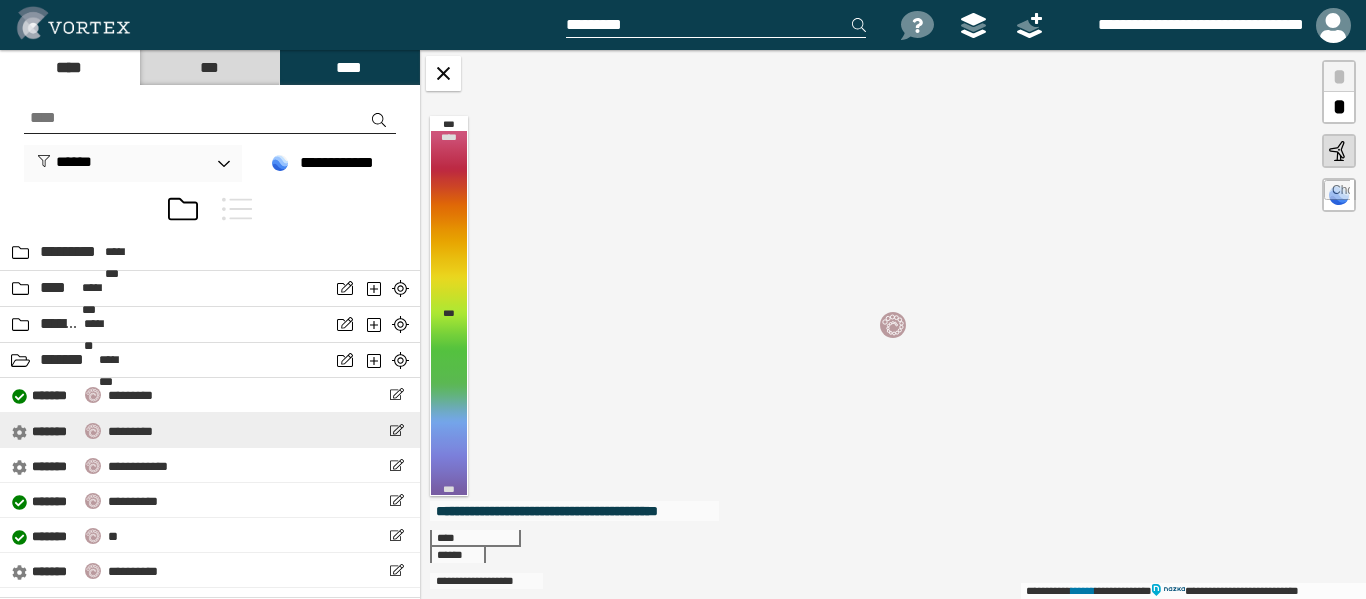 select on "*****" 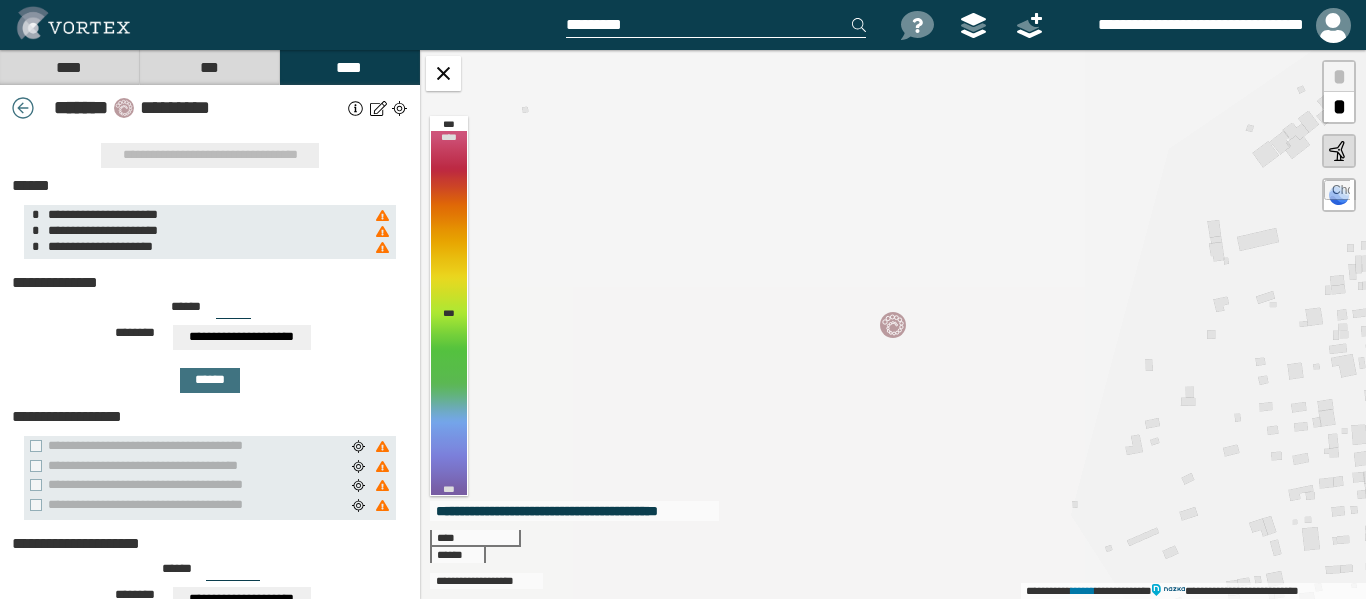 click on "****" at bounding box center [69, 67] 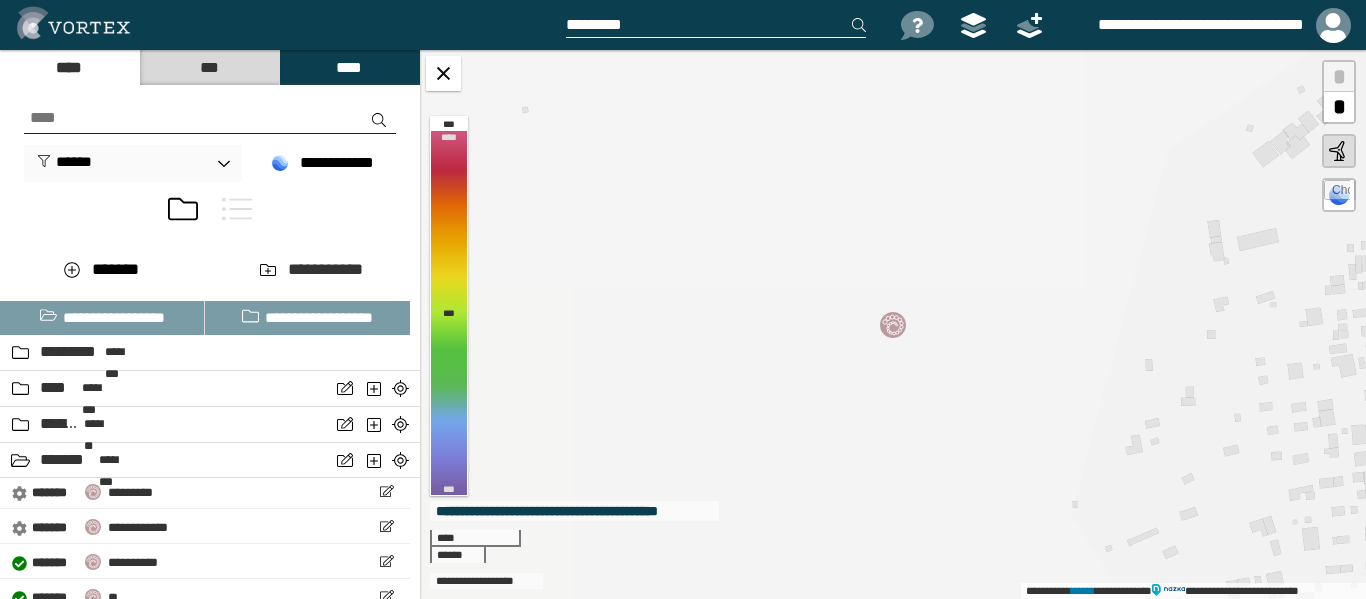 scroll, scrollTop: 61, scrollLeft: 0, axis: vertical 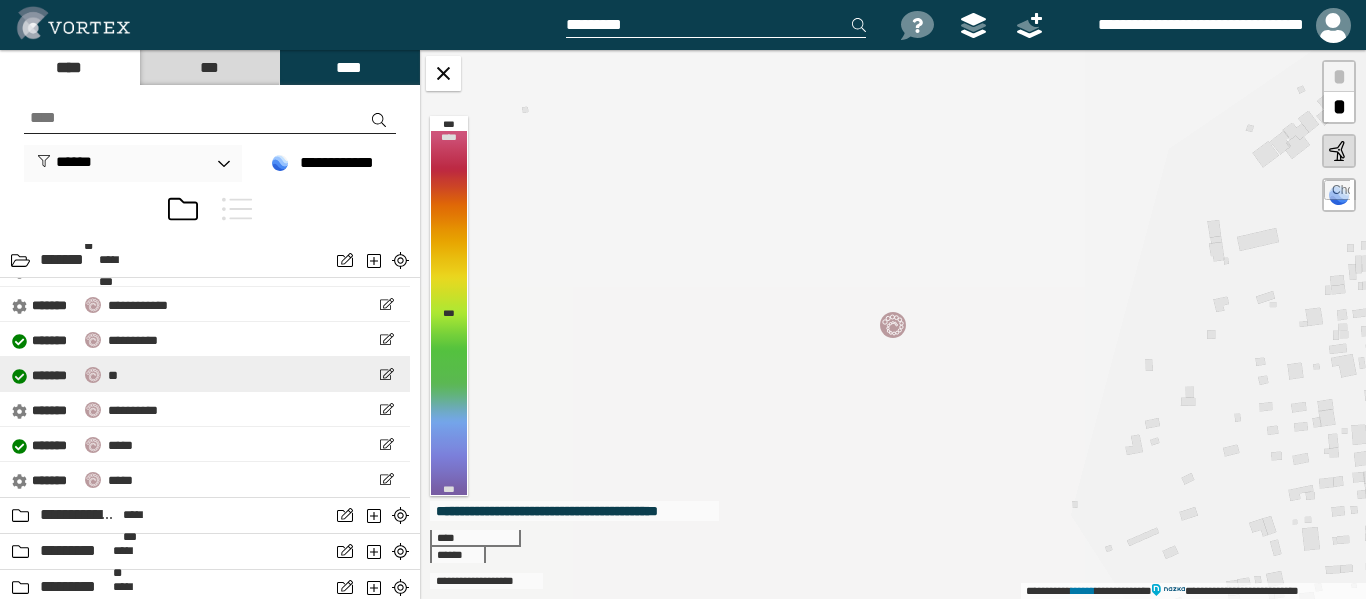 click on "**********" at bounding box center (205, 374) 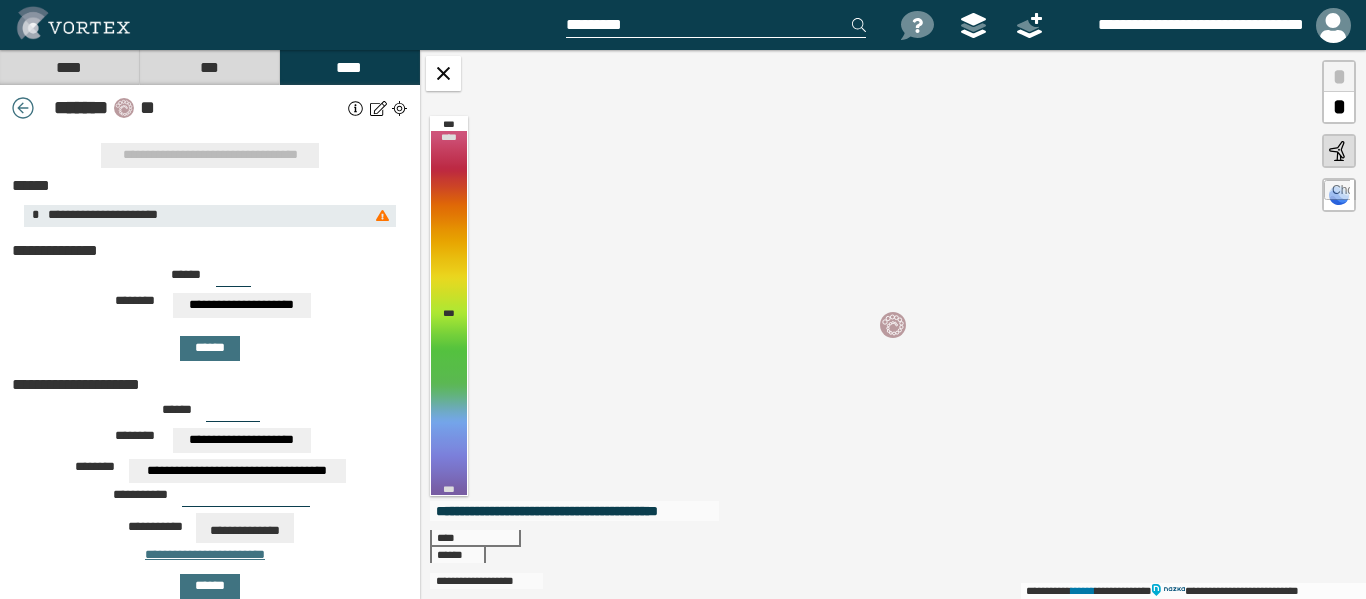 click on "****" at bounding box center [69, 67] 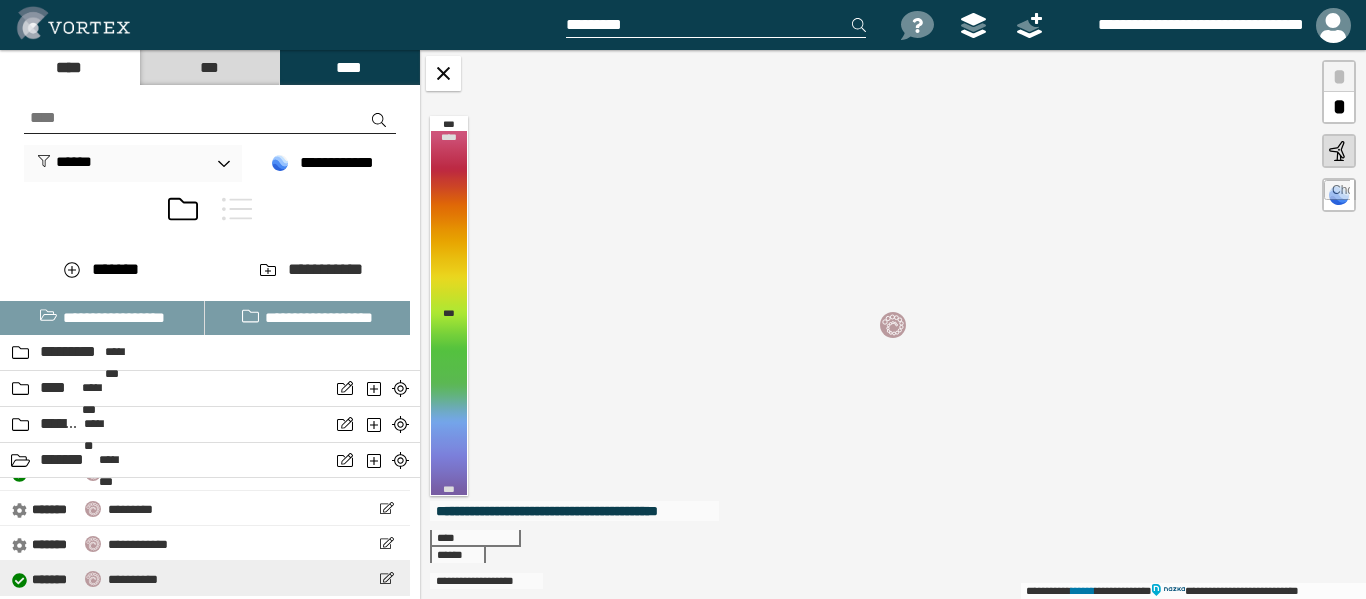 scroll, scrollTop: 0, scrollLeft: 0, axis: both 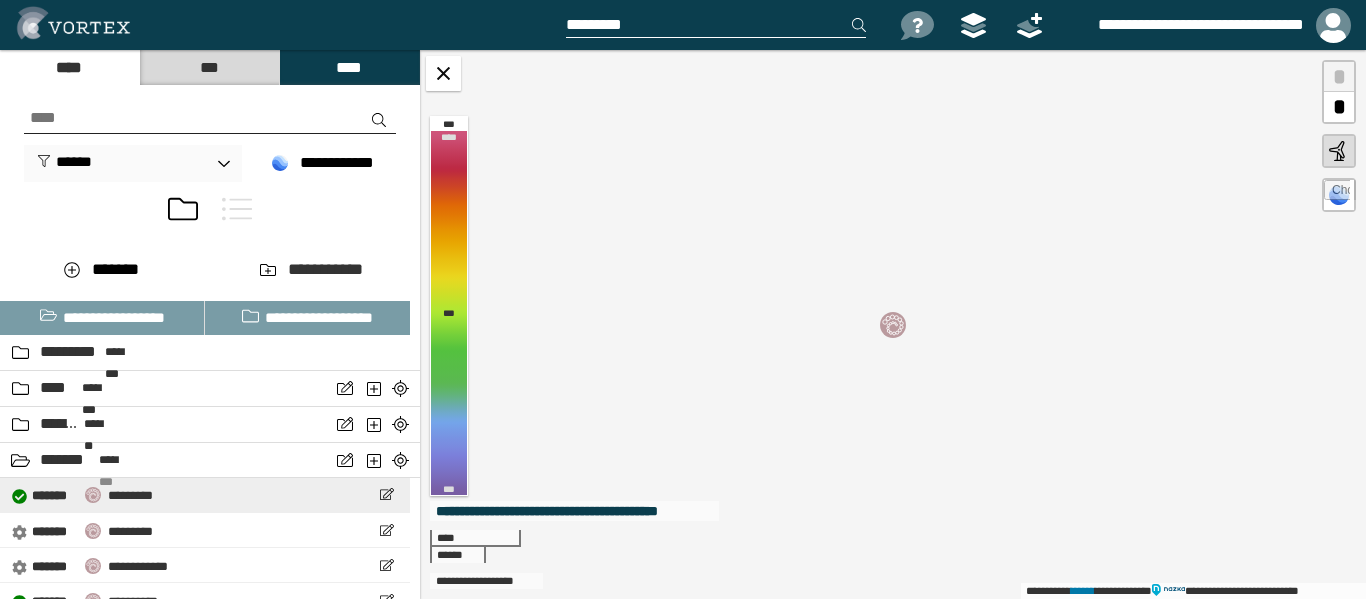 click on "**********" at bounding box center (82, 494) 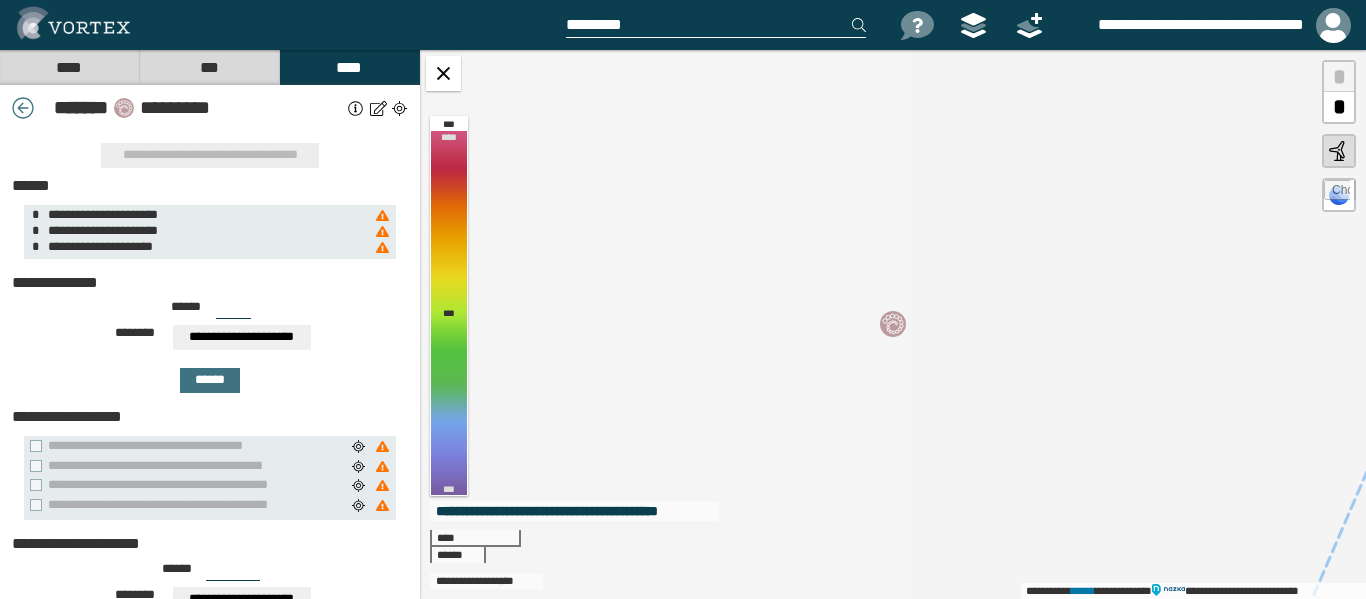 click on "****" at bounding box center (69, 67) 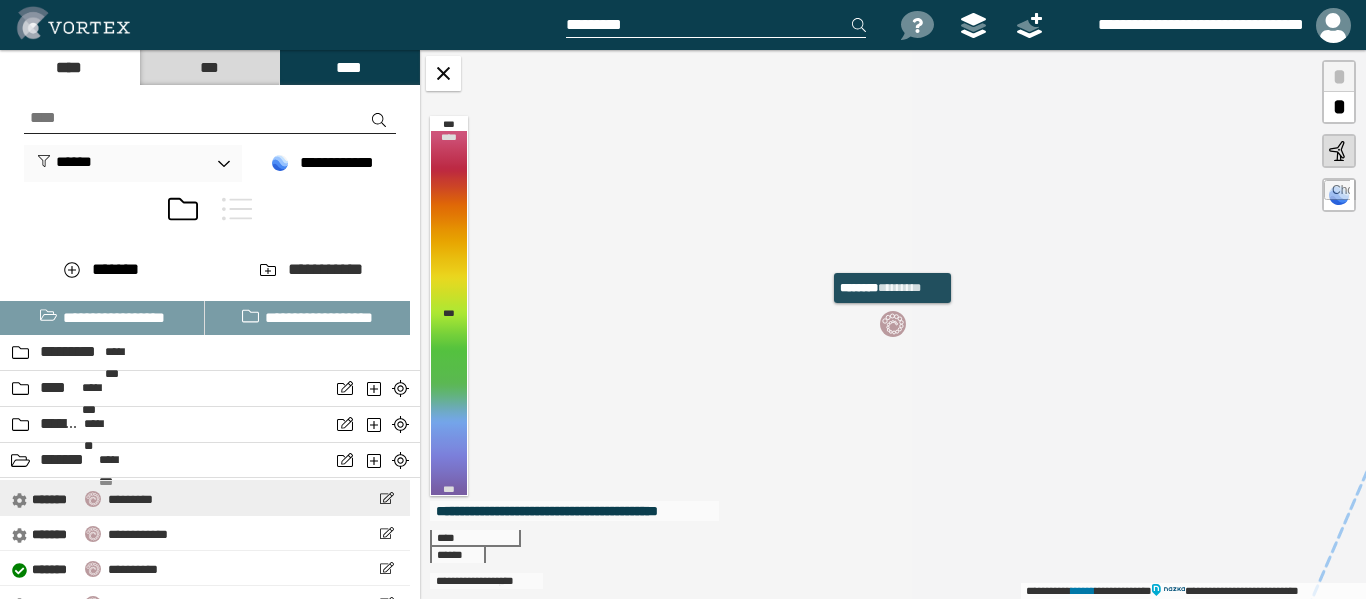 scroll, scrollTop: 61, scrollLeft: 0, axis: vertical 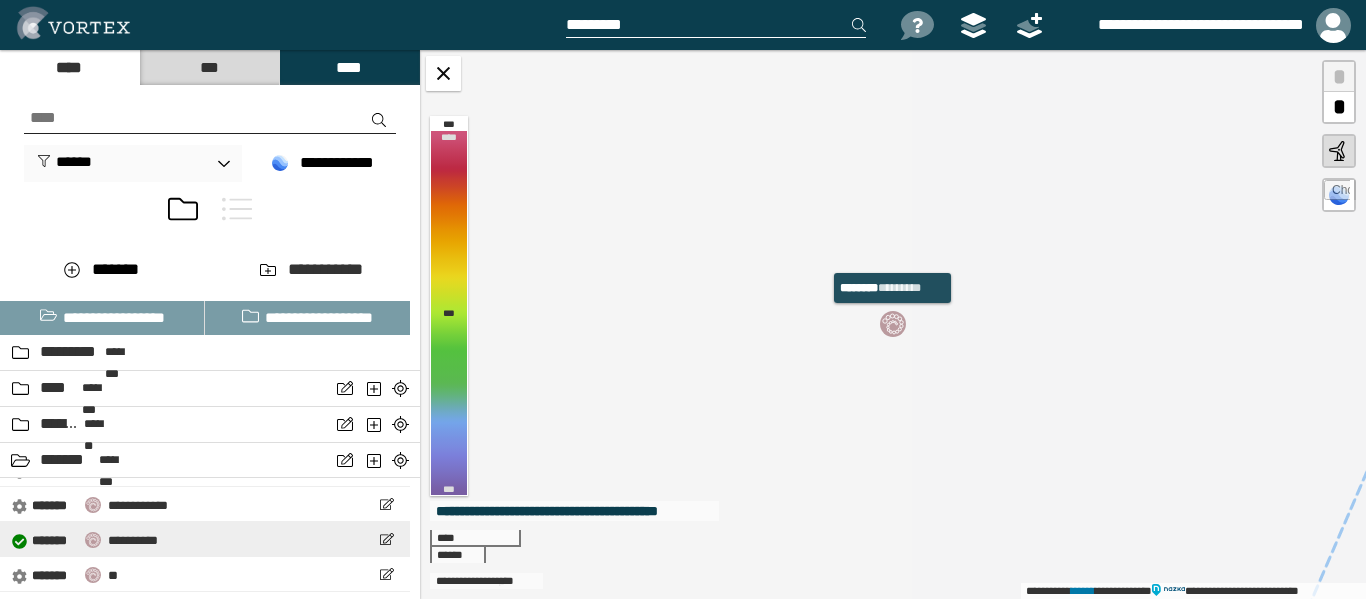 click on "**********" at bounding box center [133, 540] 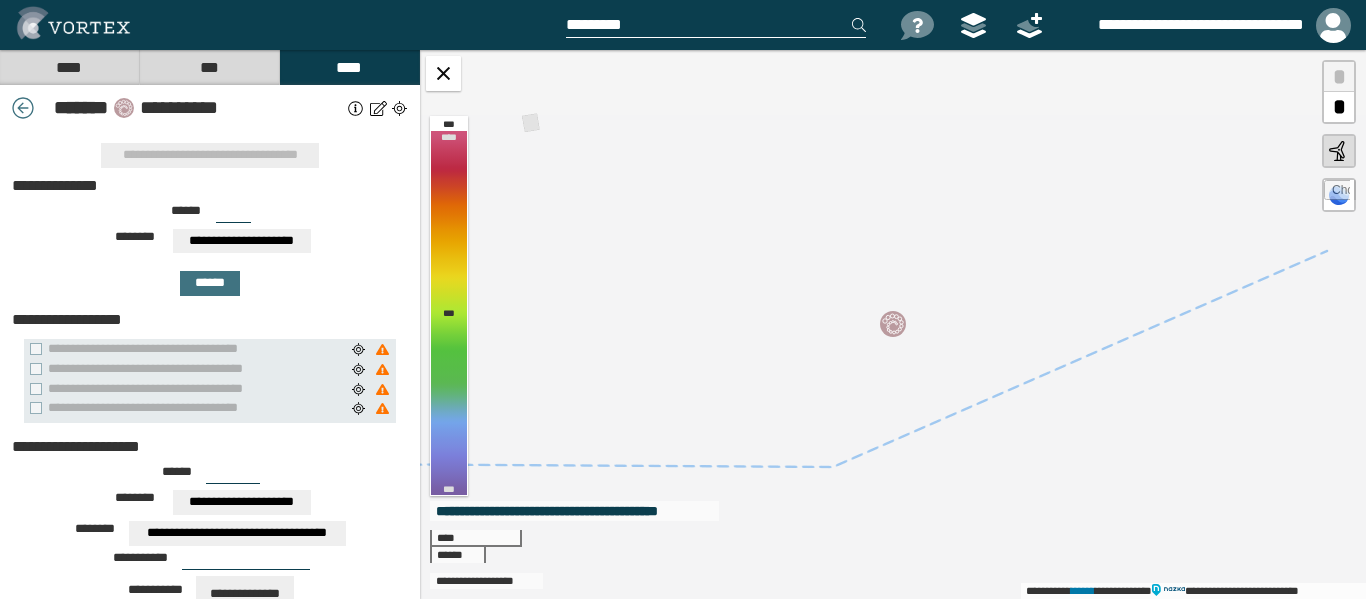 click on "****" at bounding box center (69, 67) 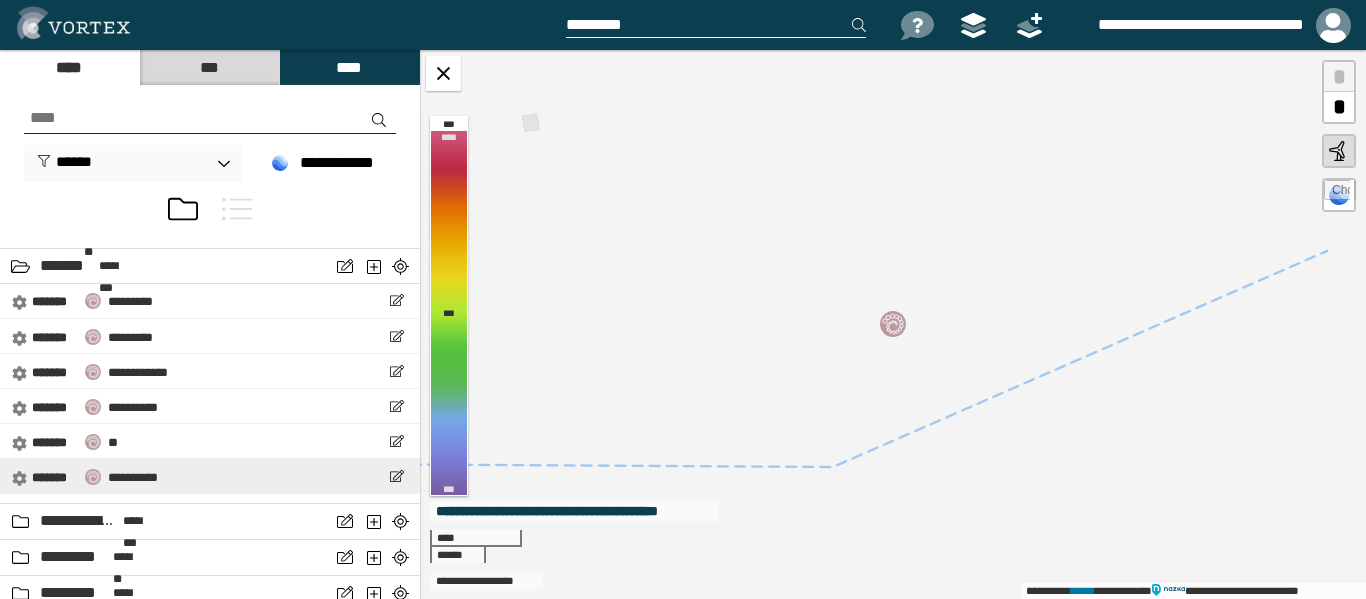 scroll, scrollTop: 200, scrollLeft: 0, axis: vertical 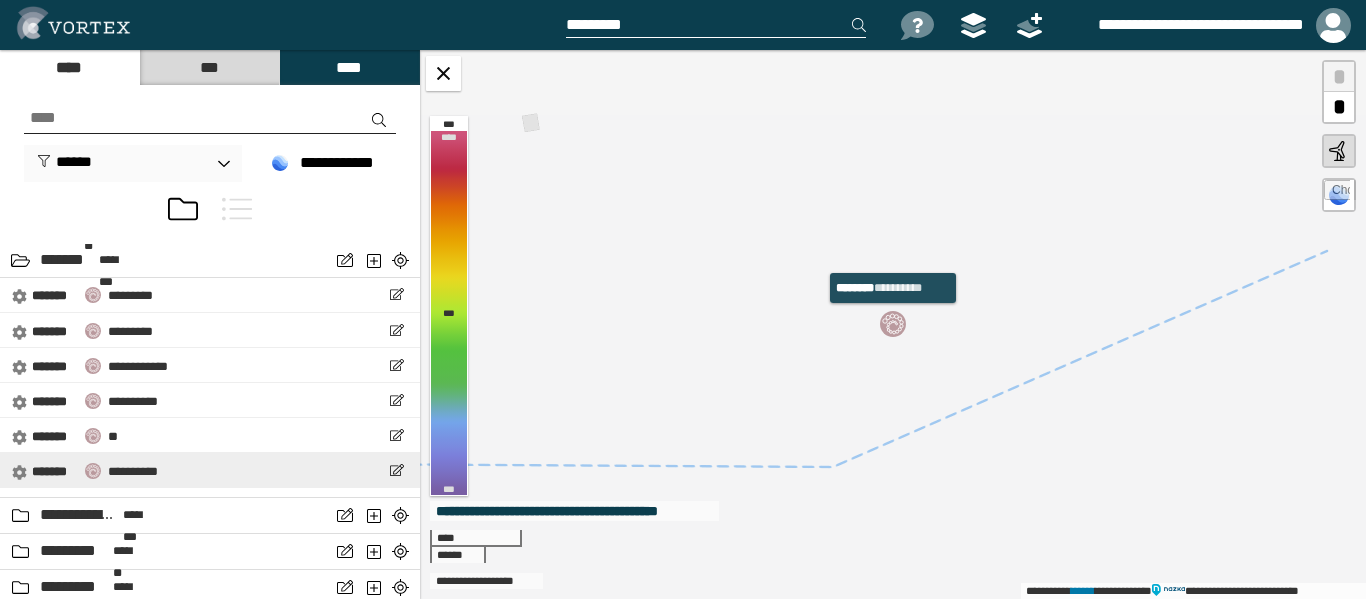 click on "**********" at bounding box center [85, 470] 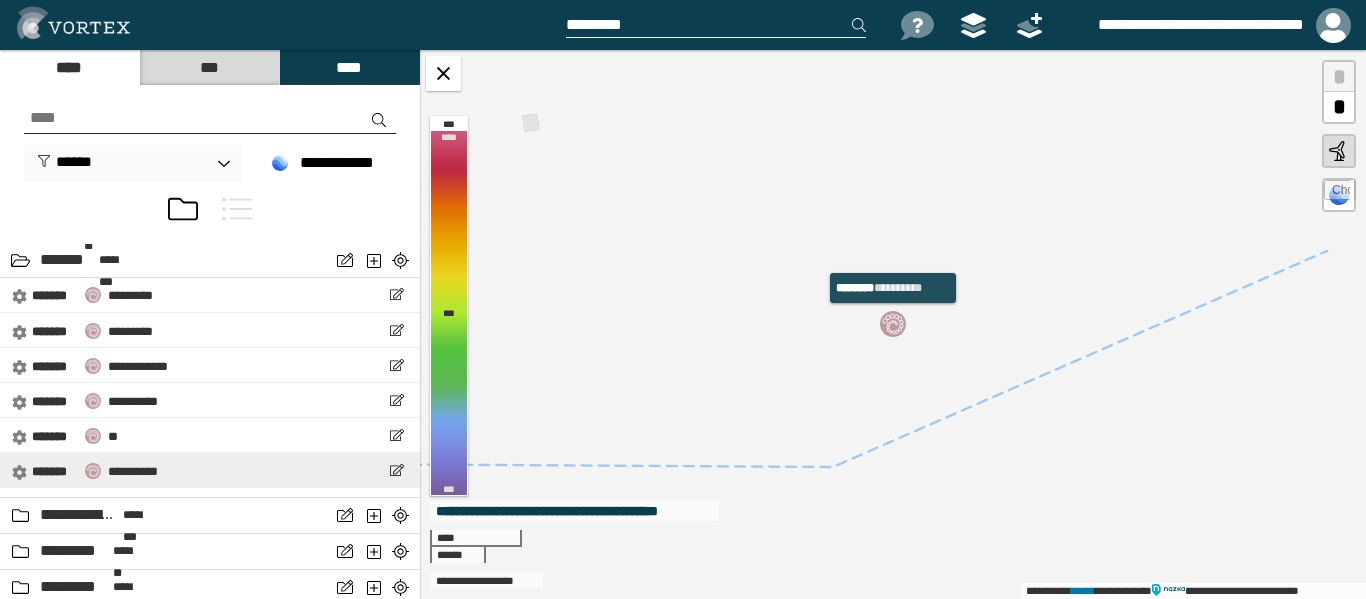 select on "*****" 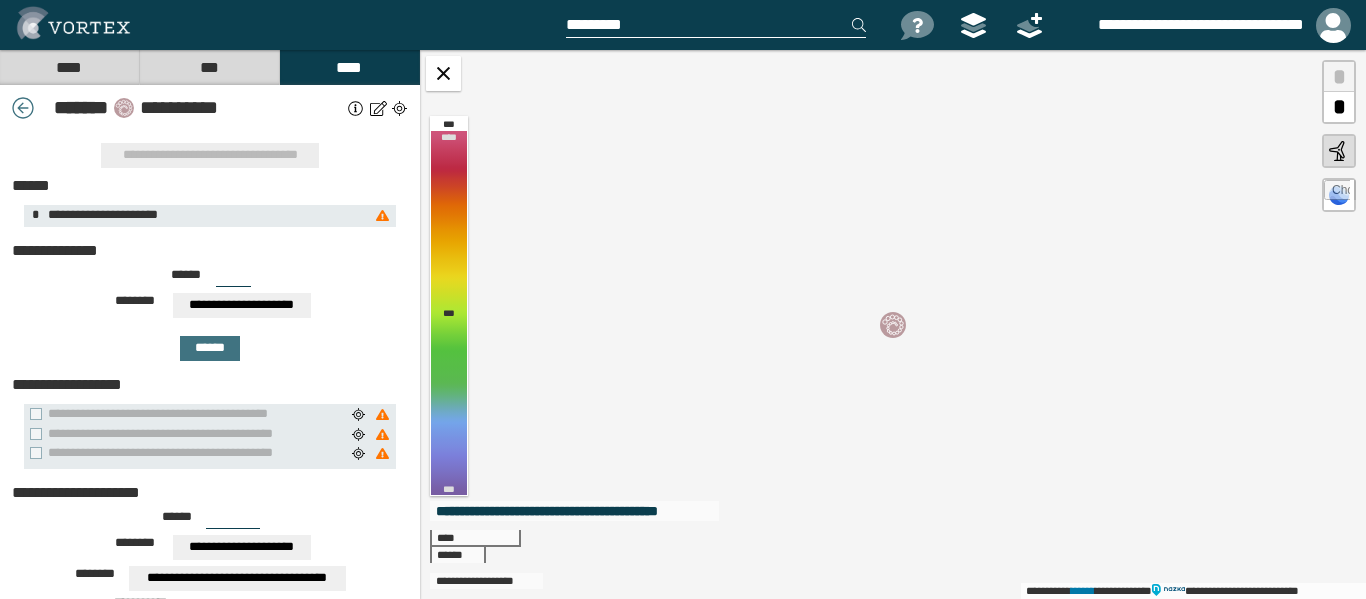 click on "****" at bounding box center [69, 67] 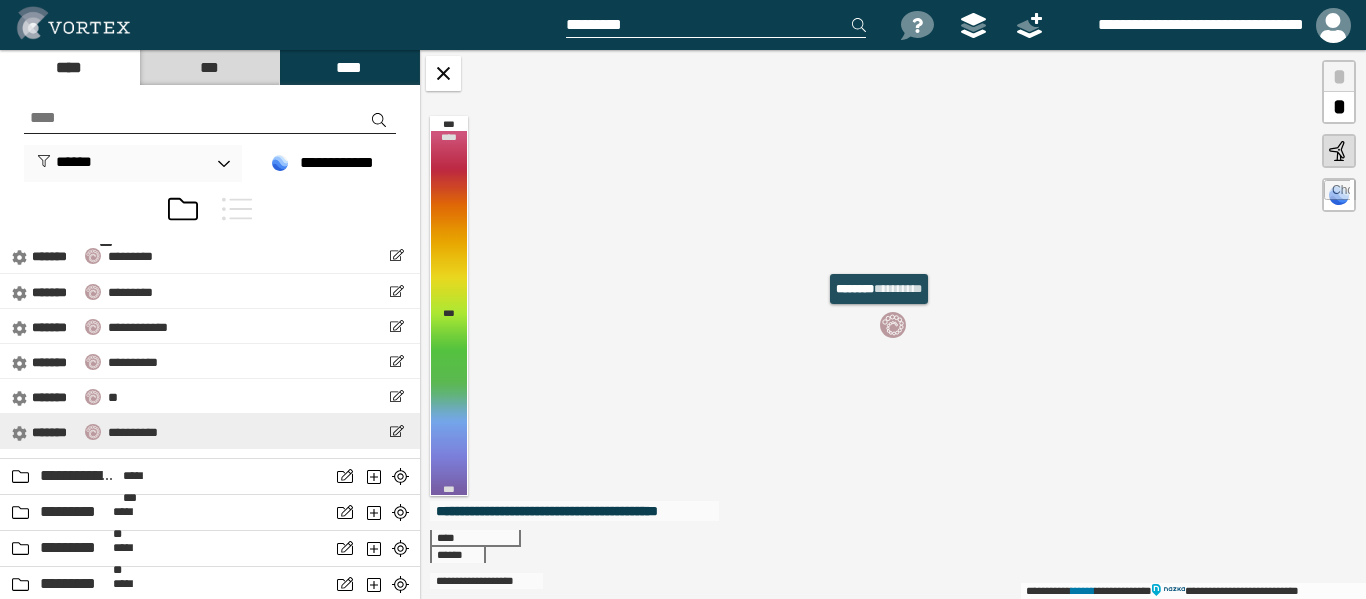 scroll, scrollTop: 300, scrollLeft: 0, axis: vertical 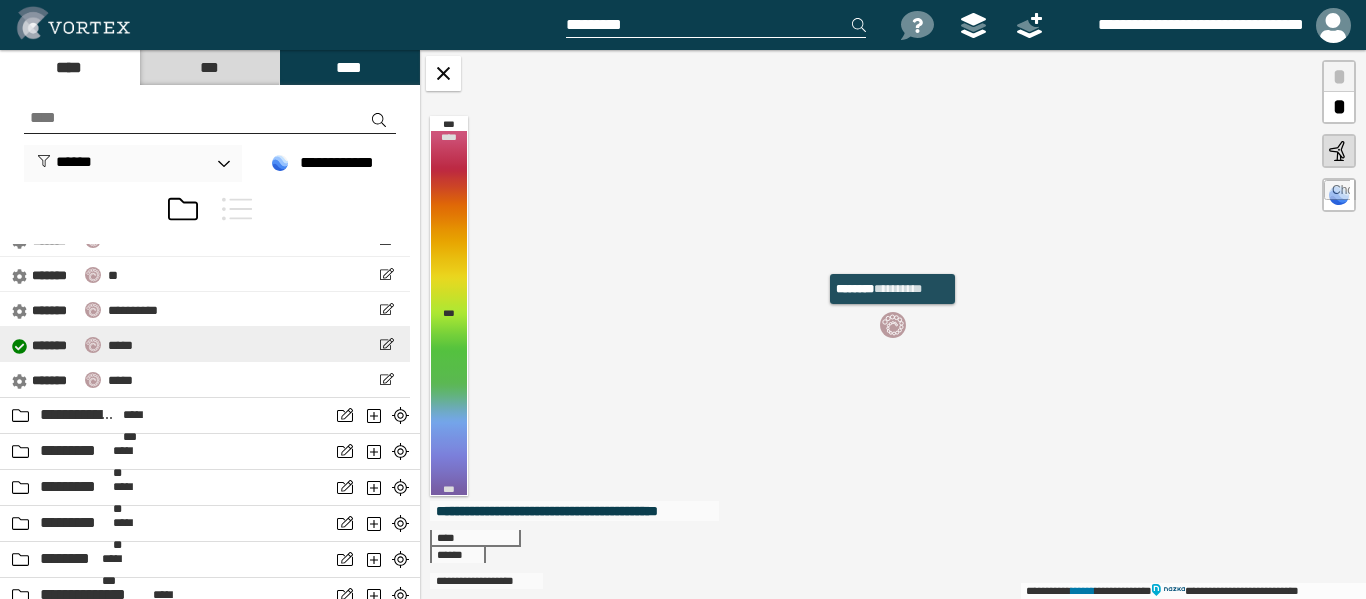 click on "* ******" at bounding box center (54, 346) 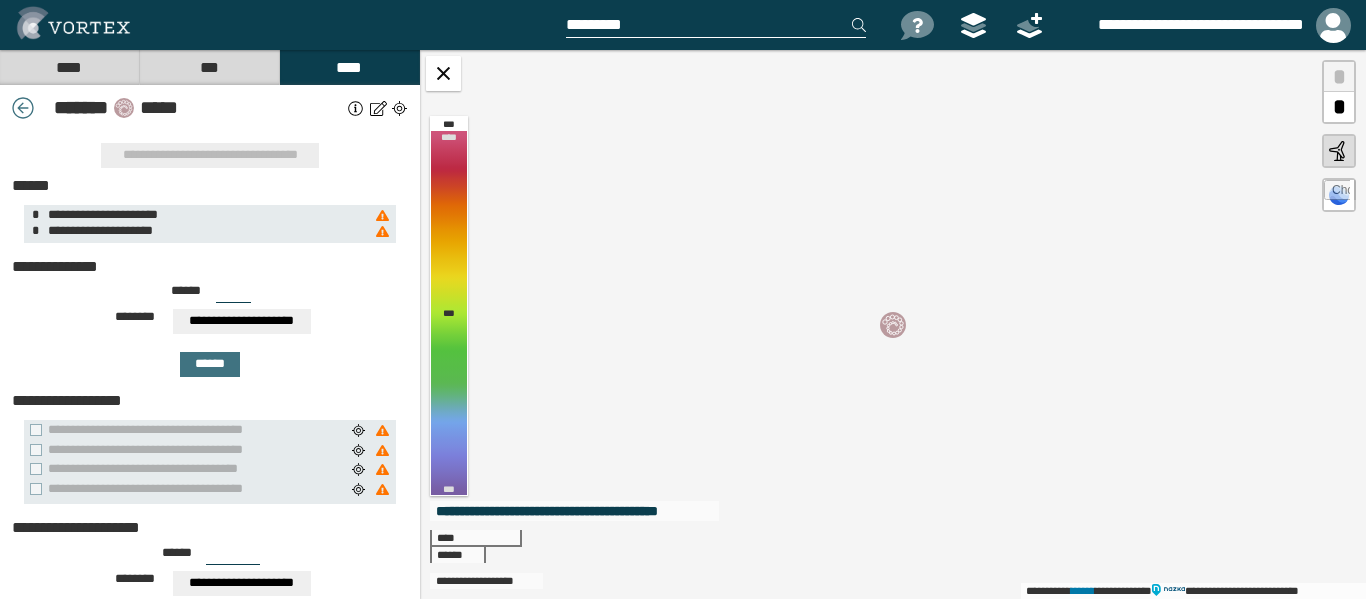 click on "****" at bounding box center (69, 67) 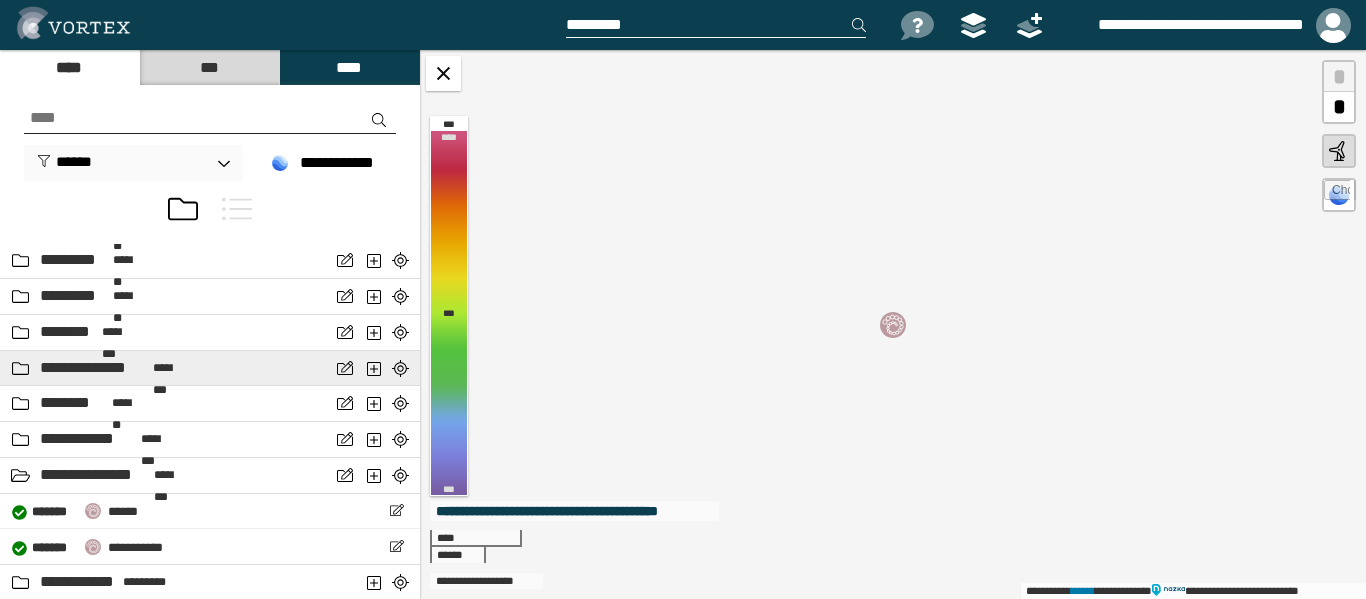 scroll, scrollTop: 531, scrollLeft: 0, axis: vertical 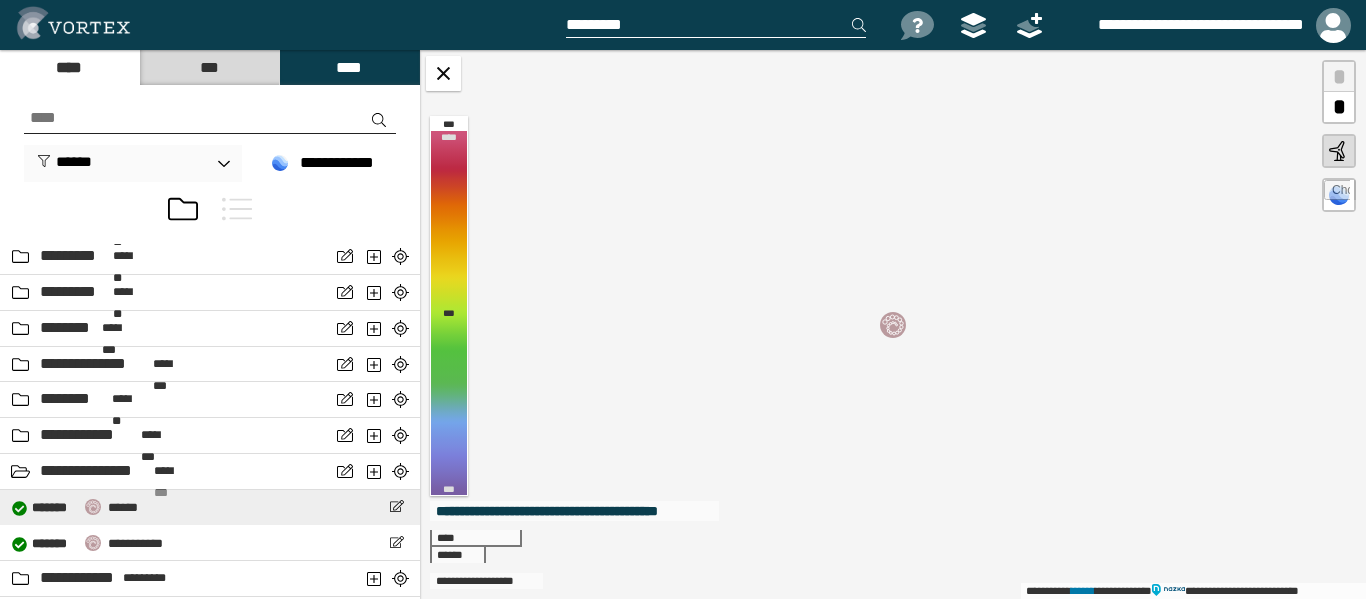 click on "**********" at bounding box center [75, 506] 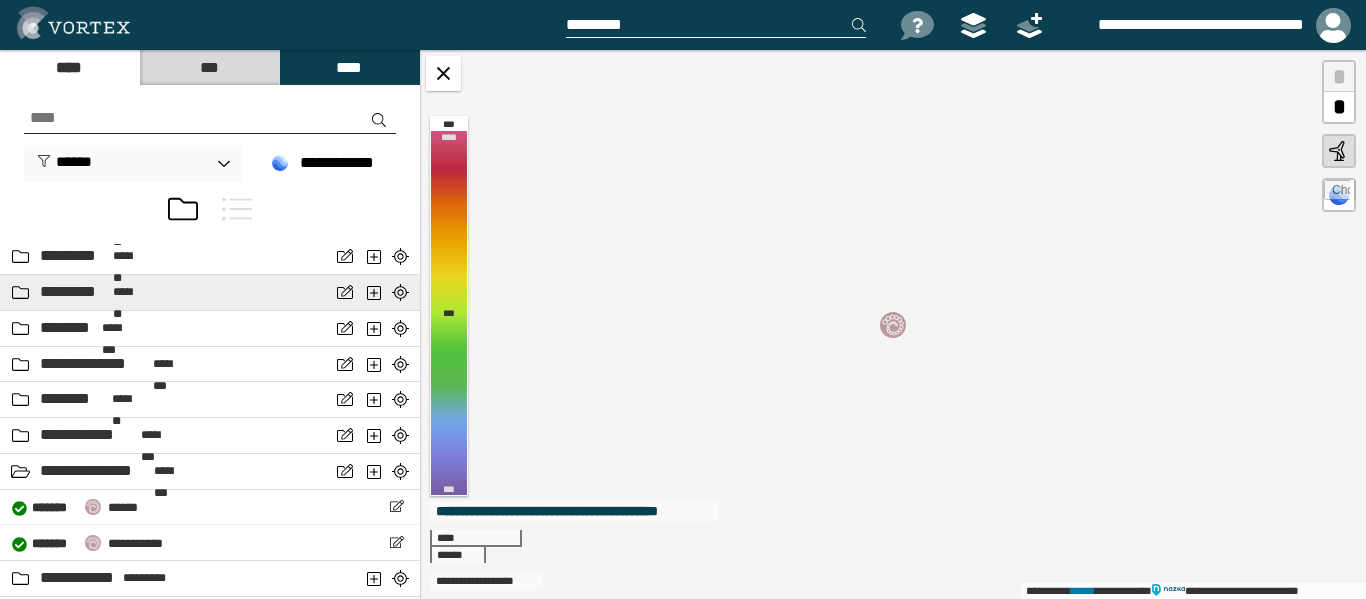 select on "*****" 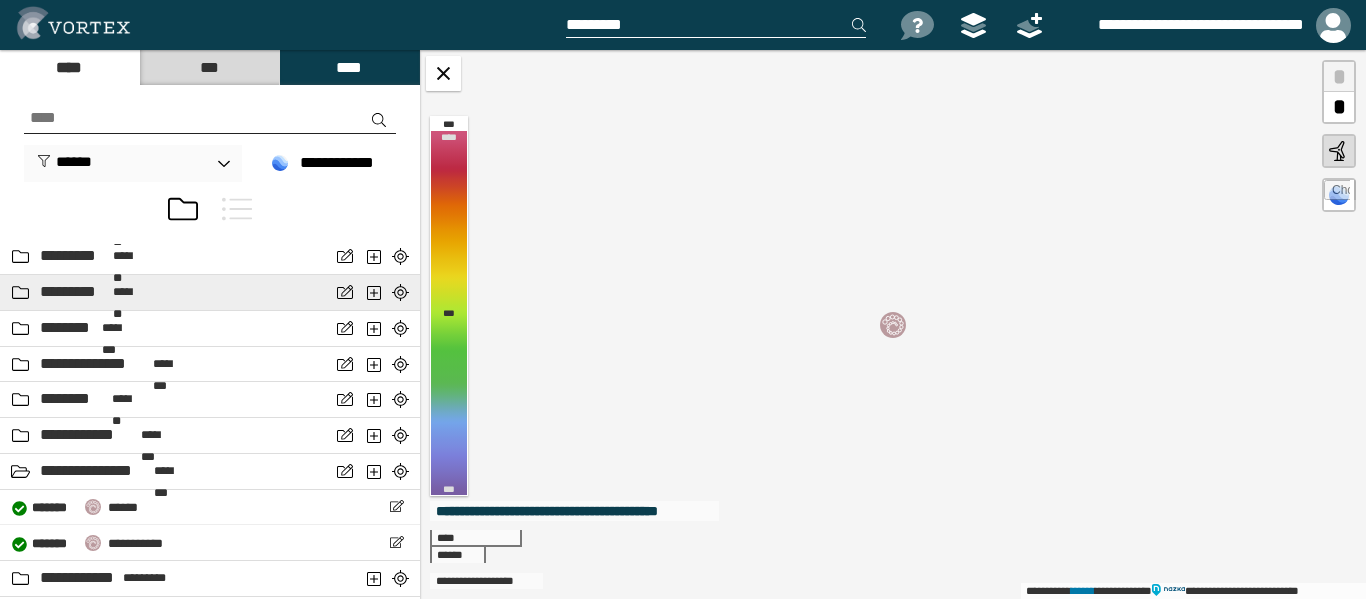 select on "**" 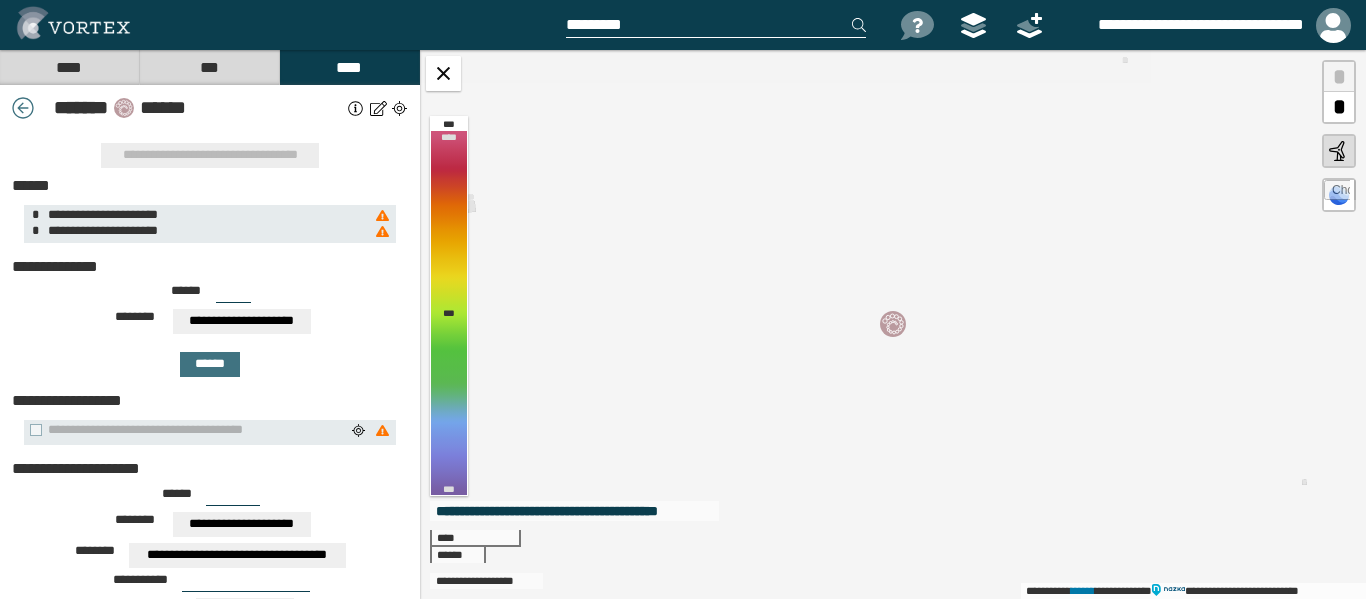 click on "****" at bounding box center [69, 67] 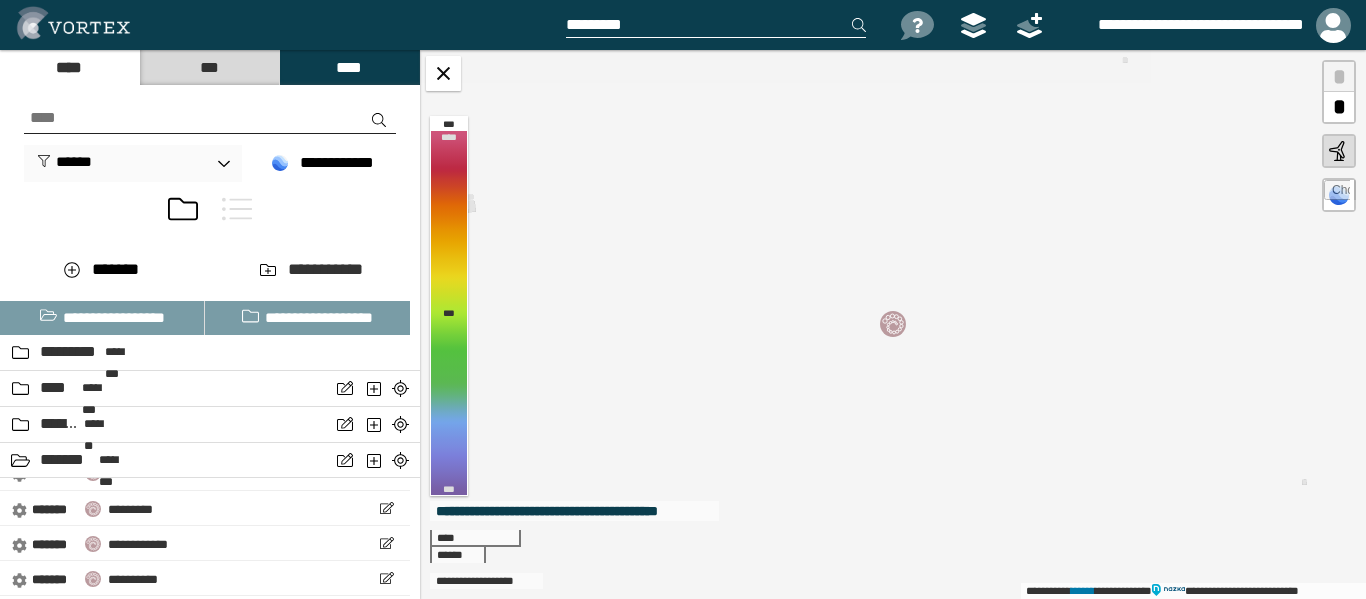 scroll, scrollTop: 61, scrollLeft: 0, axis: vertical 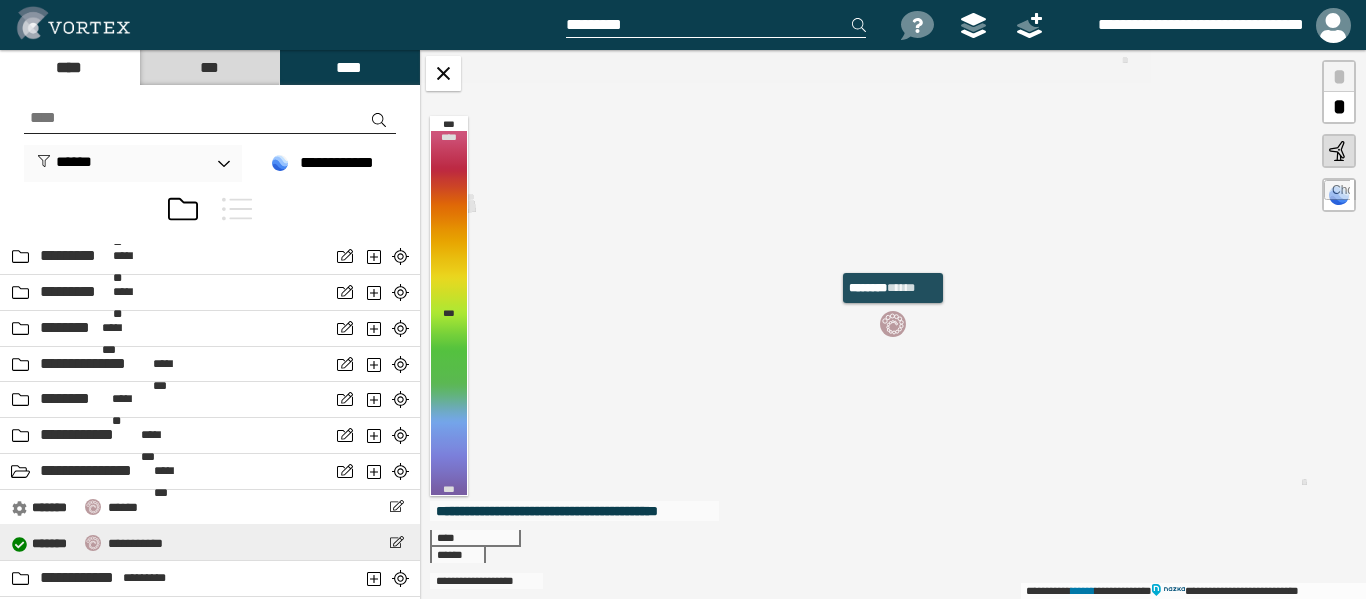 click on "**********" at bounding box center [135, 543] 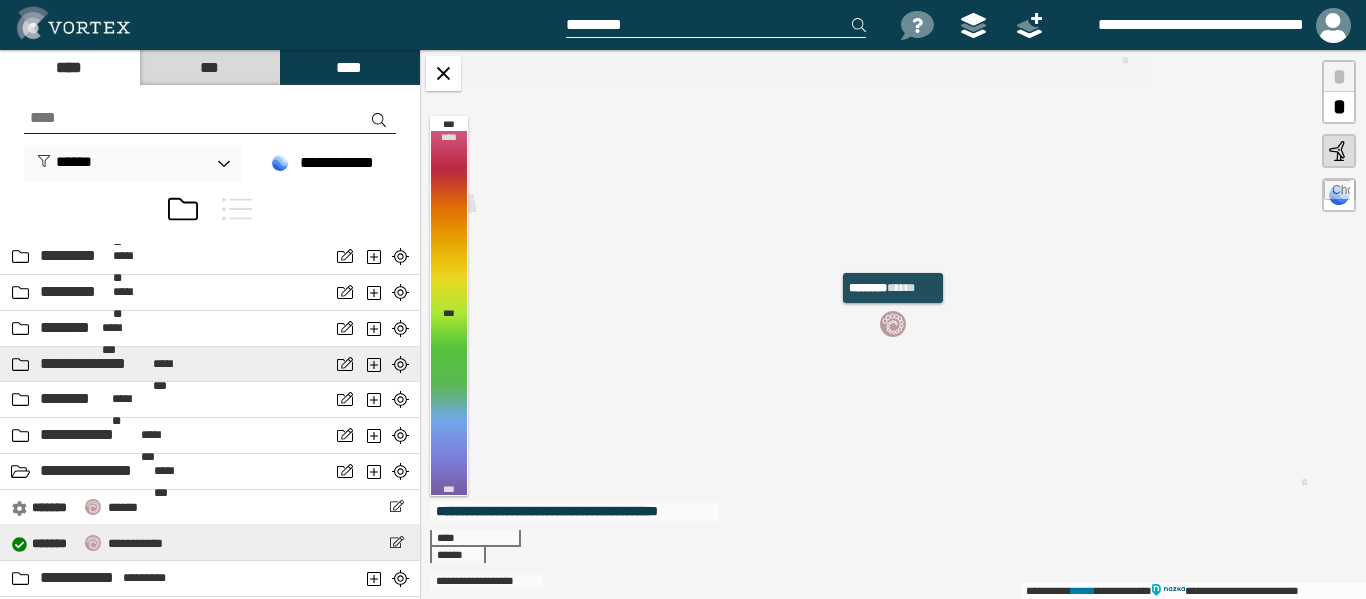 select on "*****" 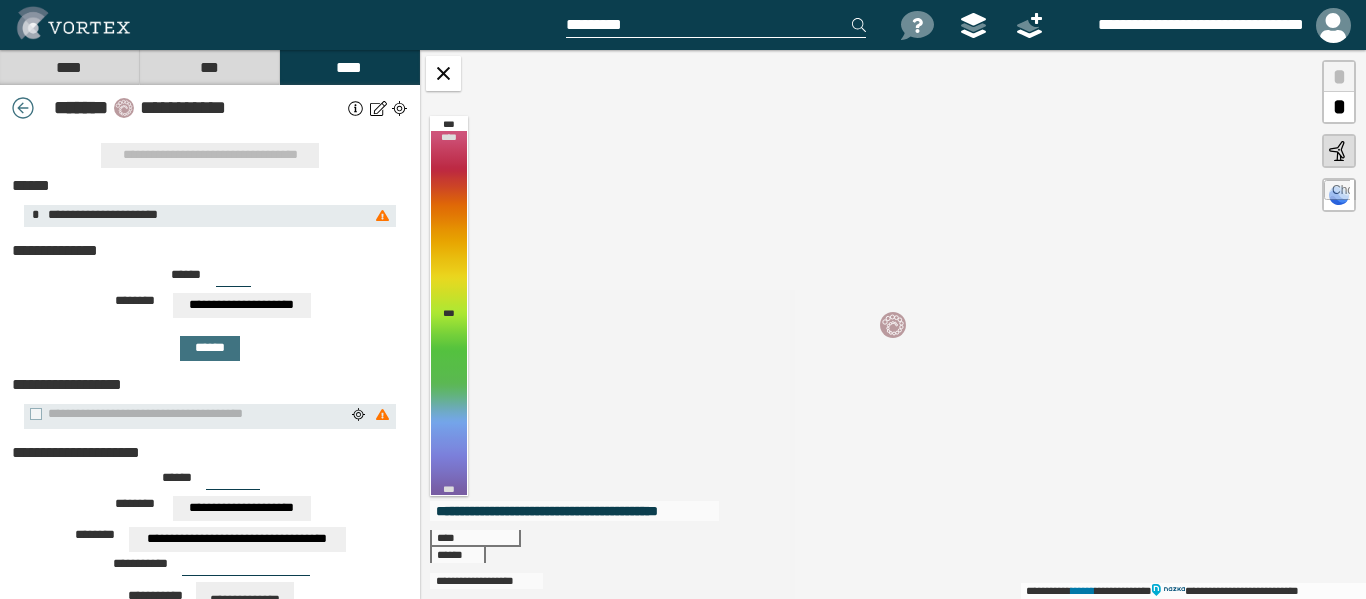 click on "****" at bounding box center [69, 67] 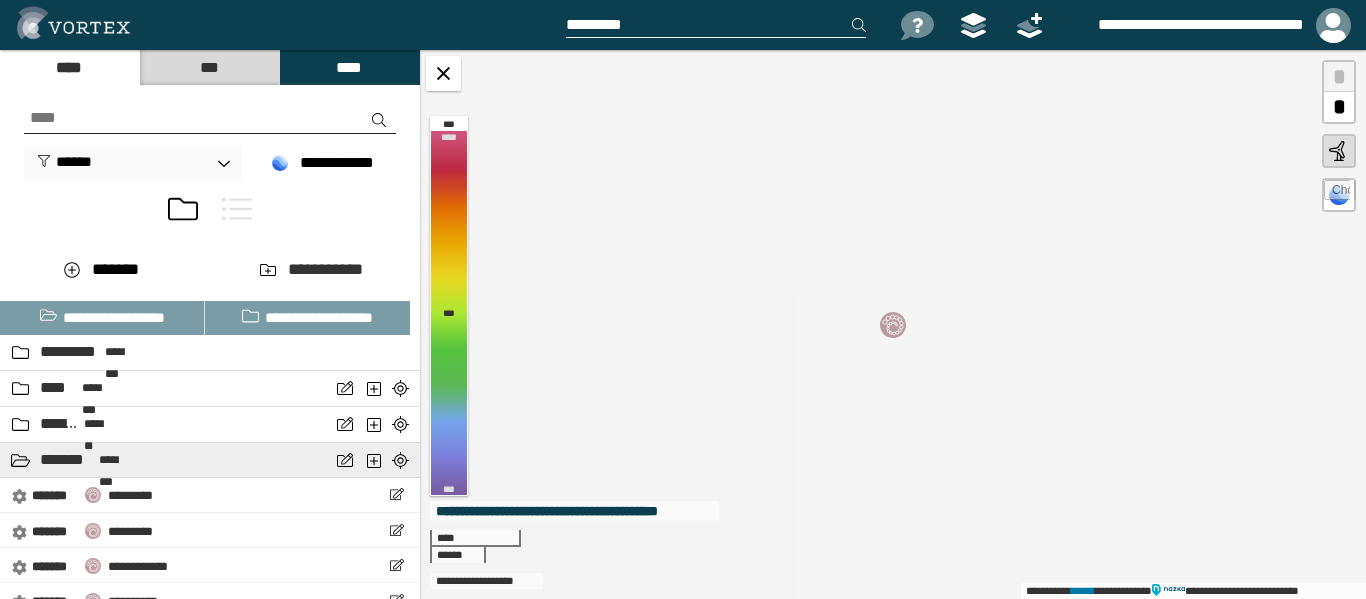 click on "*******" at bounding box center (67, 460) 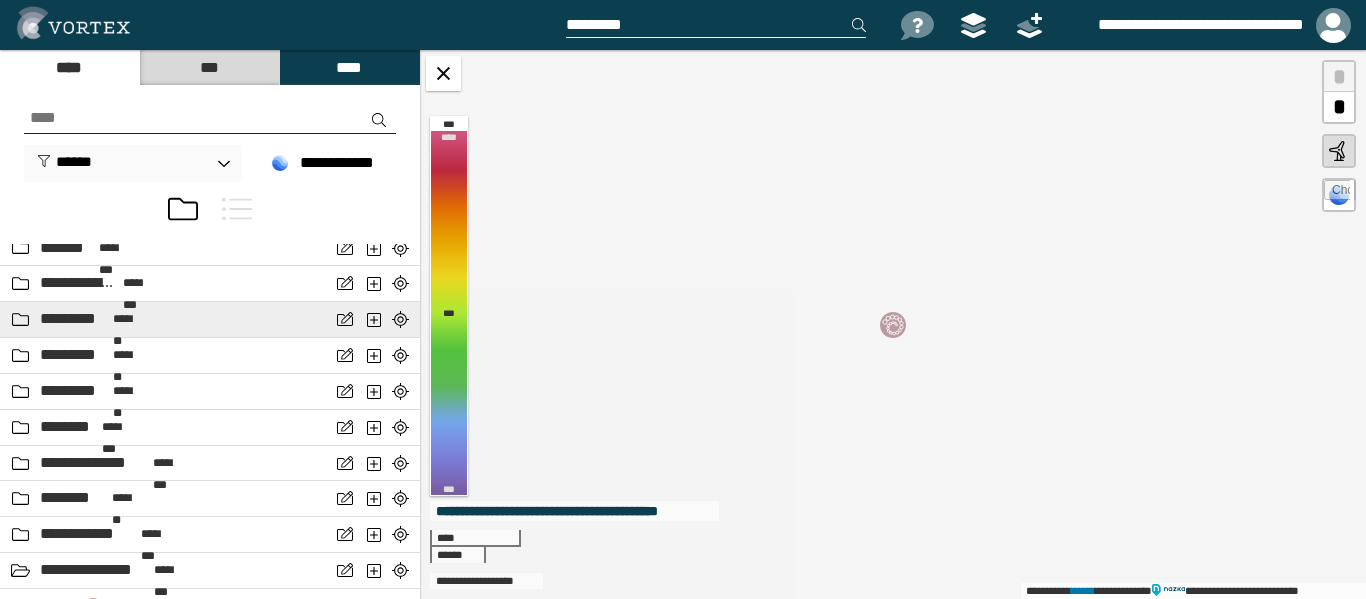 scroll, scrollTop: 211, scrollLeft: 0, axis: vertical 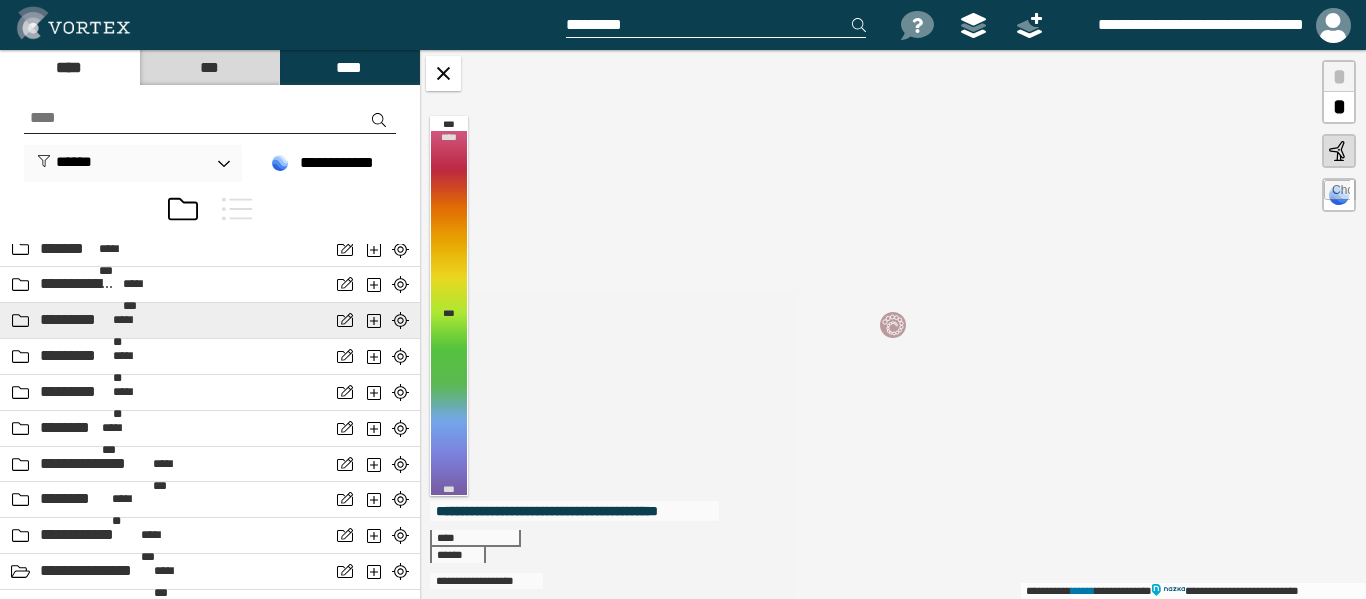 click on "*********" at bounding box center (74, 320) 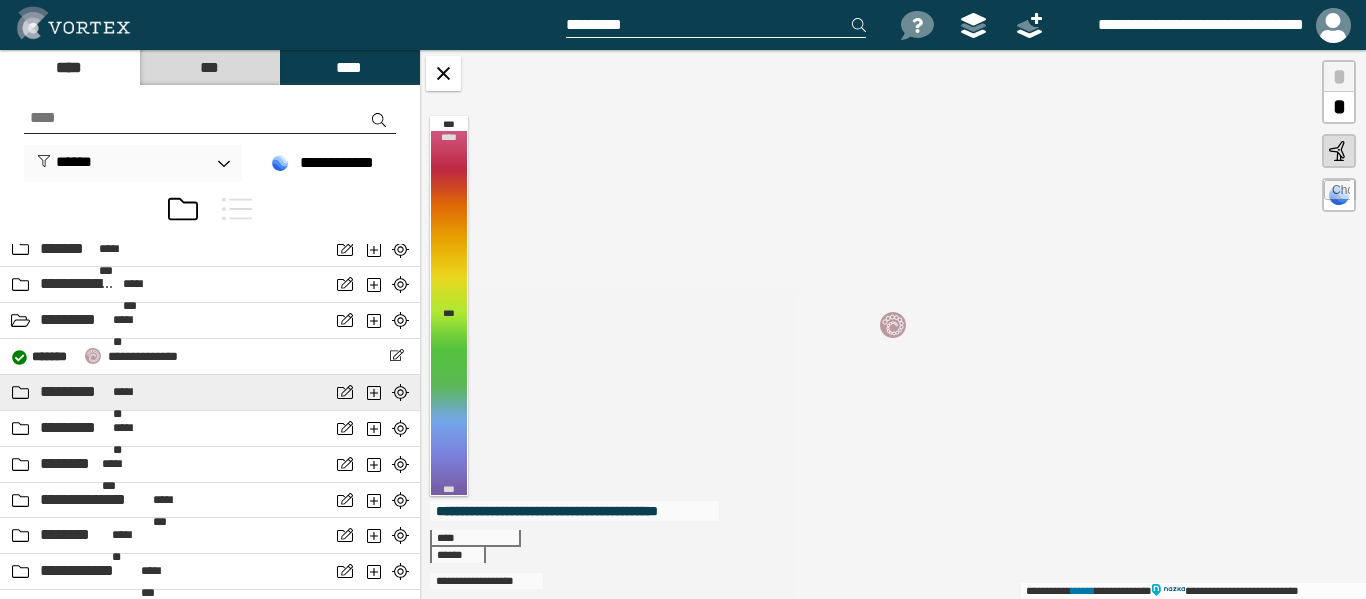 click on "*******" at bounding box center [129, 392] 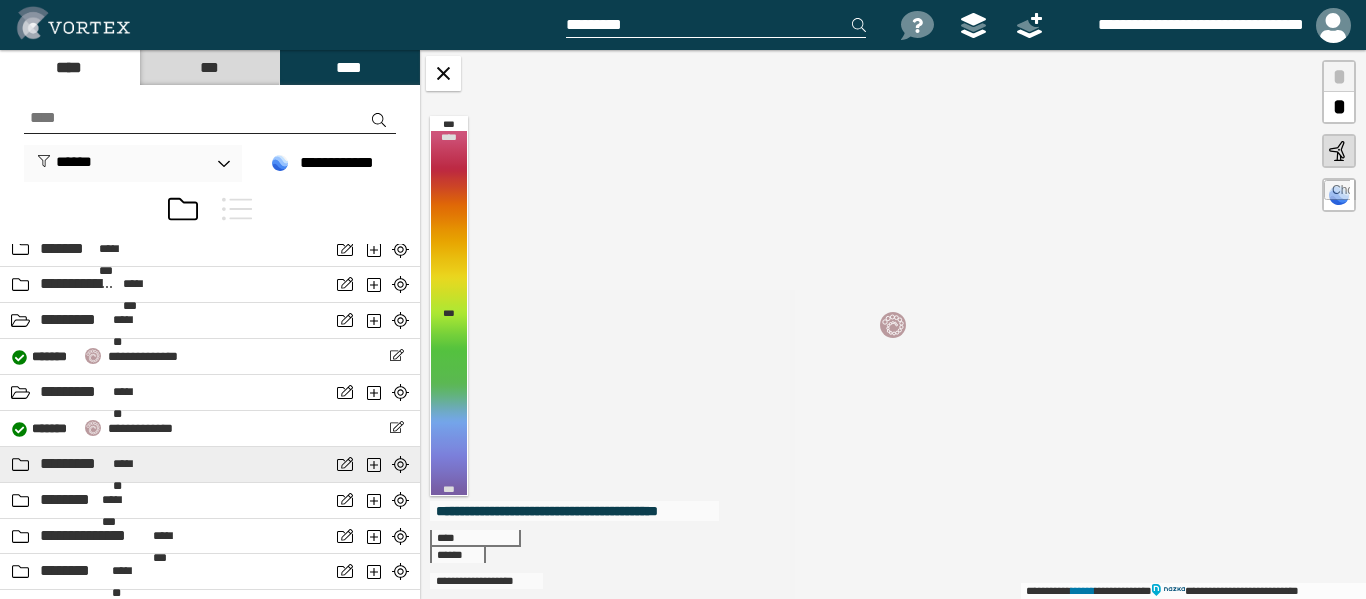 click on "********* *******" at bounding box center (210, 465) 